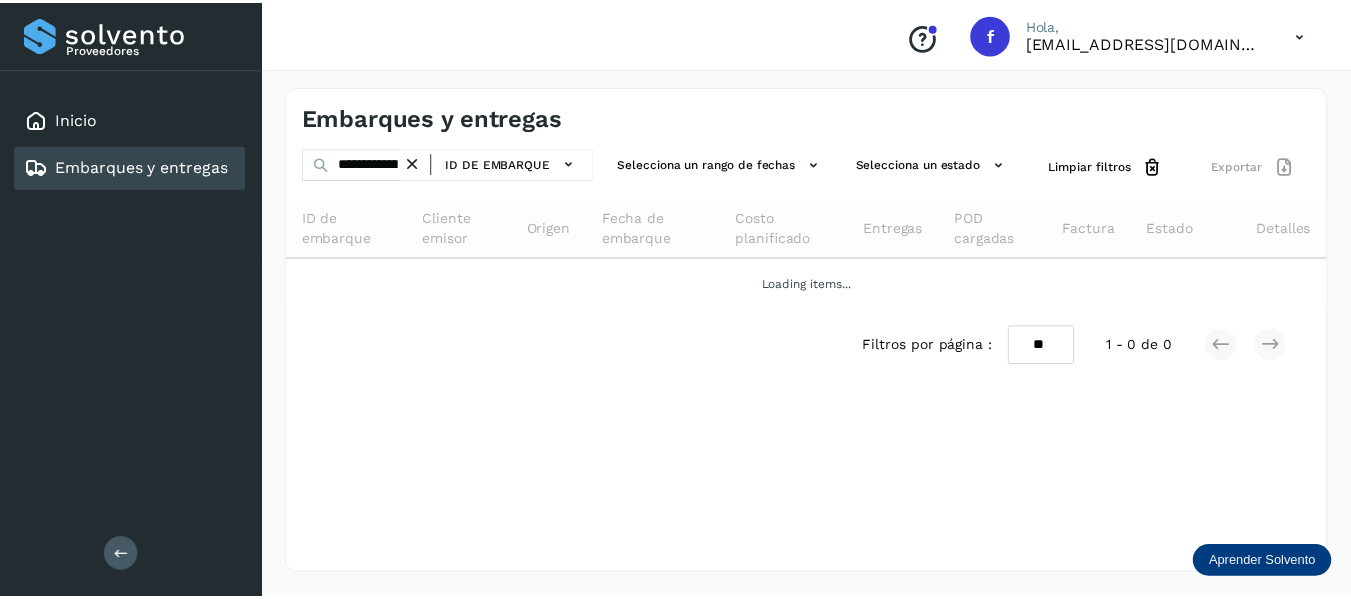 scroll, scrollTop: 0, scrollLeft: 0, axis: both 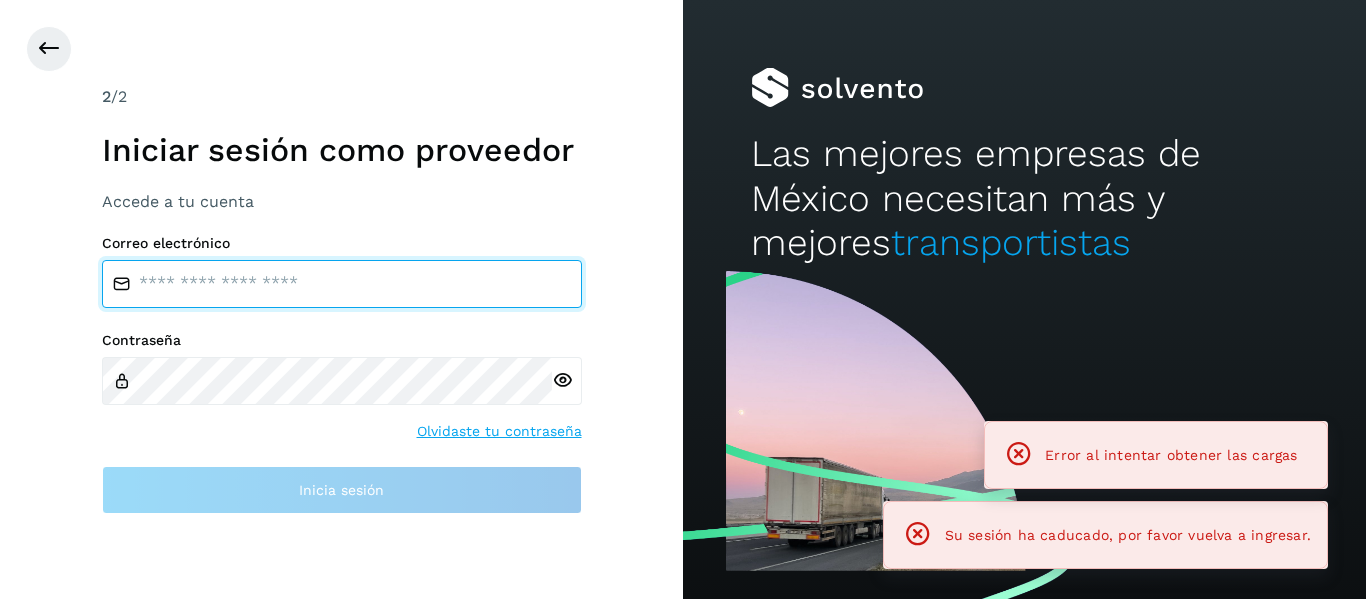 type on "**********" 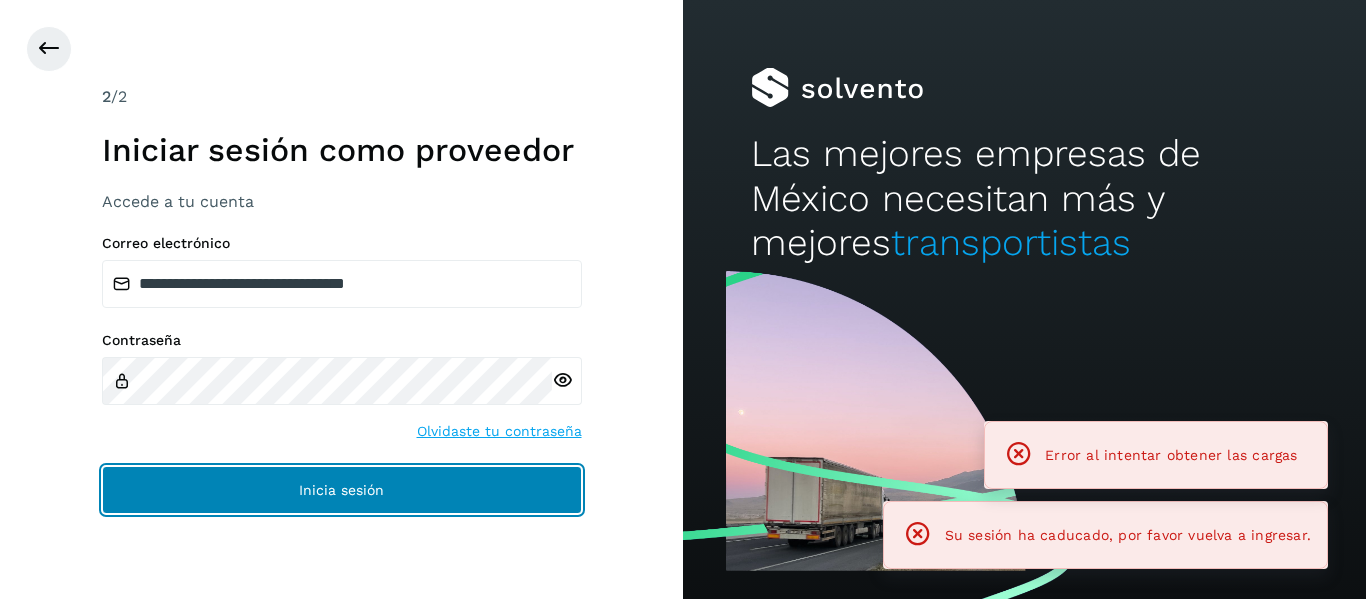 click on "Inicia sesión" at bounding box center [342, 490] 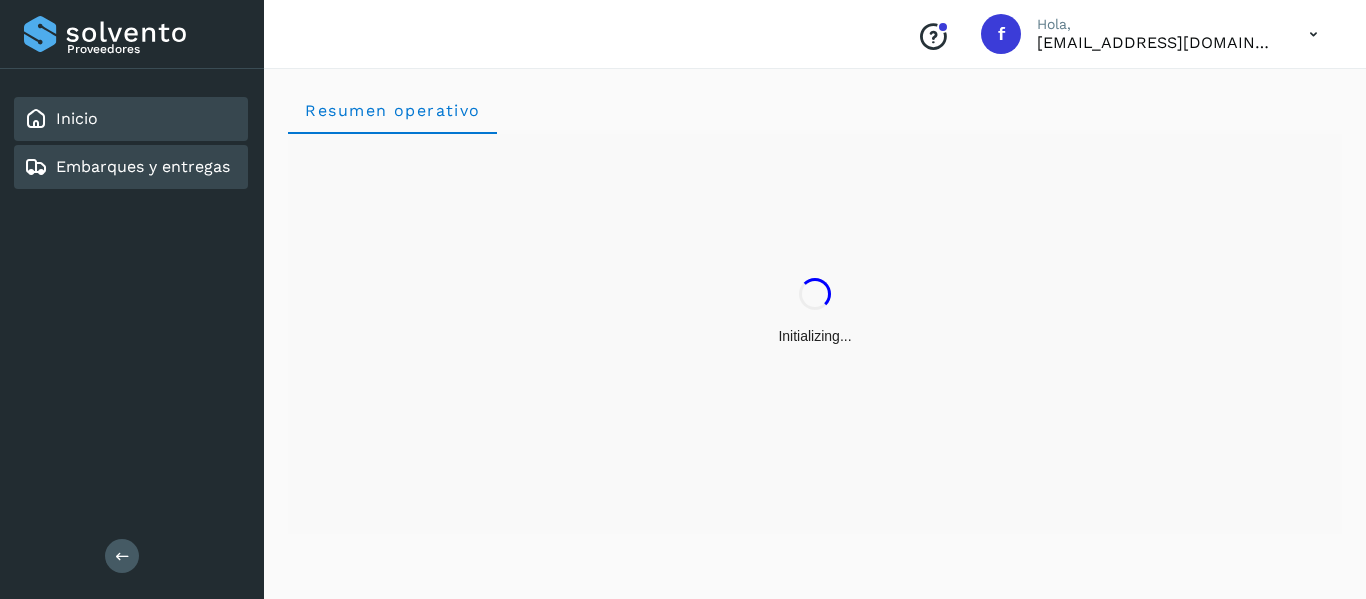 click on "Embarques y entregas" at bounding box center [143, 166] 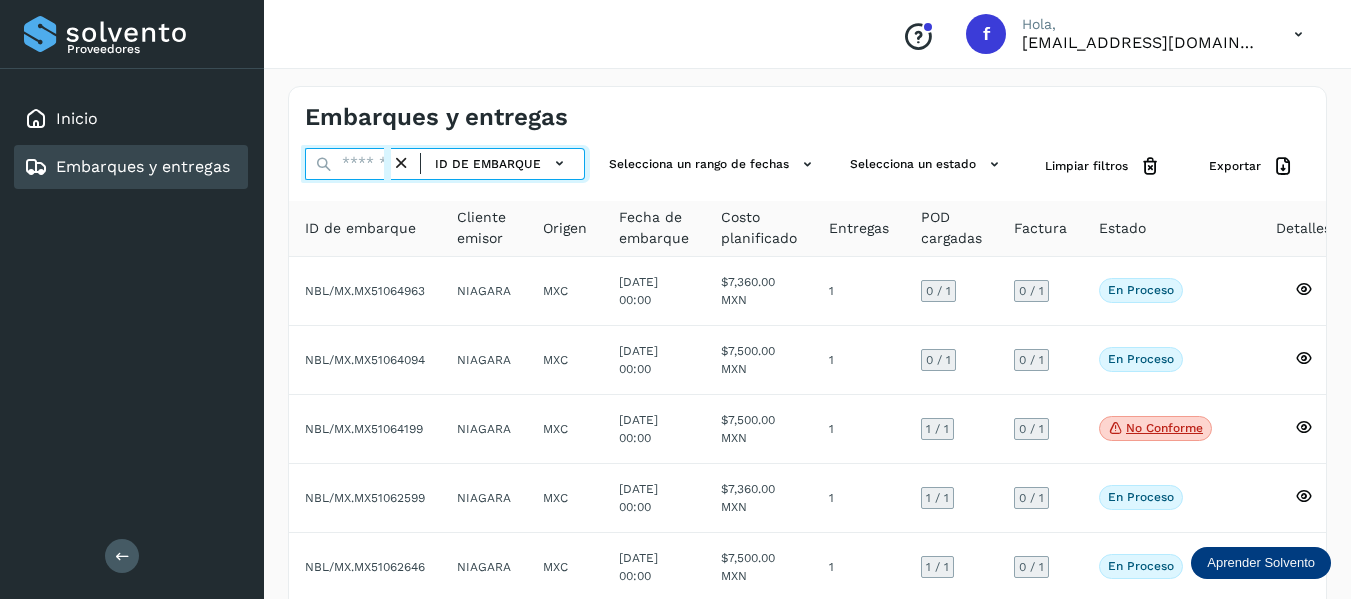 click at bounding box center [348, 164] 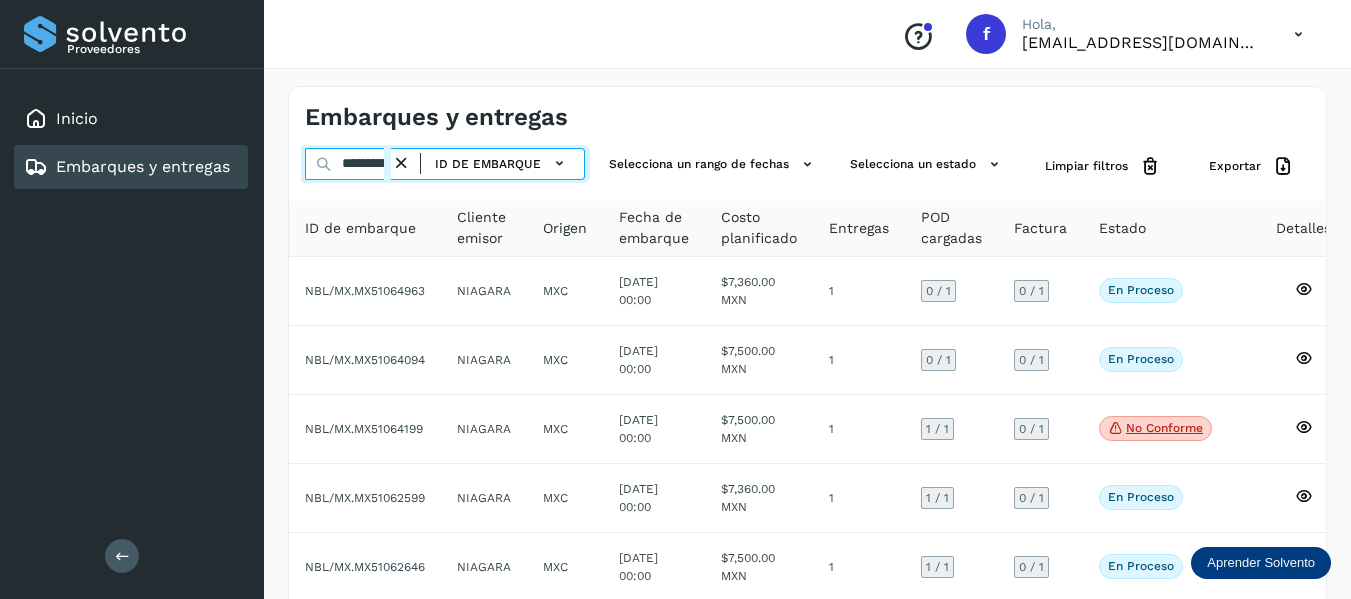 type on "**********" 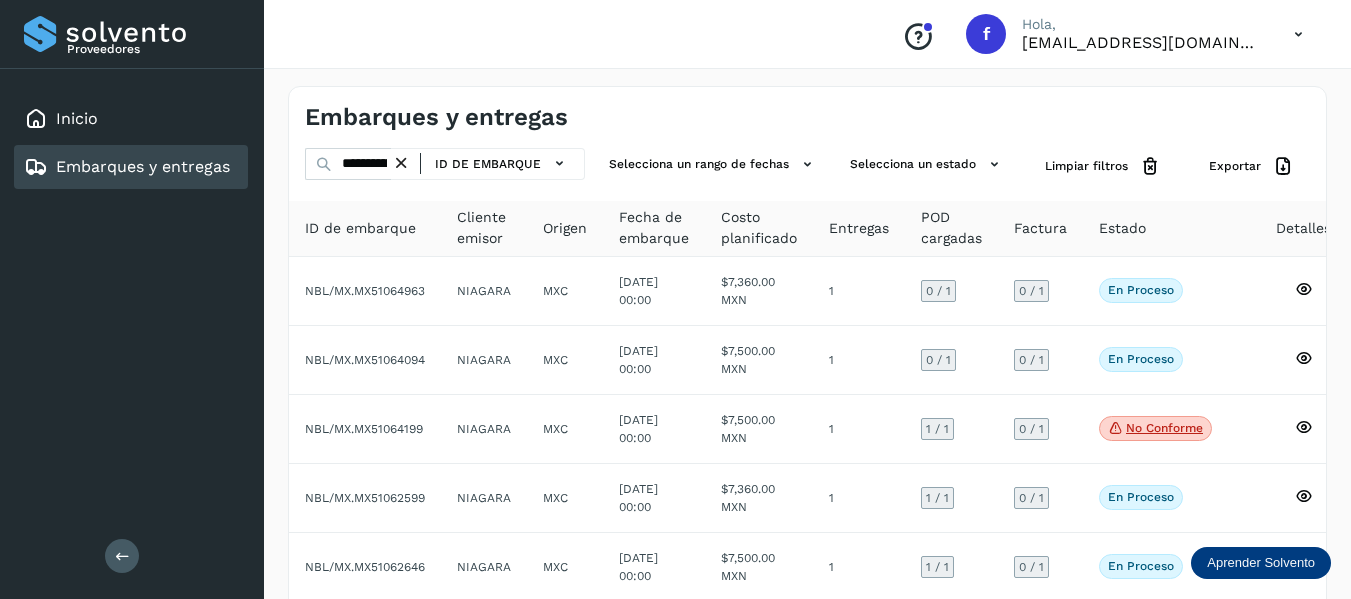scroll, scrollTop: 0, scrollLeft: 0, axis: both 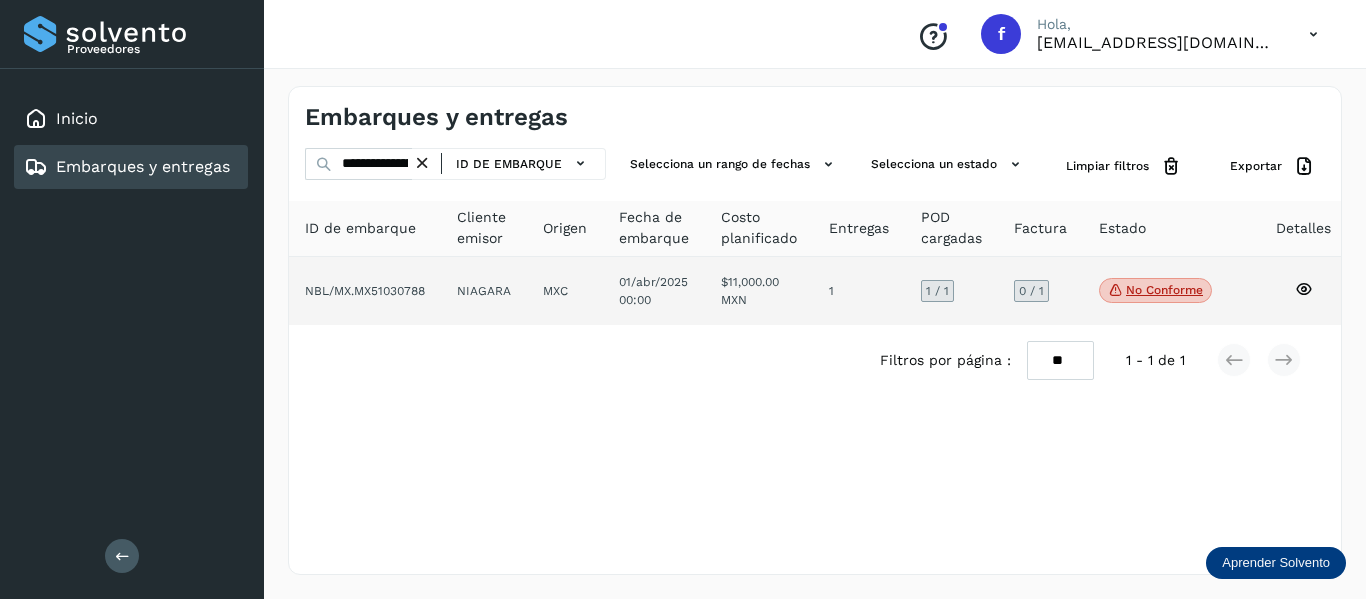 click 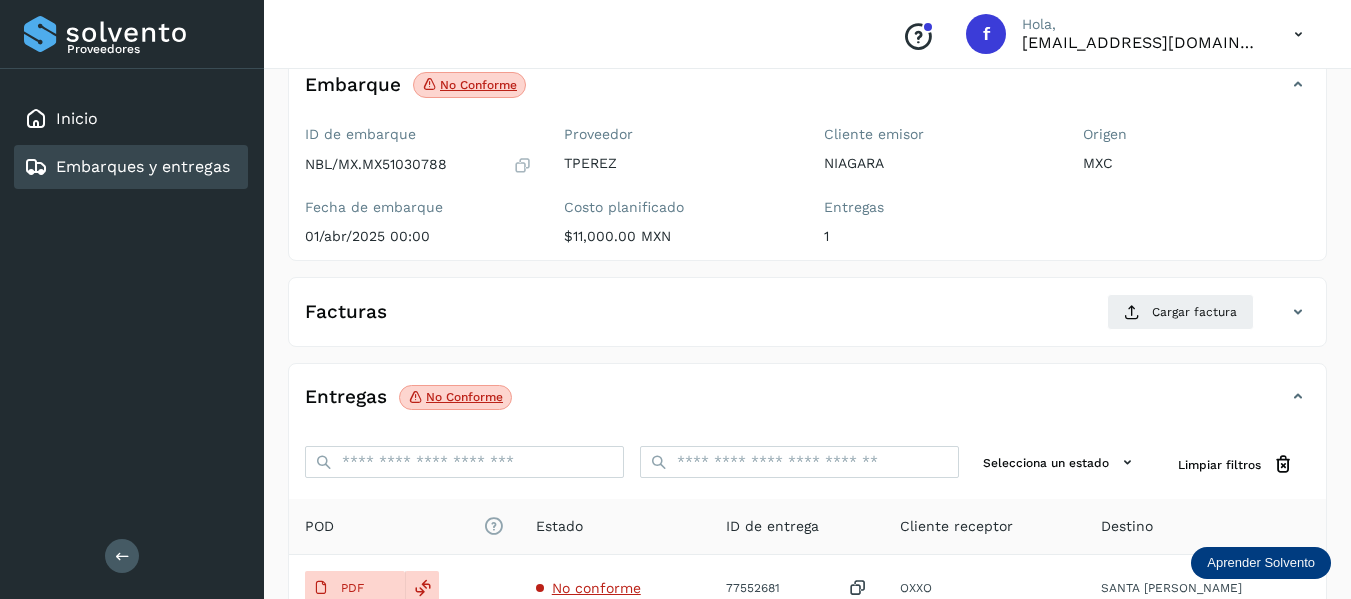 scroll, scrollTop: 300, scrollLeft: 0, axis: vertical 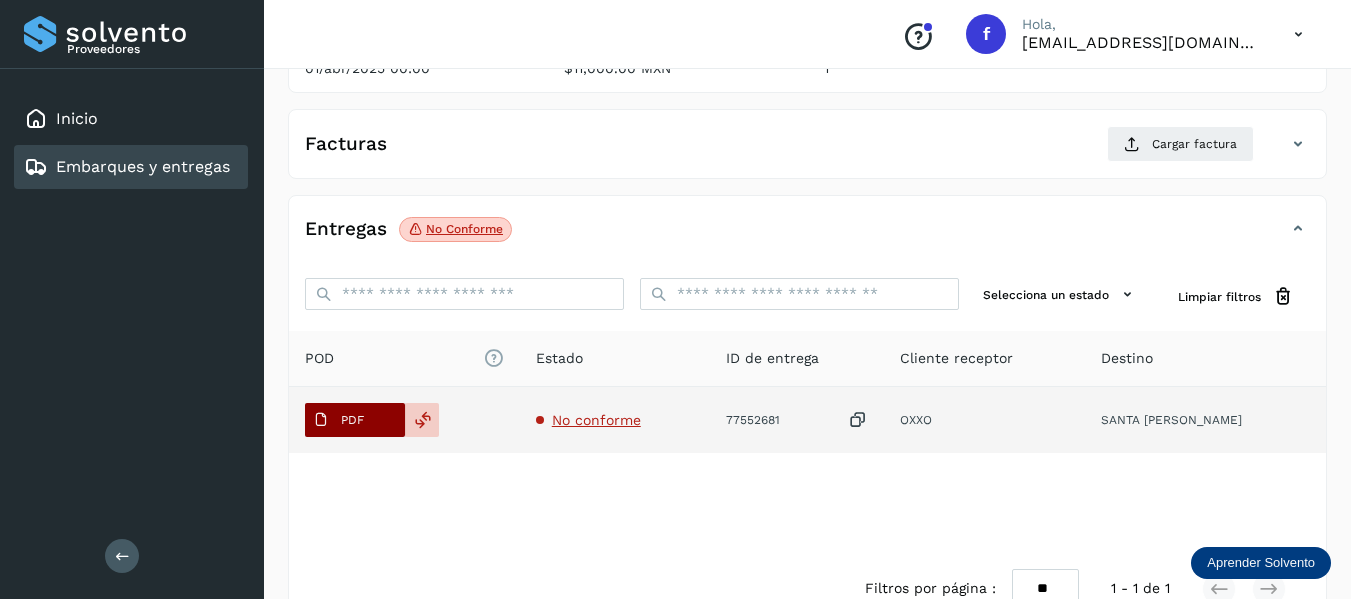 click on "PDF" at bounding box center (352, 420) 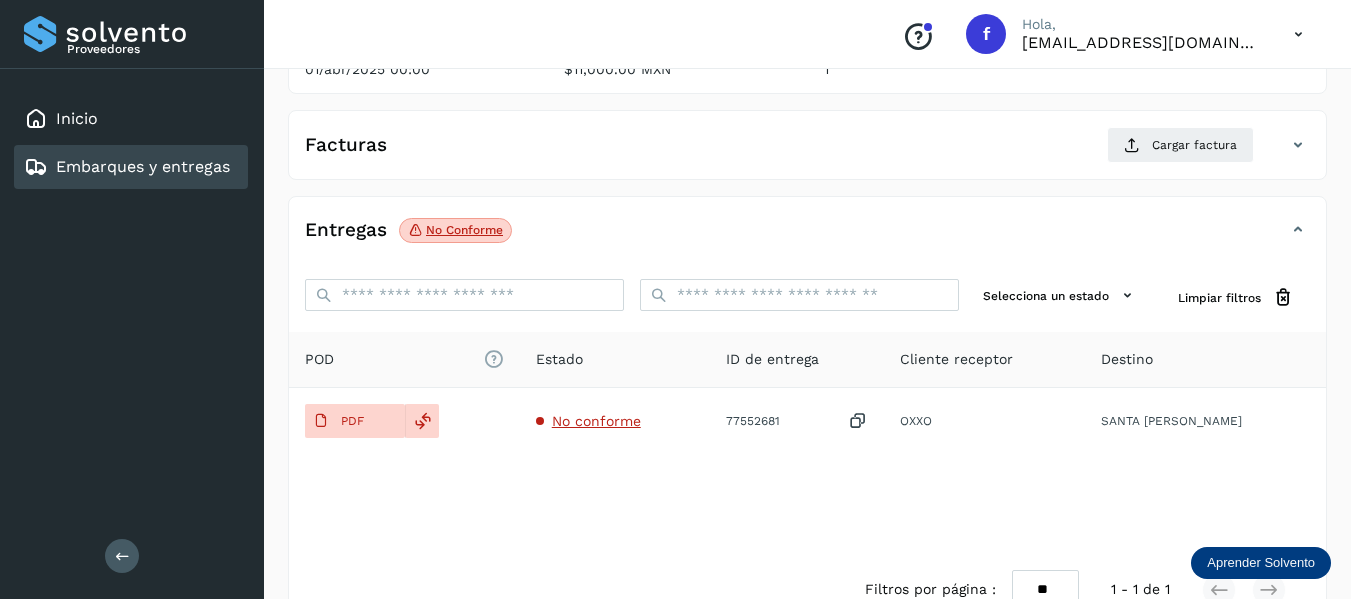 scroll, scrollTop: 300, scrollLeft: 0, axis: vertical 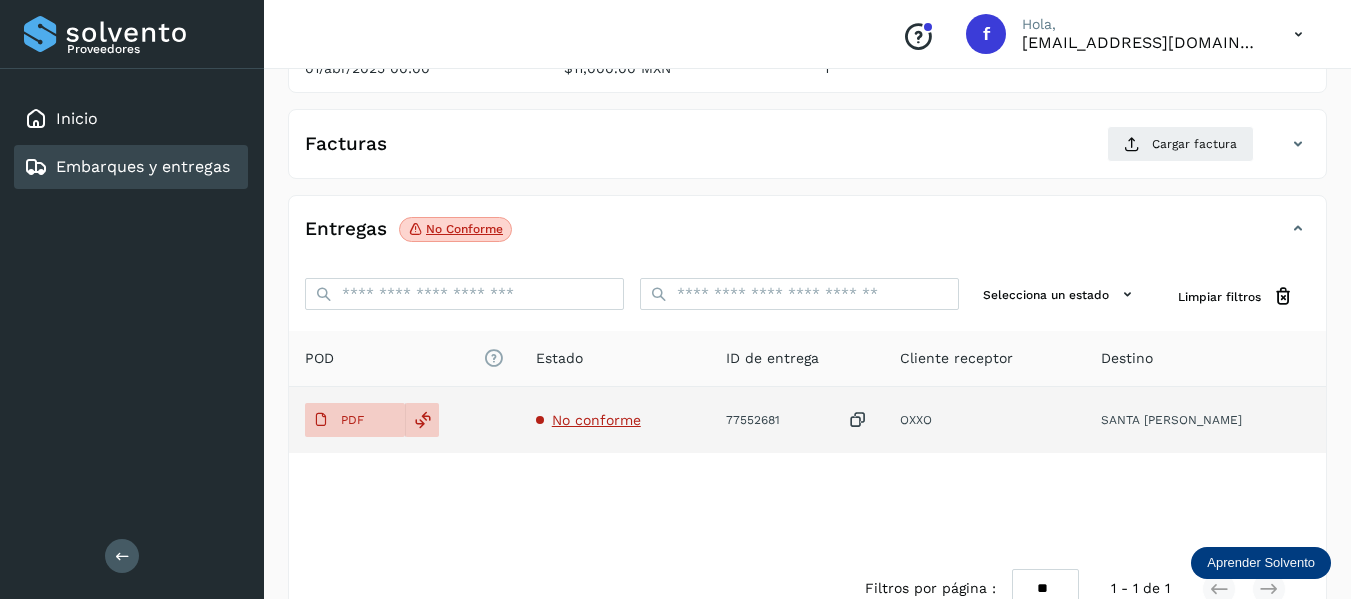 click on "No conforme" 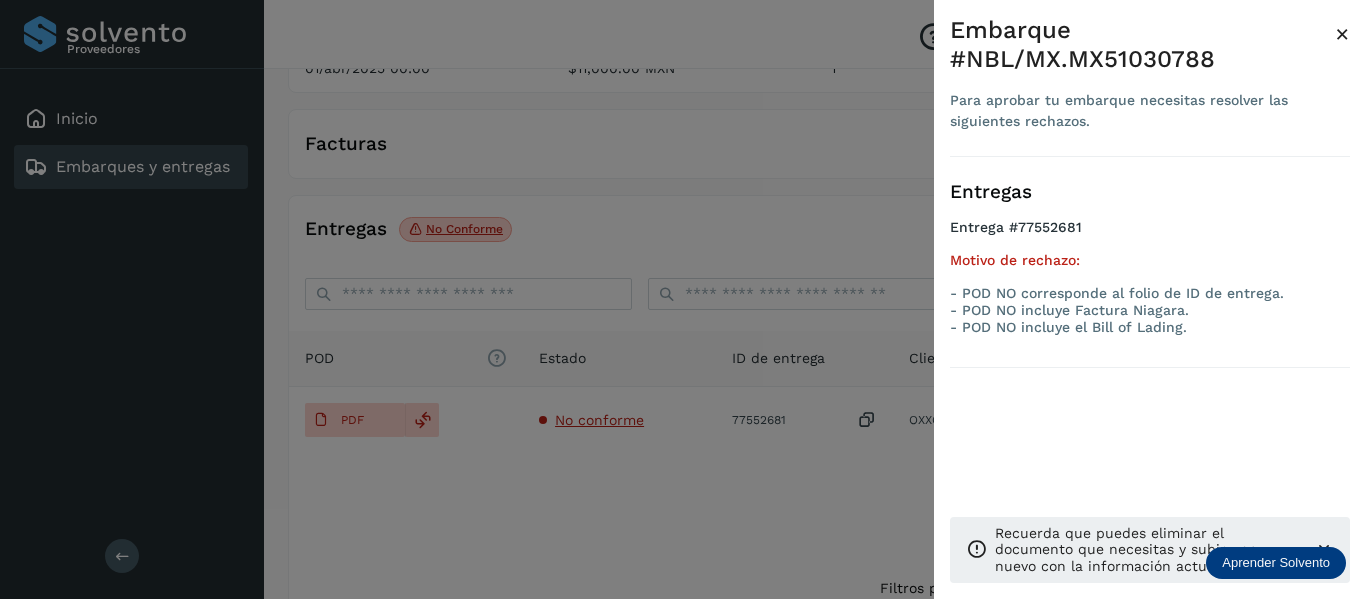 click on "×" at bounding box center [1342, 34] 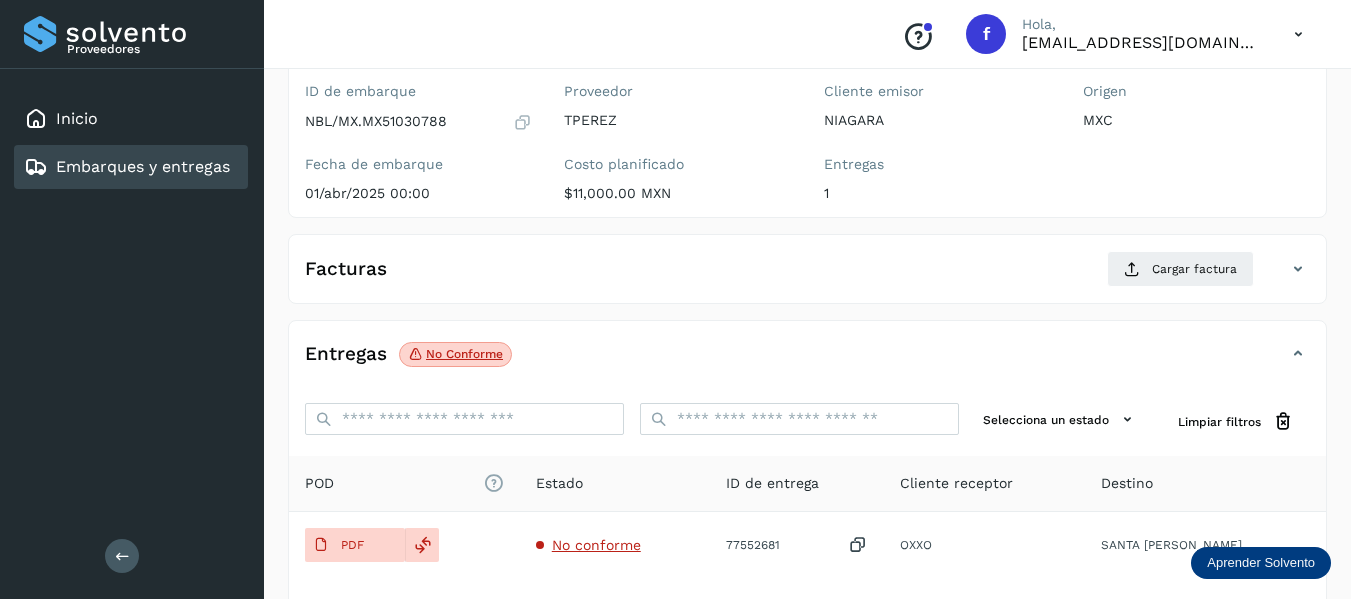 scroll, scrollTop: 200, scrollLeft: 0, axis: vertical 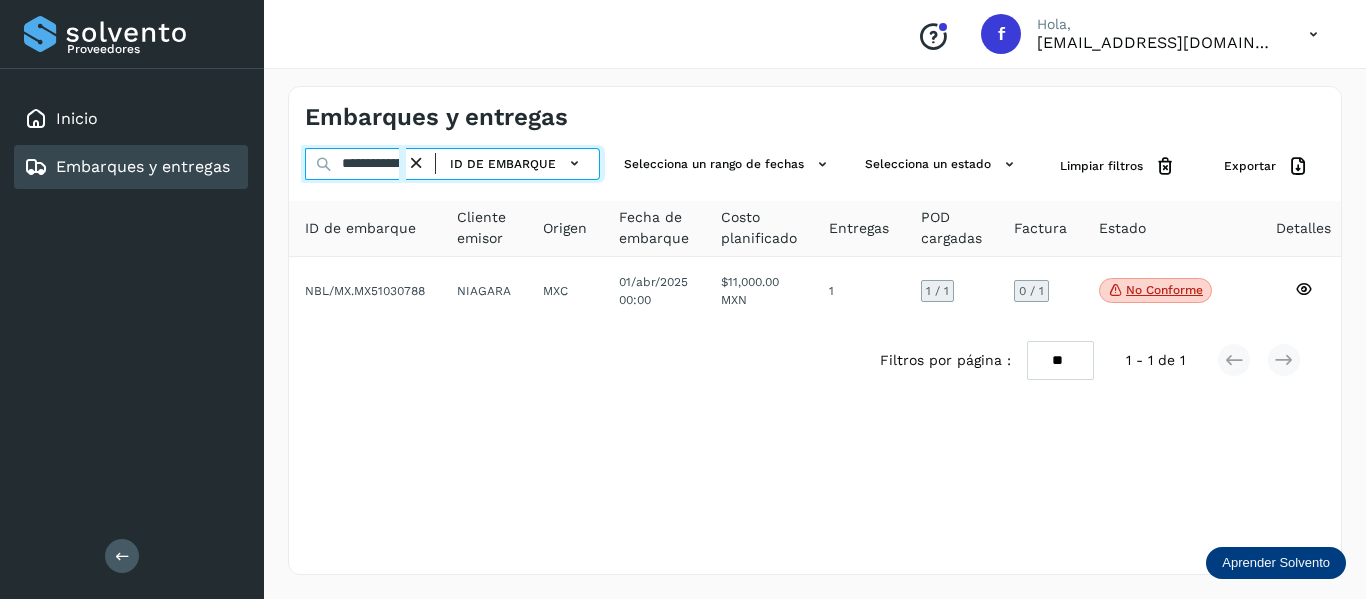 click on "**********" at bounding box center (355, 164) 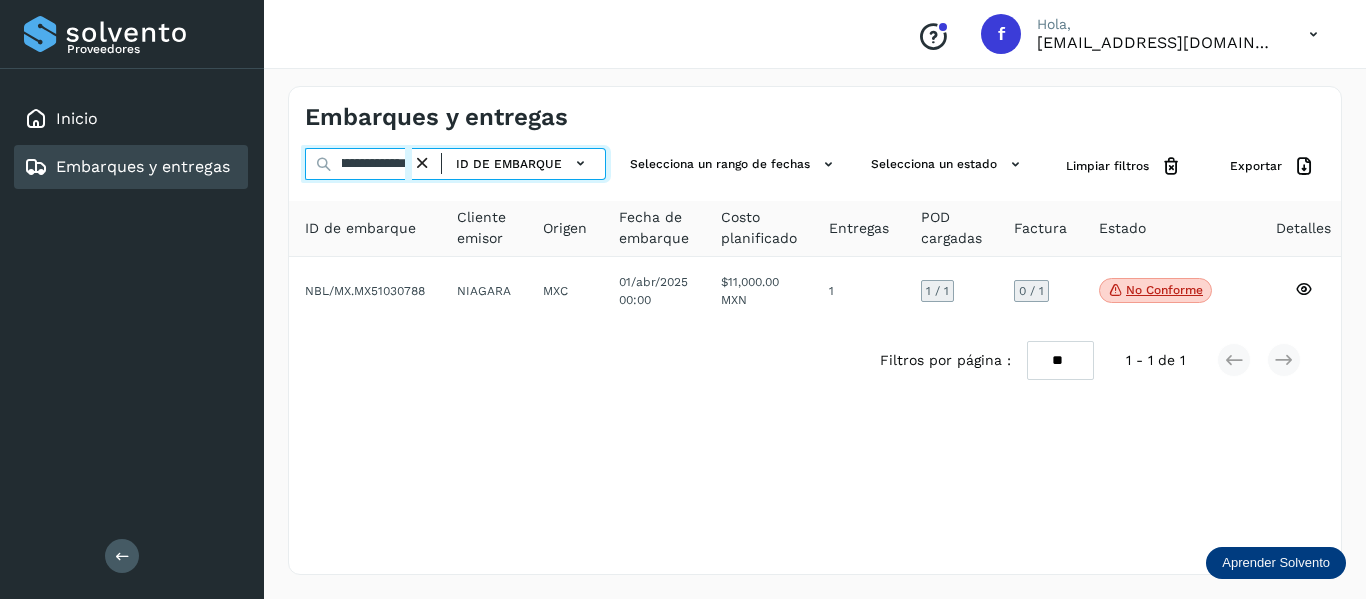 drag, startPoint x: 344, startPoint y: 155, endPoint x: 514, endPoint y: 196, distance: 174.87424 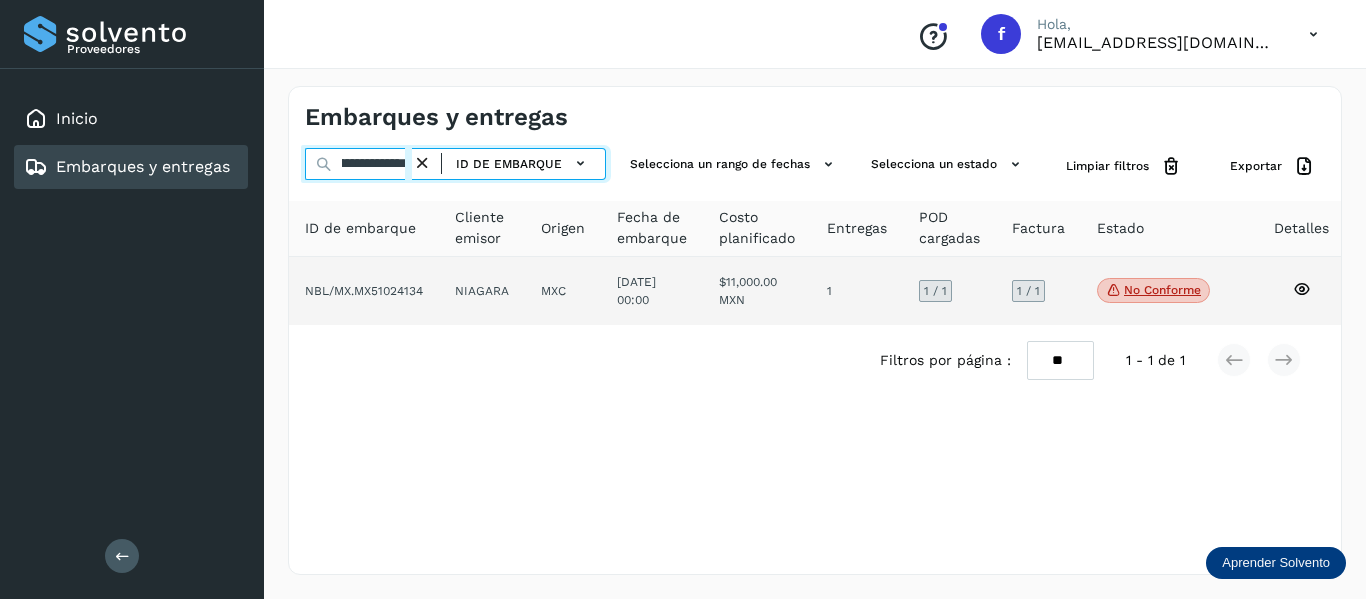 type on "**********" 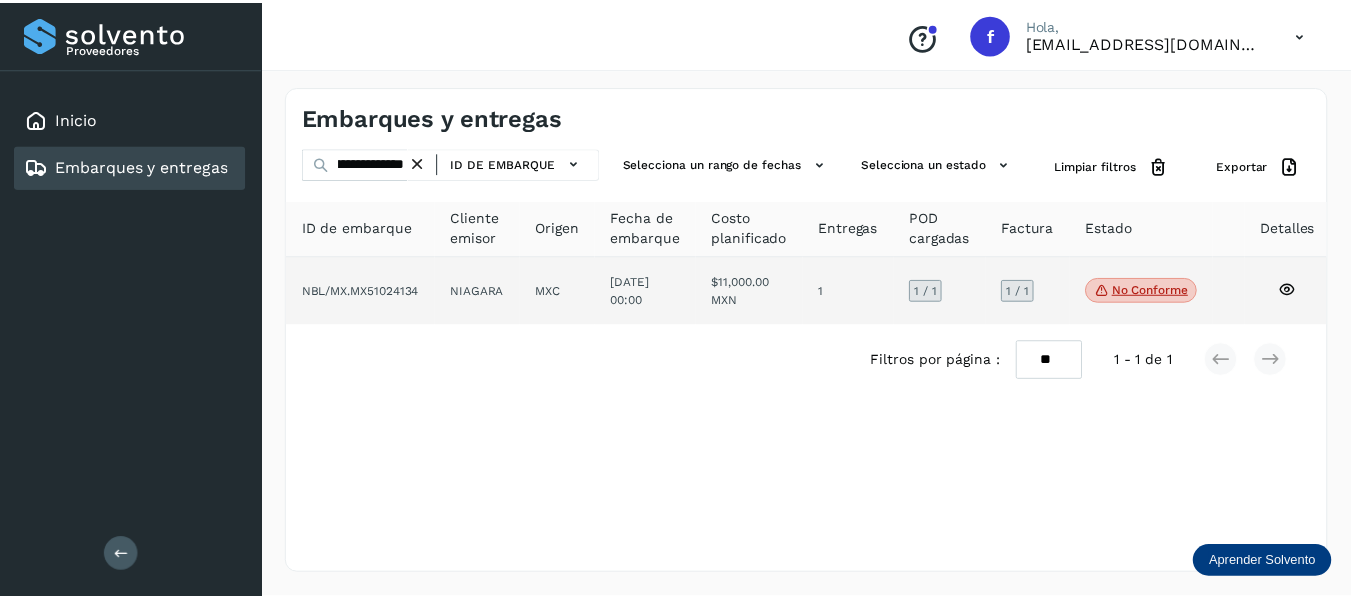 scroll, scrollTop: 0, scrollLeft: 0, axis: both 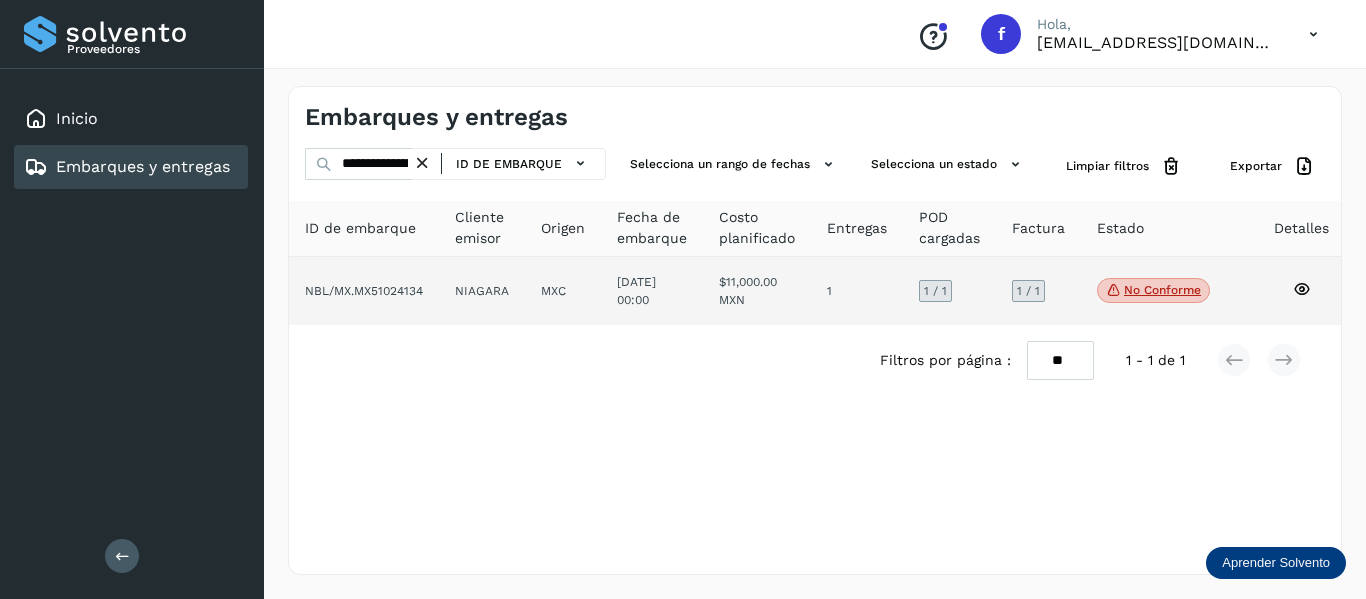 click 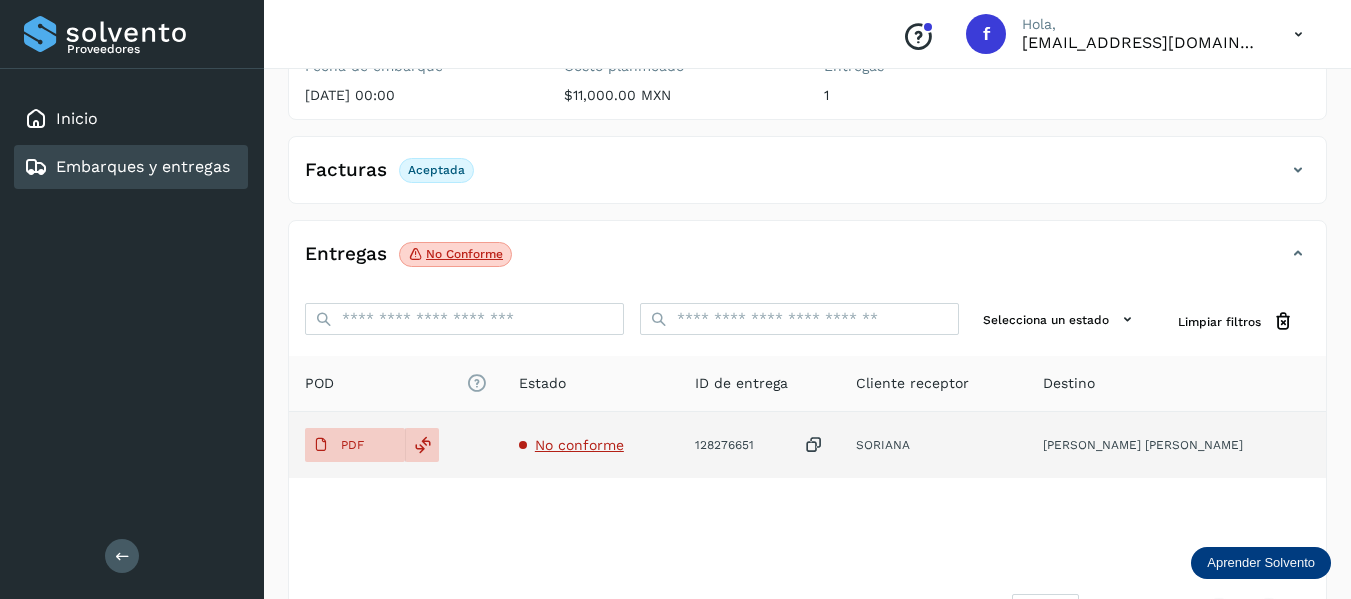 scroll, scrollTop: 300, scrollLeft: 0, axis: vertical 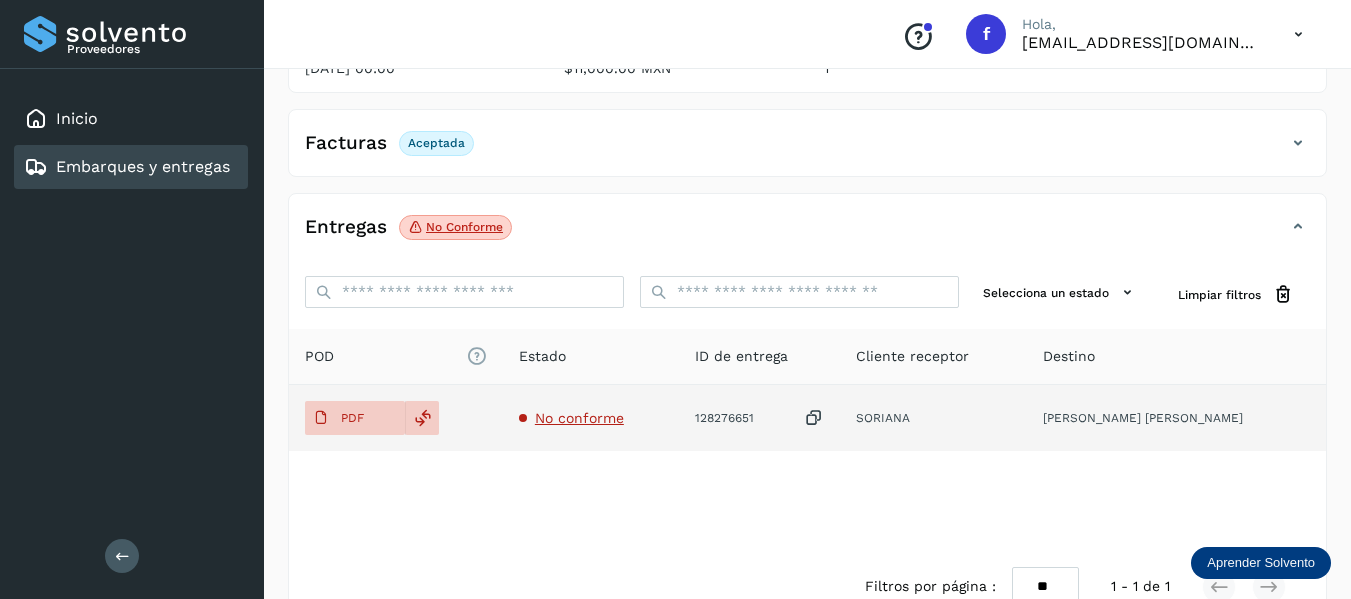 click on "No conforme" at bounding box center (579, 418) 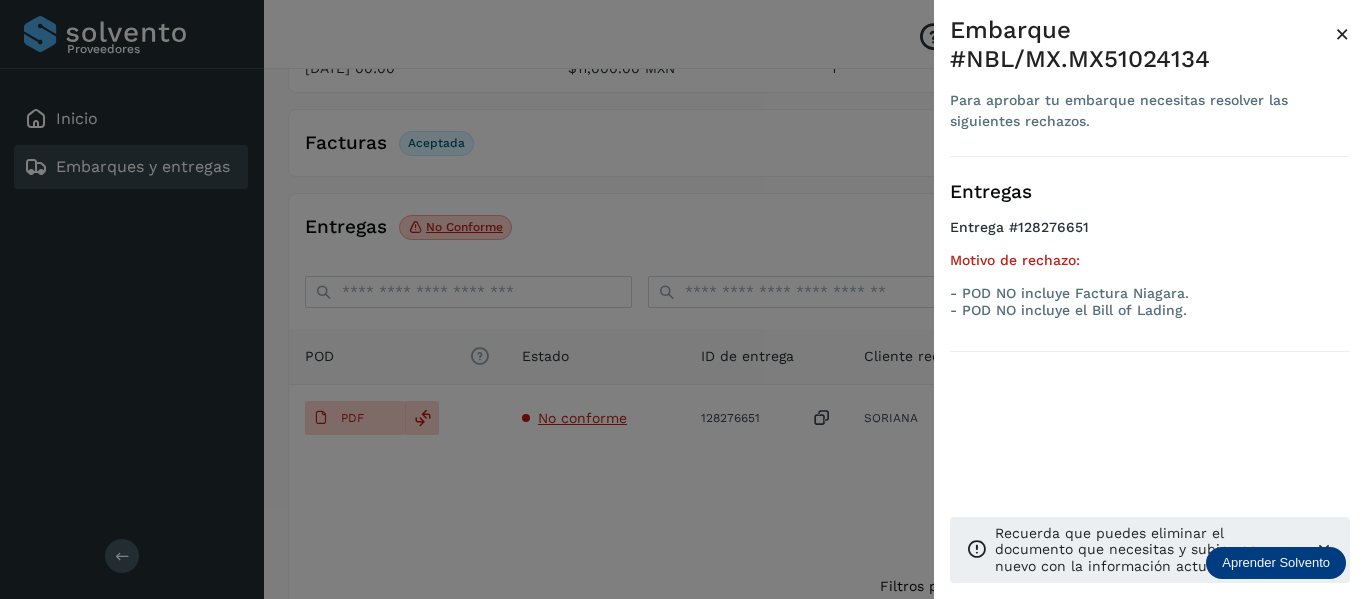 click on "Embarque #NBL/MX.MX51024134 Para aprobar tu embarque necesitas resolver las siguientes rechazos. × Entregas Entrega #128276651 Motivo de rechazo: - POD NO incluye Factura Niagara. - POD NO incluye el Bill of Lading. Recuerda que puedes eliminar el documento que necesitas y subir uno nuevo con la información actualizada." at bounding box center [1150, 315] 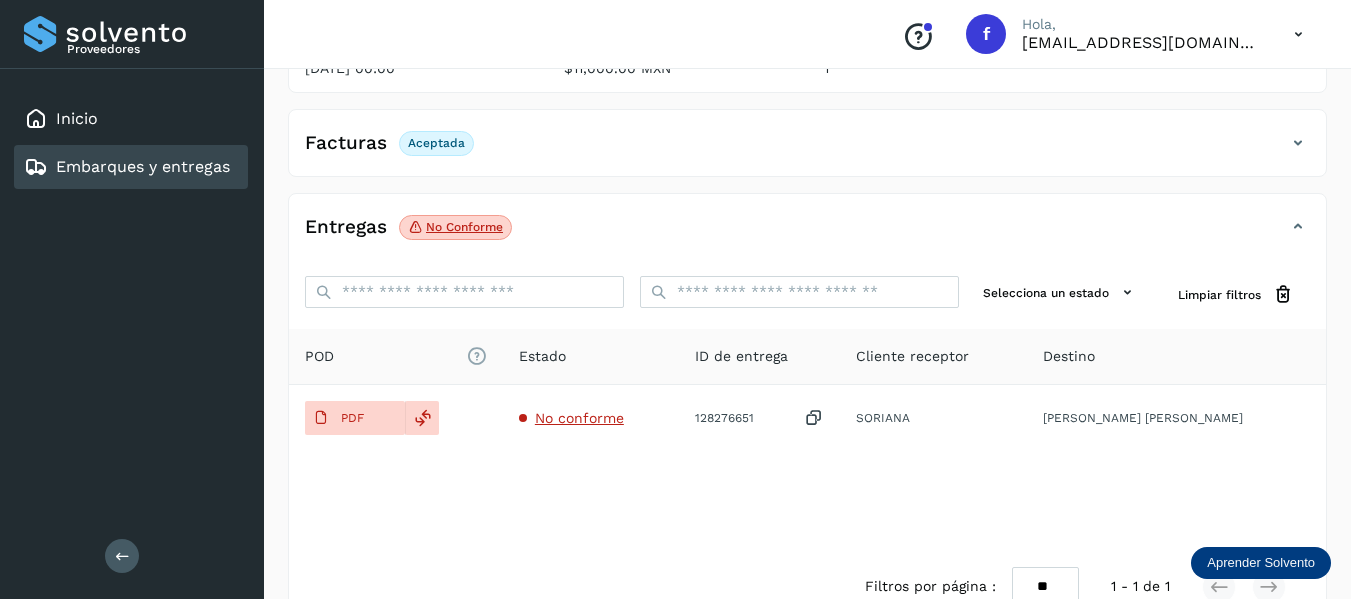 scroll, scrollTop: 200, scrollLeft: 0, axis: vertical 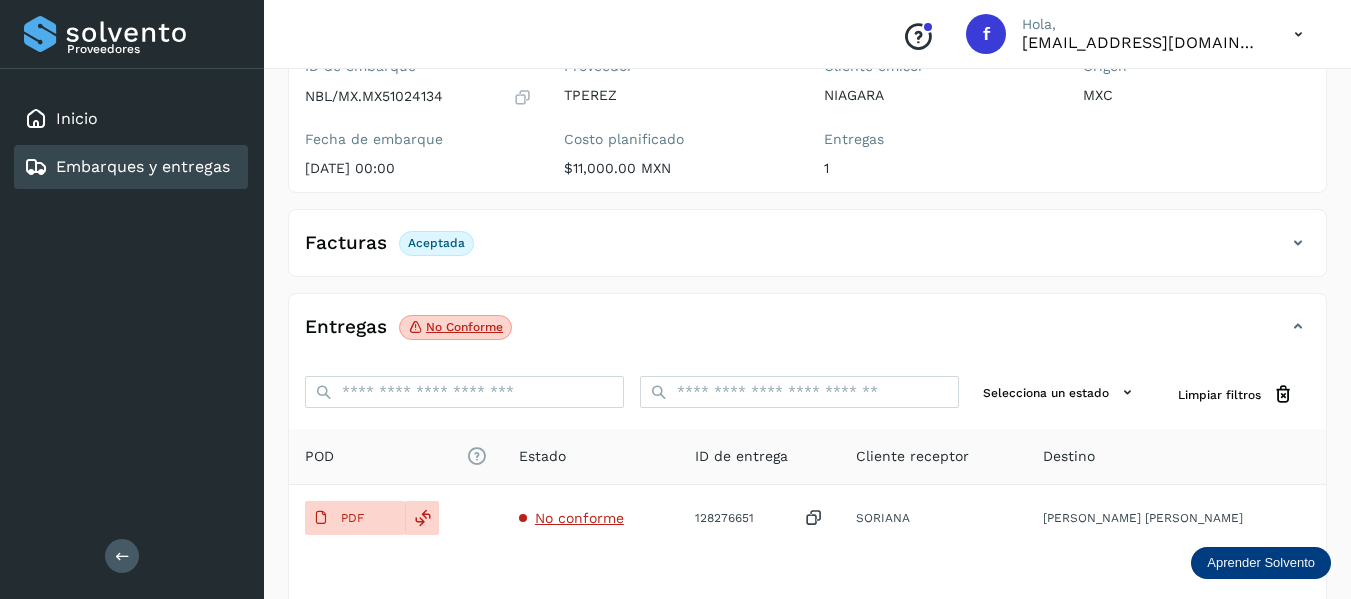 click on "Facturas Aceptada" 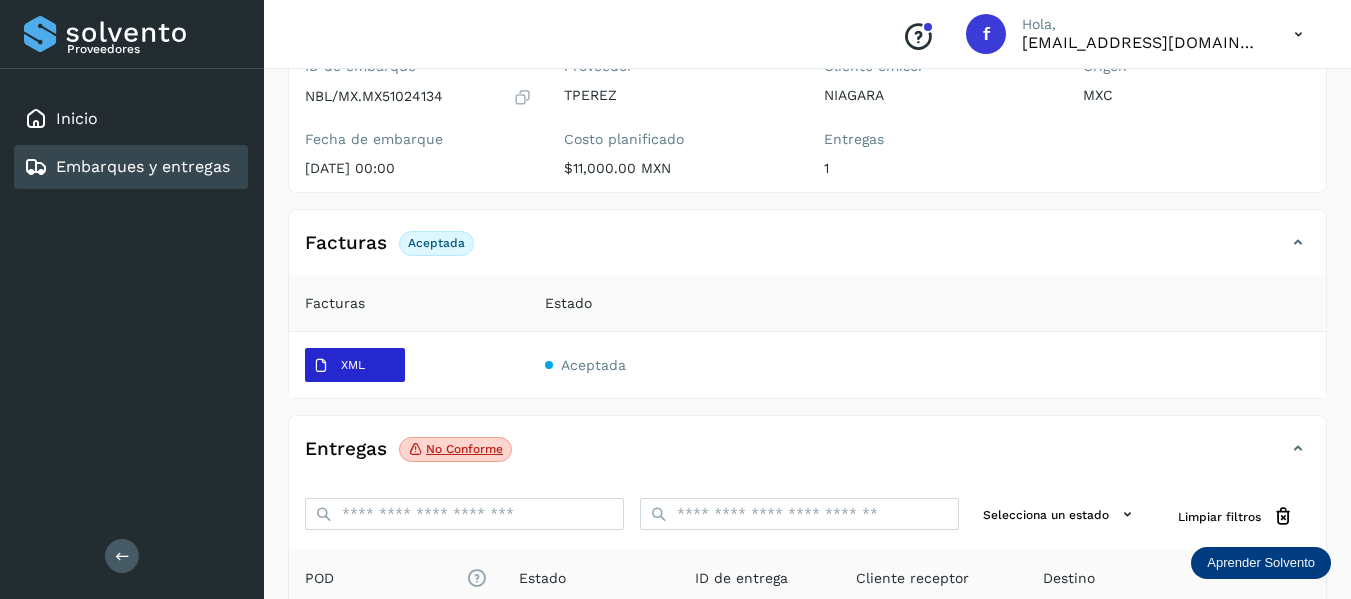 click on "XML" at bounding box center [339, 366] 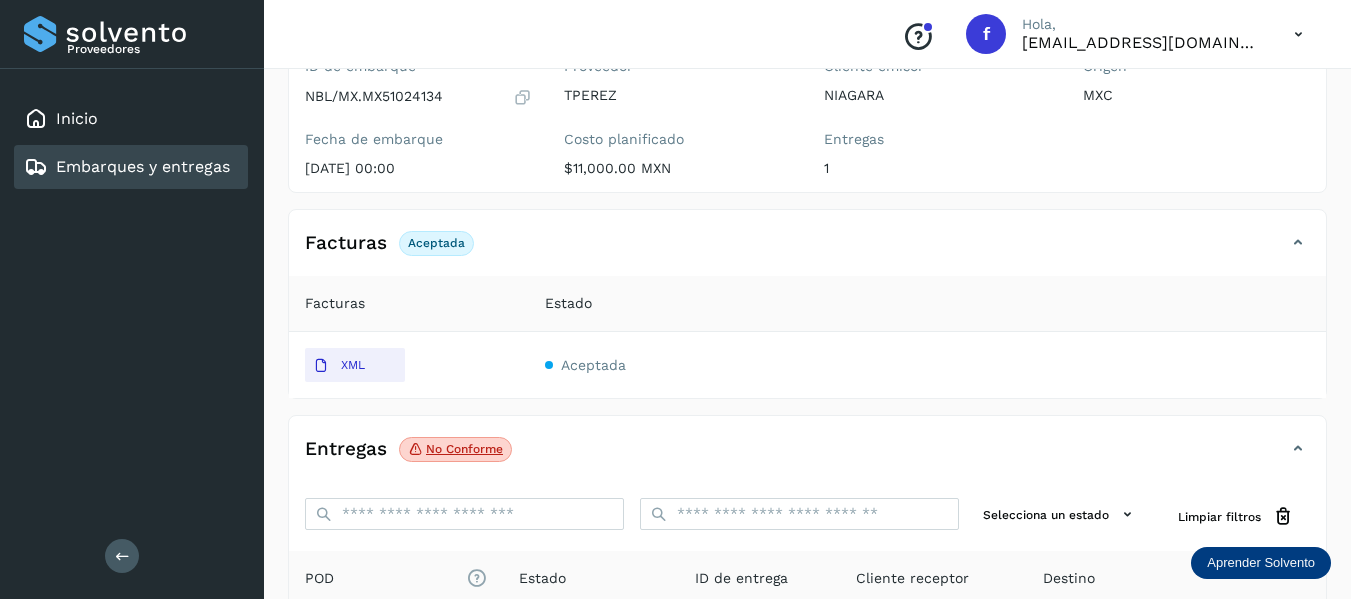 type 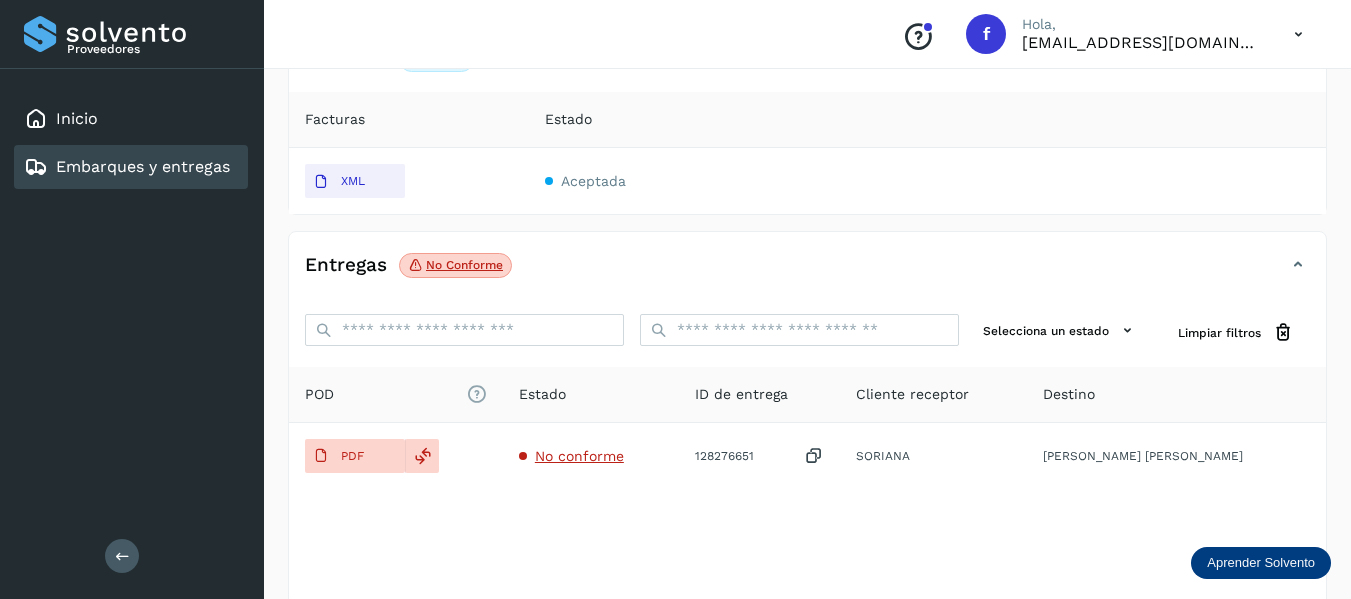 scroll, scrollTop: 470, scrollLeft: 0, axis: vertical 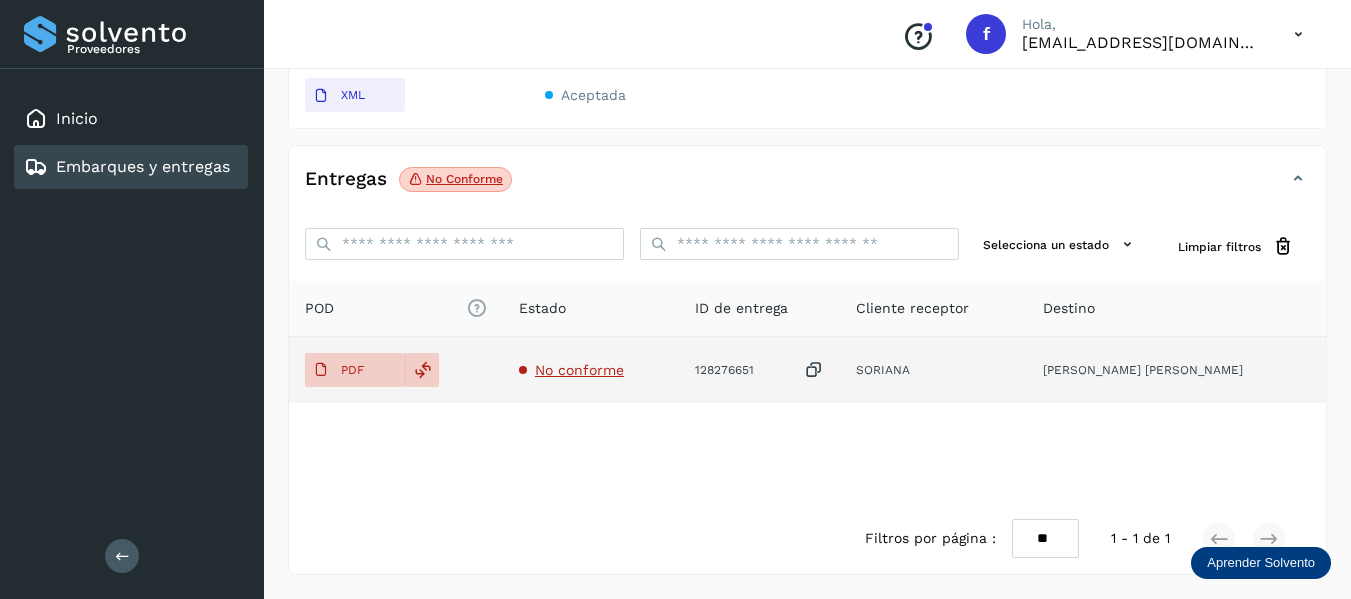 click on "No conforme" at bounding box center [579, 370] 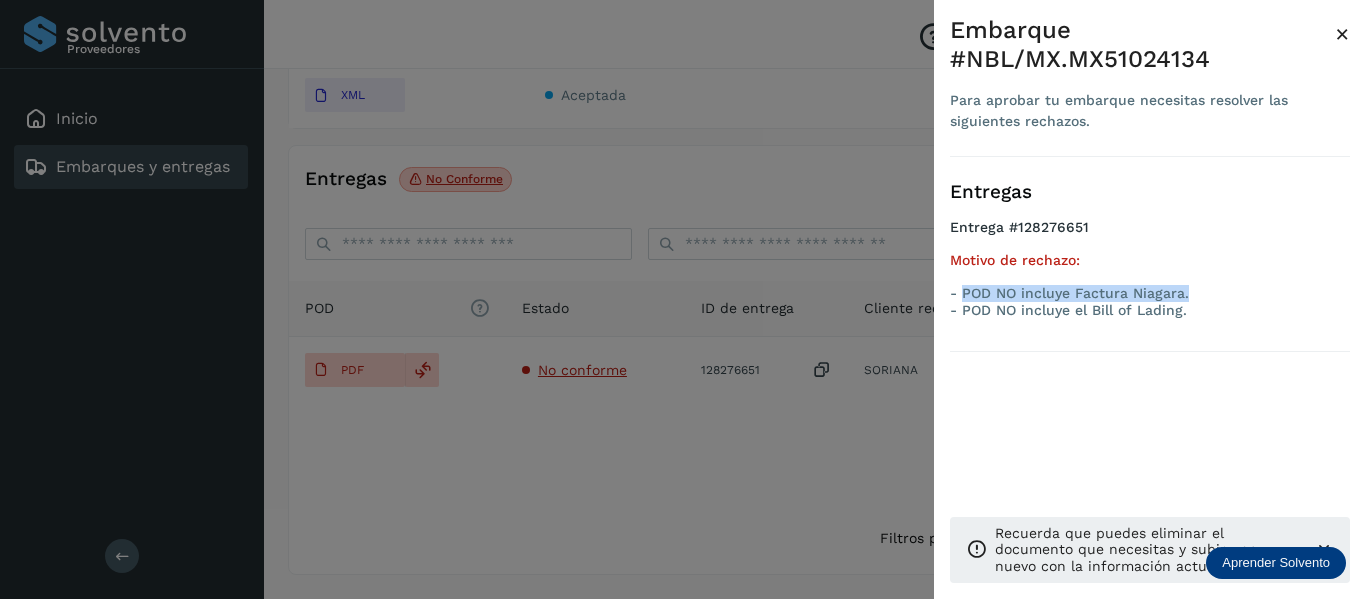 drag, startPoint x: 961, startPoint y: 287, endPoint x: 1198, endPoint y: 282, distance: 237.05273 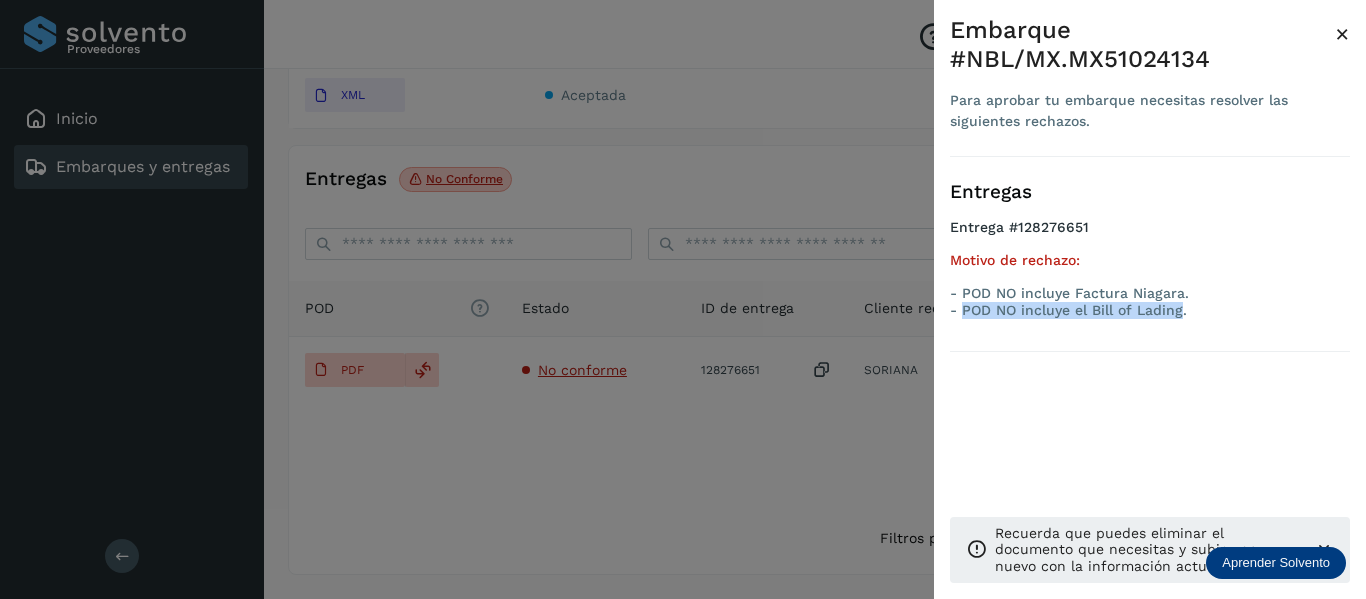drag, startPoint x: 963, startPoint y: 313, endPoint x: 1181, endPoint y: 305, distance: 218.14674 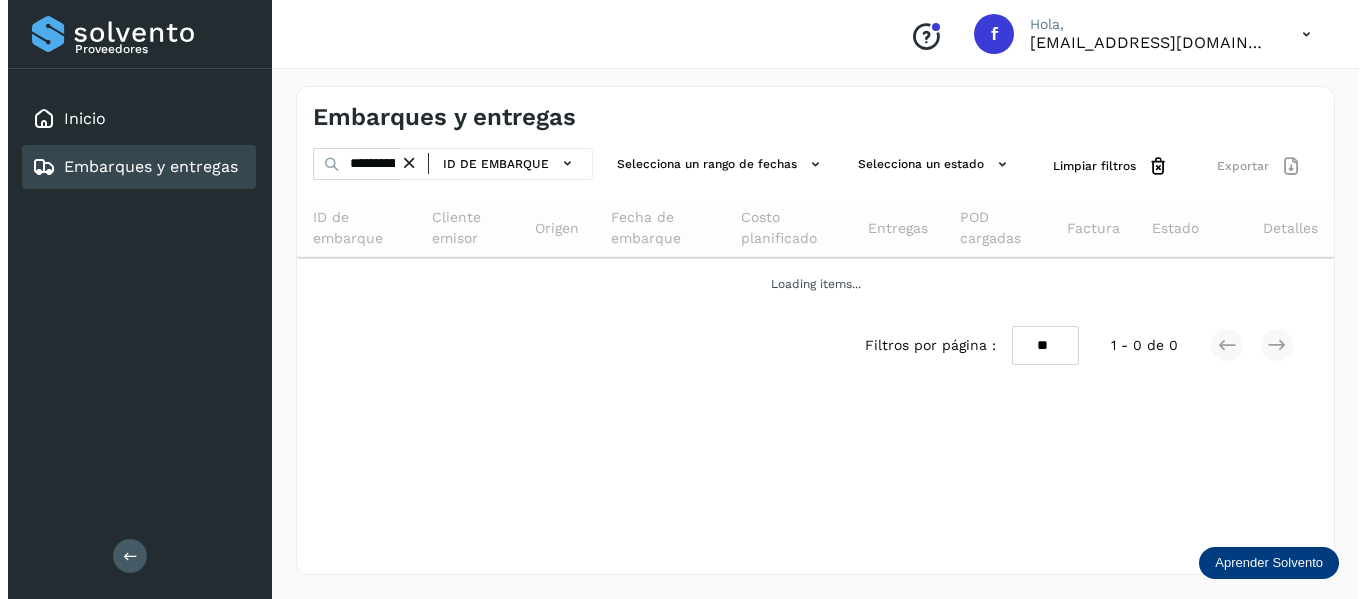 scroll, scrollTop: 0, scrollLeft: 0, axis: both 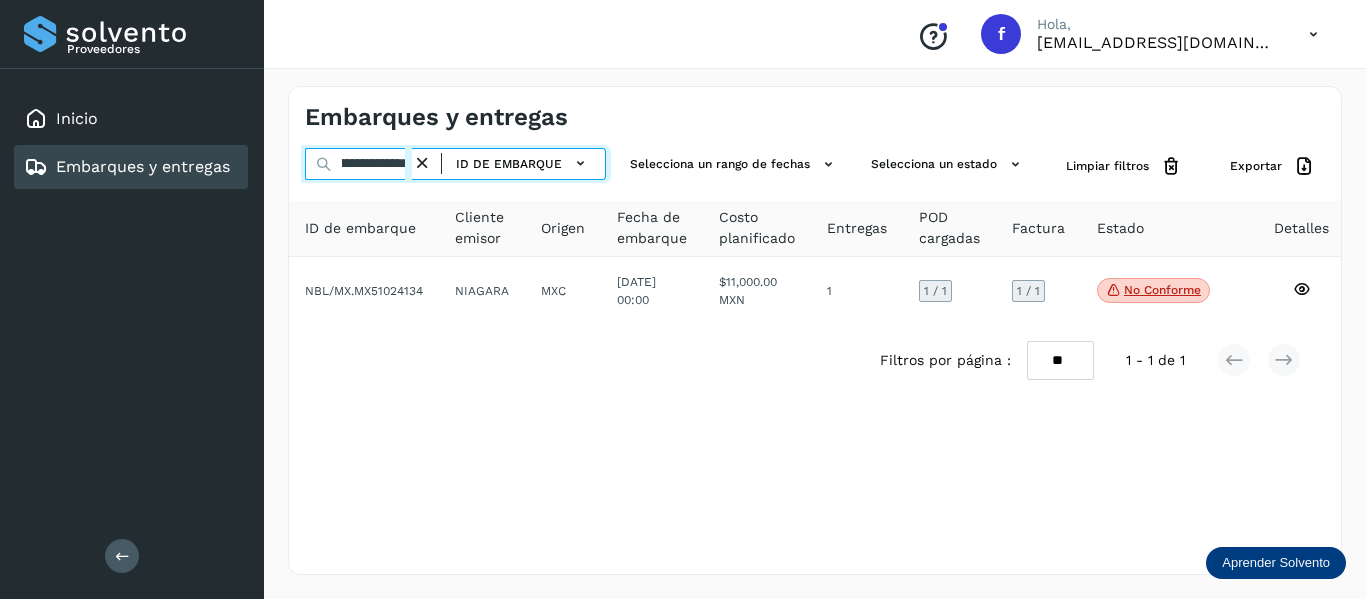 drag, startPoint x: 342, startPoint y: 165, endPoint x: 603, endPoint y: 226, distance: 268.03357 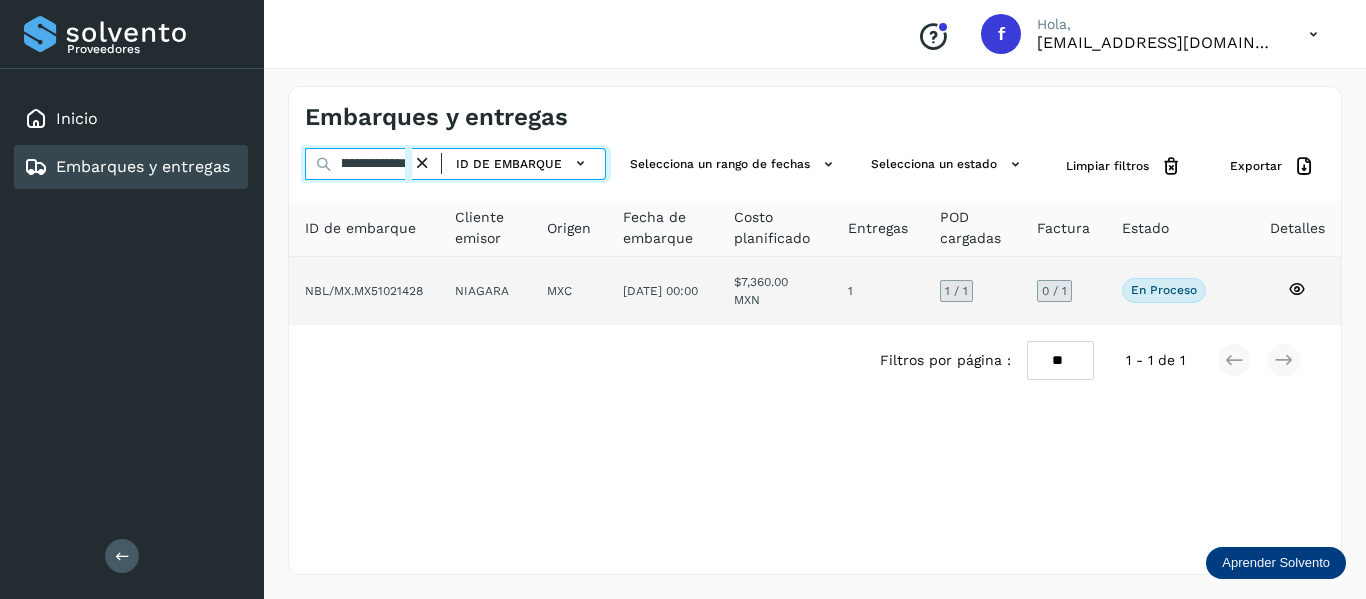 type on "**********" 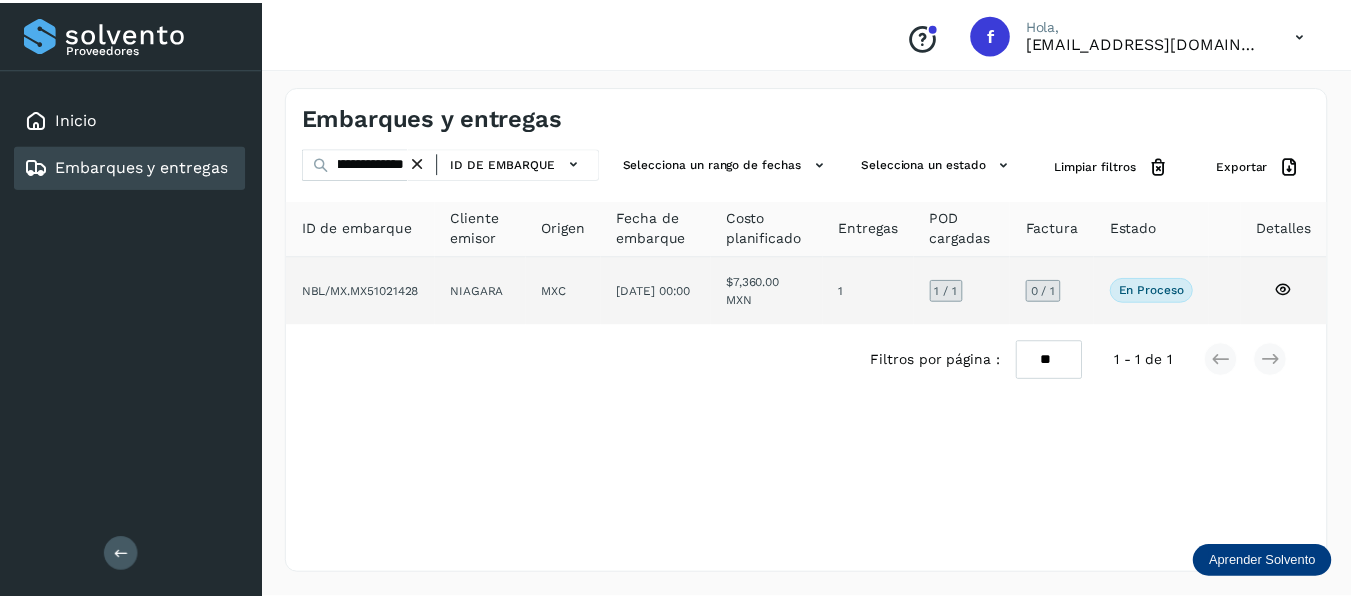 scroll, scrollTop: 0, scrollLeft: 0, axis: both 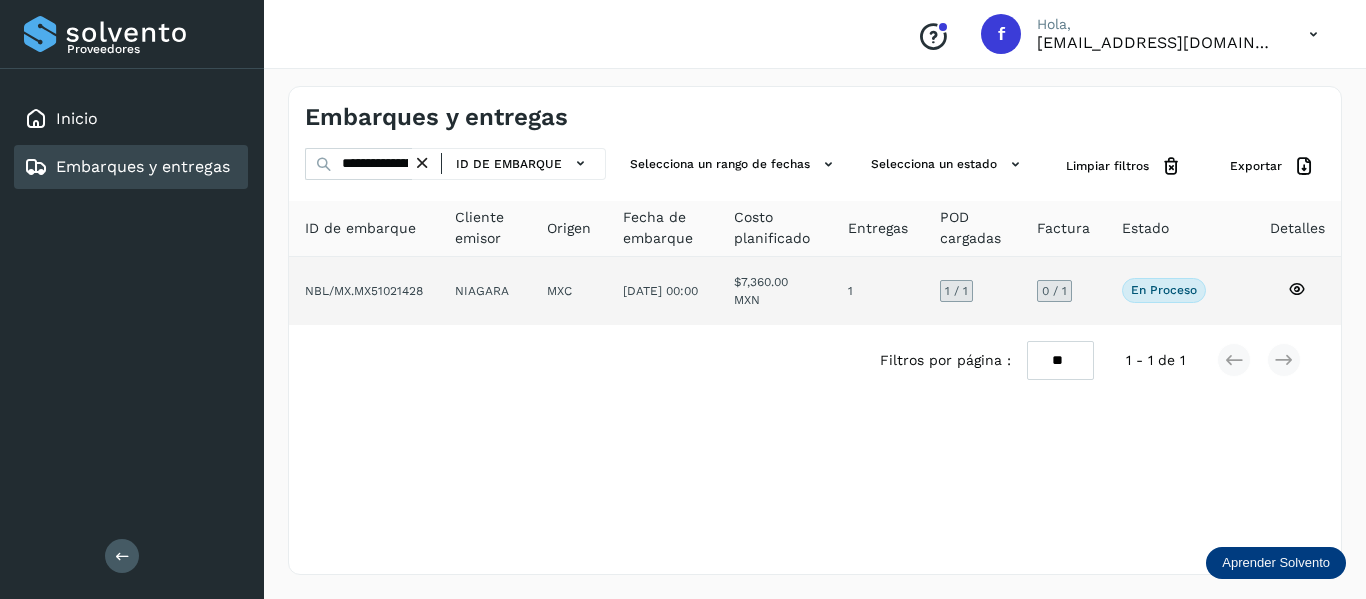 click 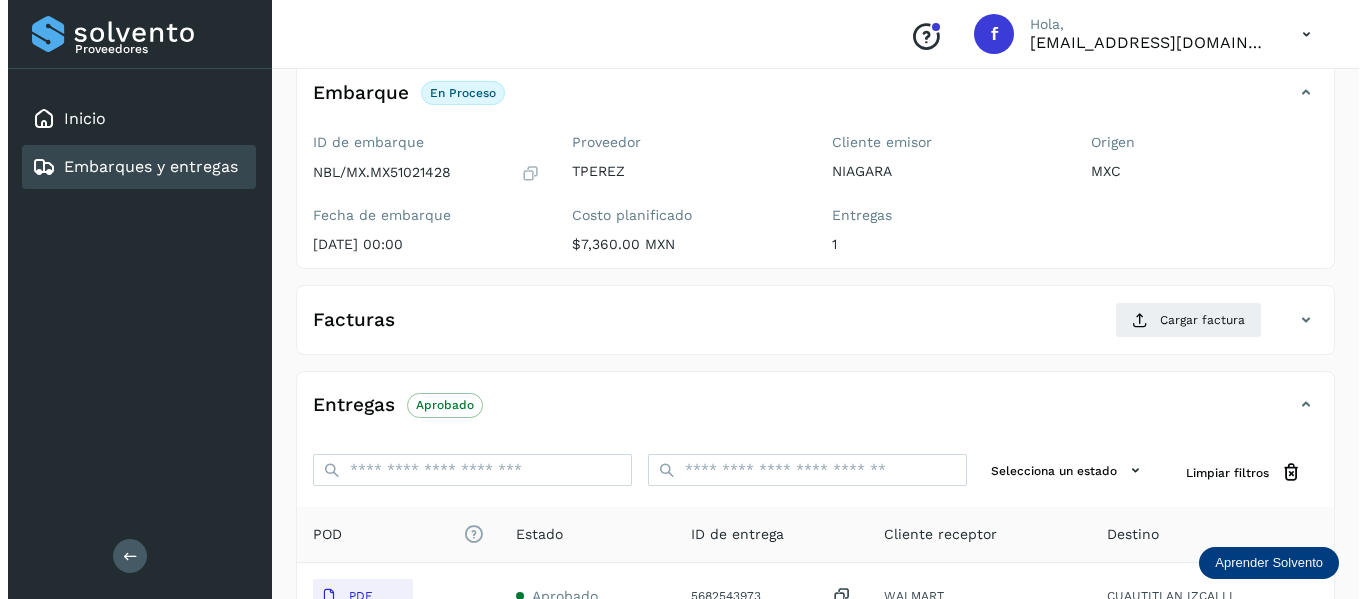 scroll, scrollTop: 0, scrollLeft: 0, axis: both 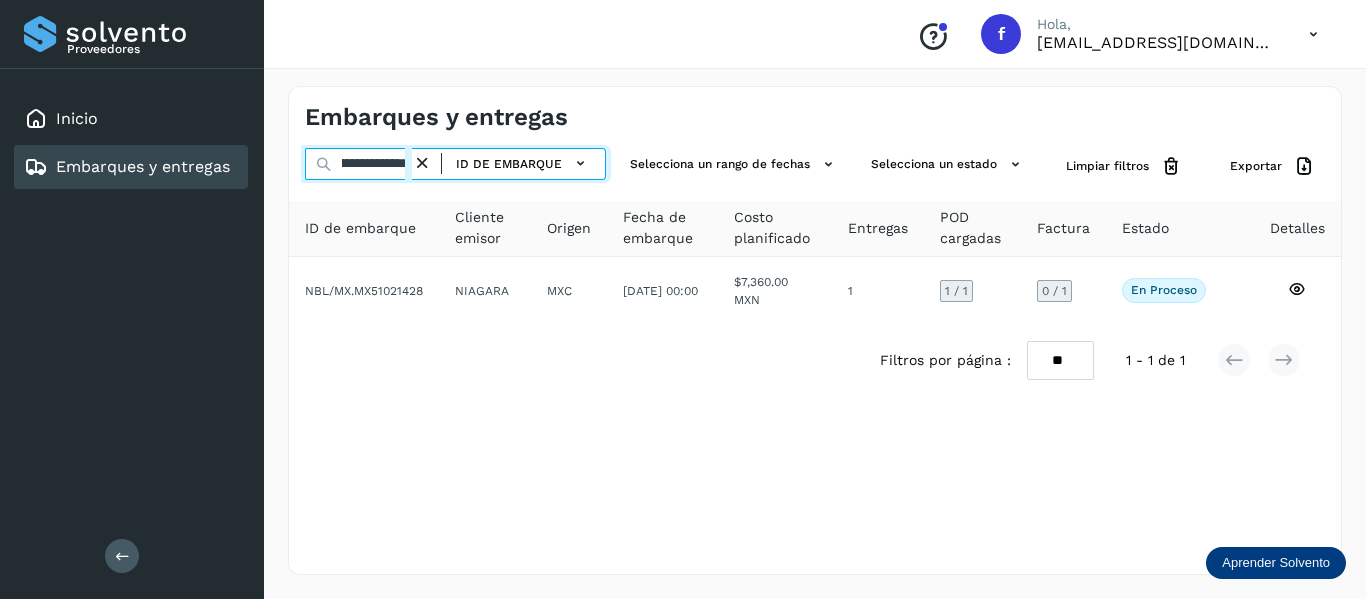 drag, startPoint x: 343, startPoint y: 154, endPoint x: 642, endPoint y: 183, distance: 300.40308 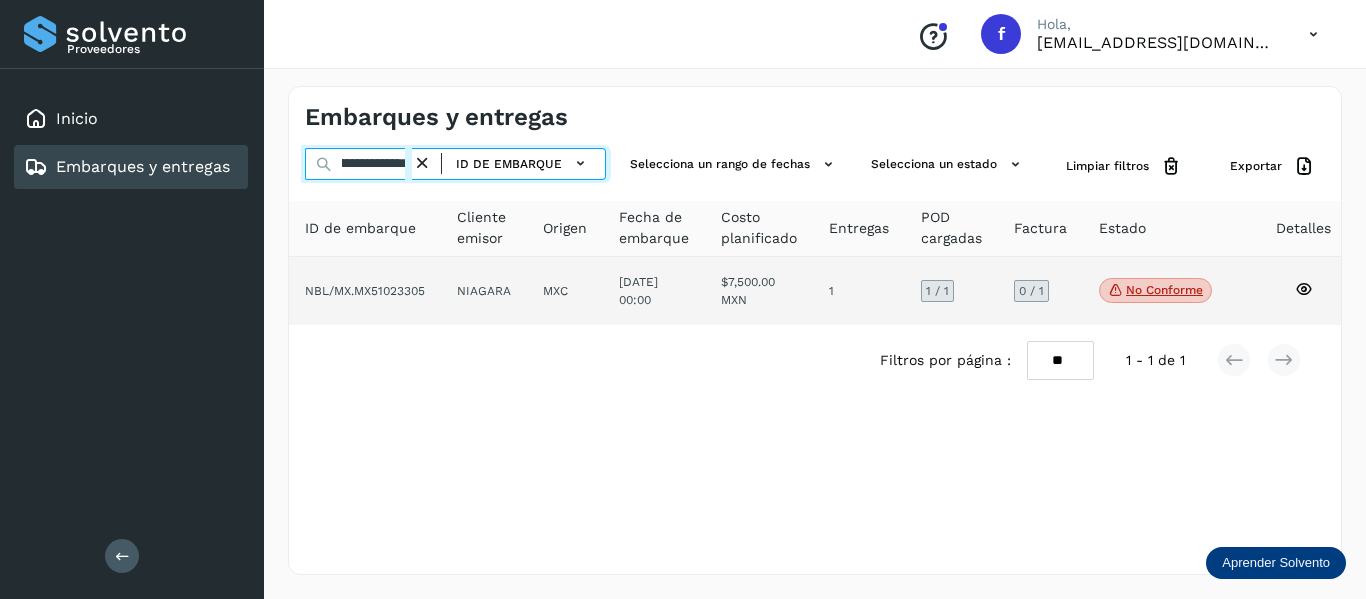type on "**********" 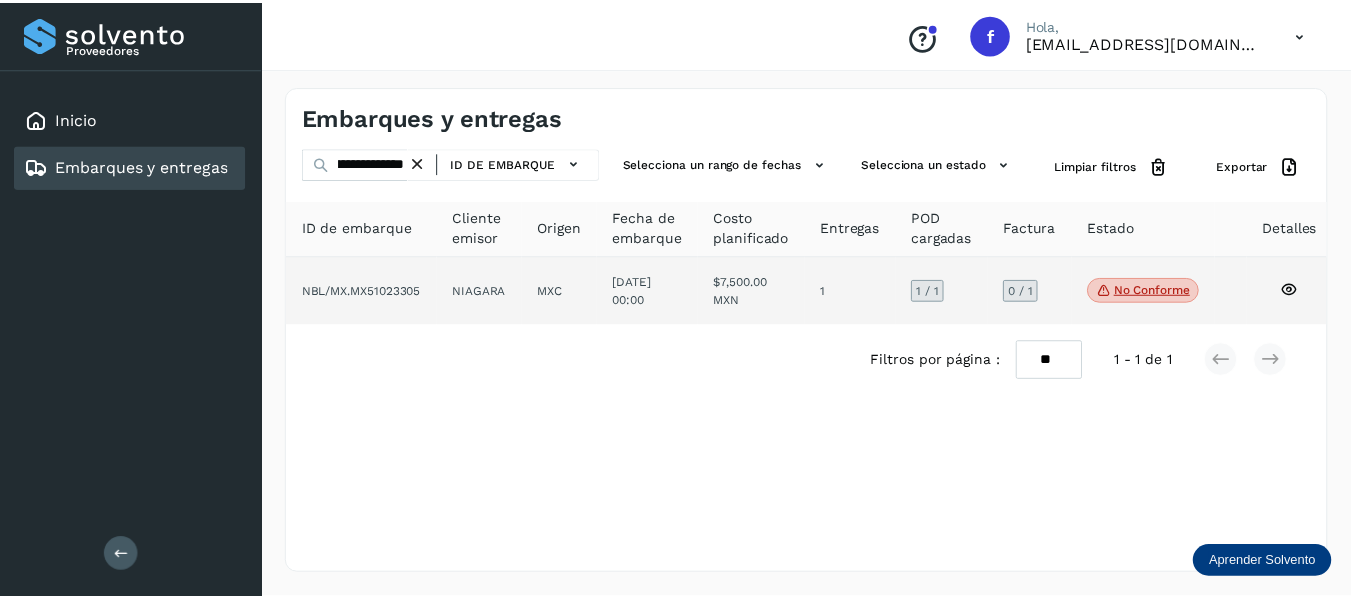 scroll, scrollTop: 0, scrollLeft: 0, axis: both 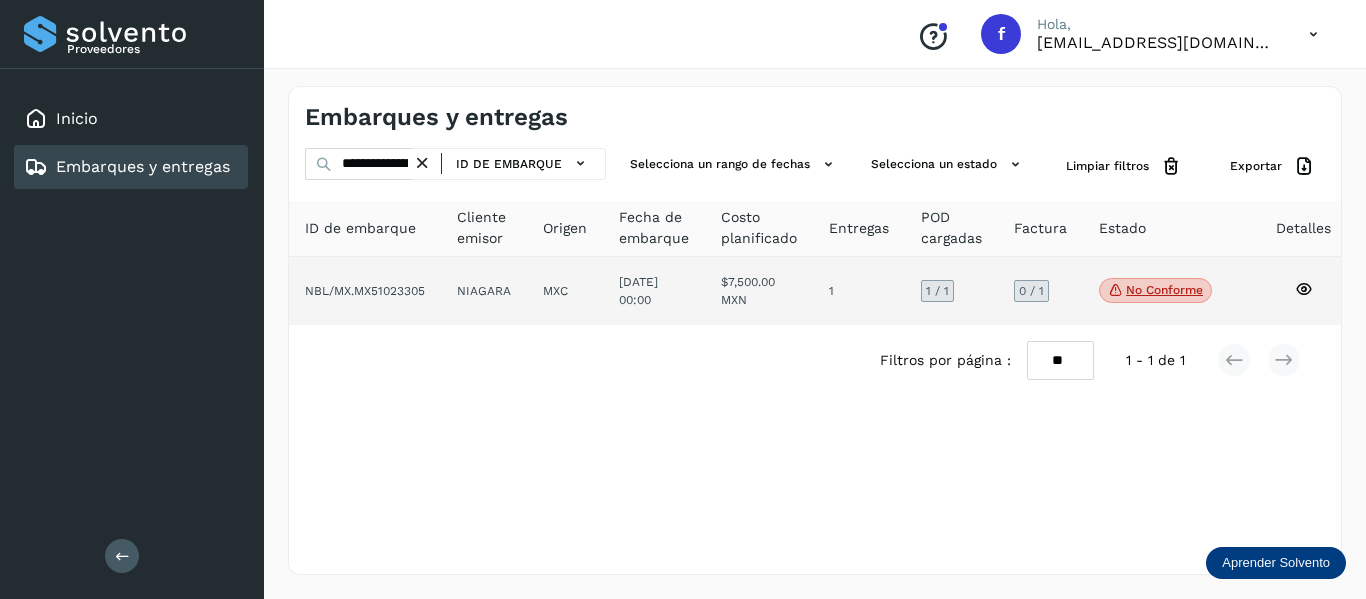click 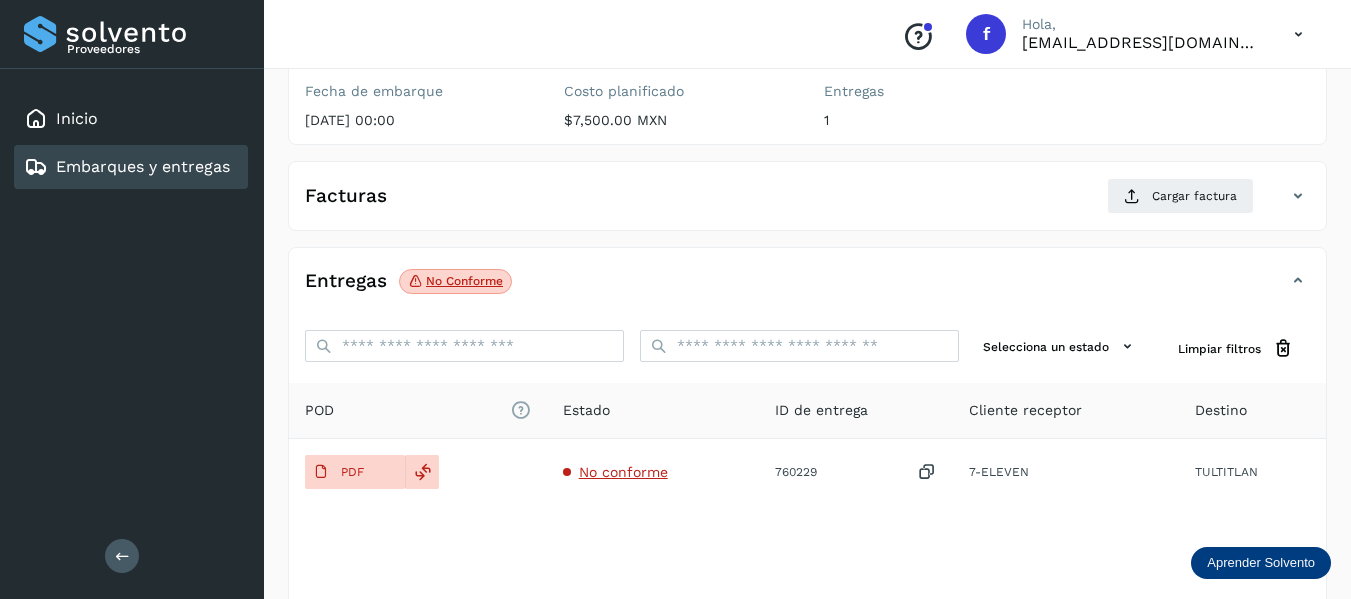 scroll, scrollTop: 300, scrollLeft: 0, axis: vertical 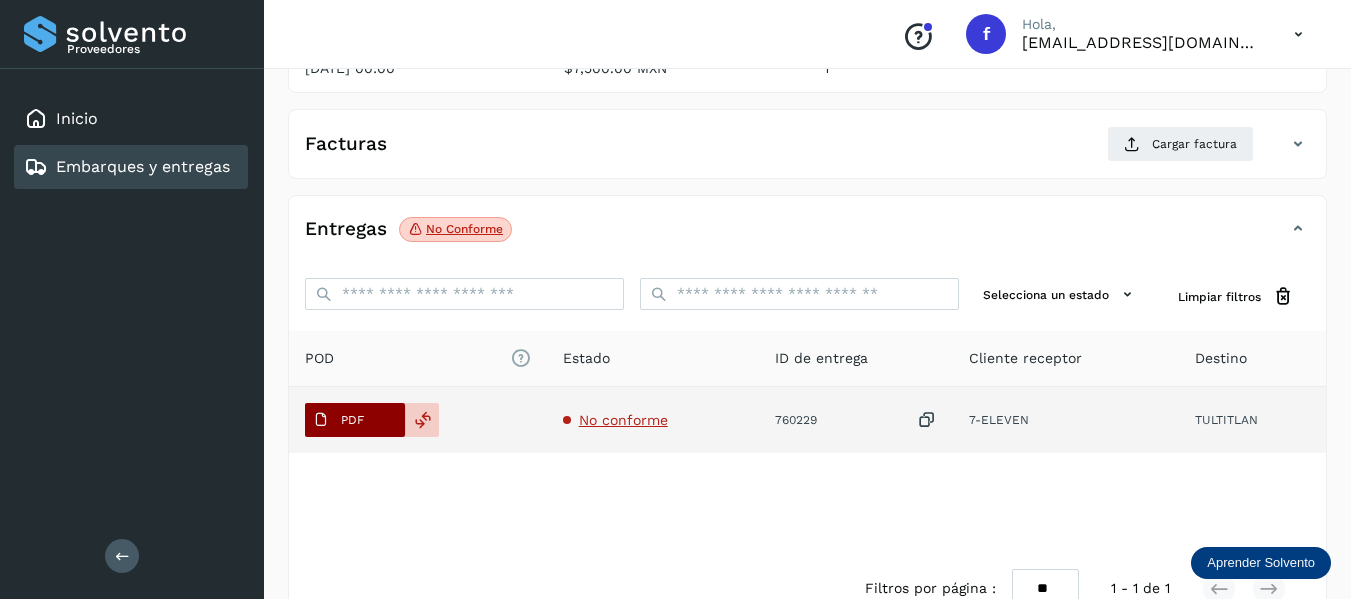 click on "PDF" at bounding box center (355, 420) 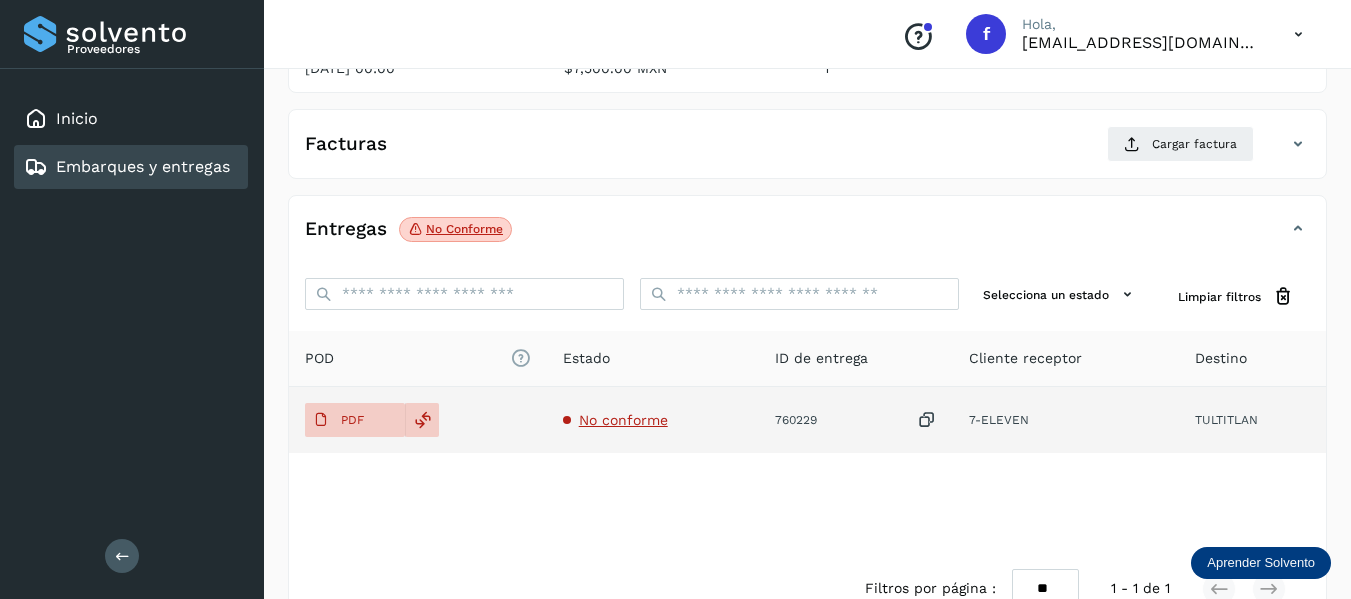 type 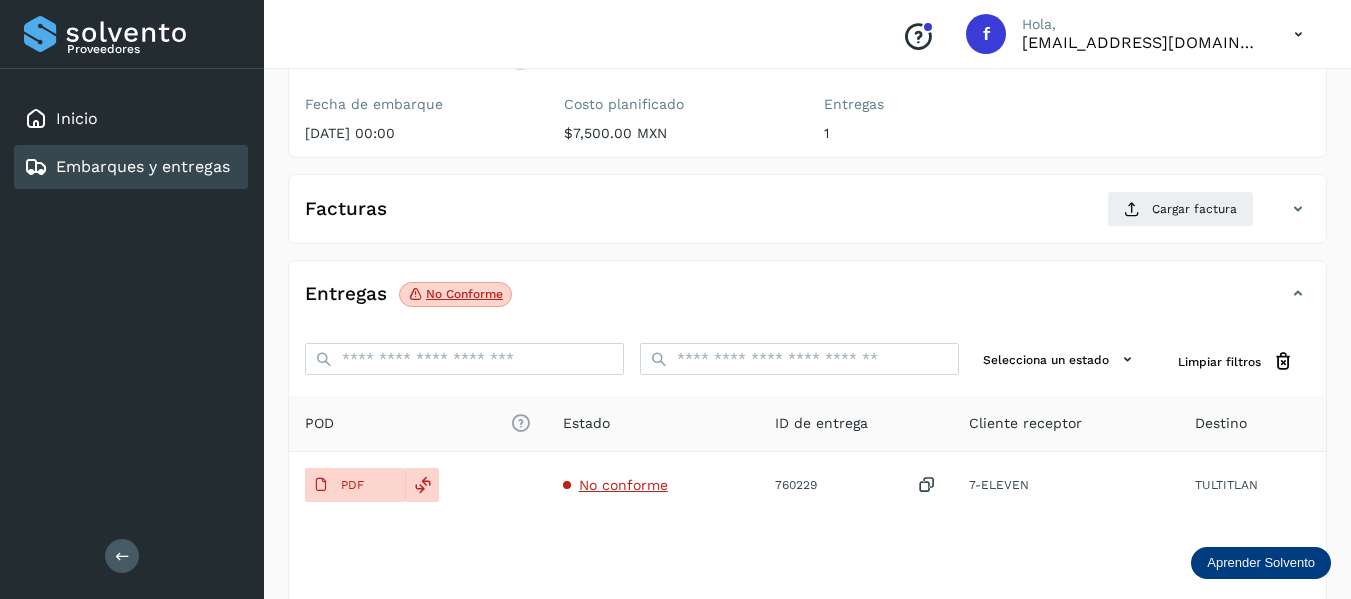 scroll, scrollTop: 200, scrollLeft: 0, axis: vertical 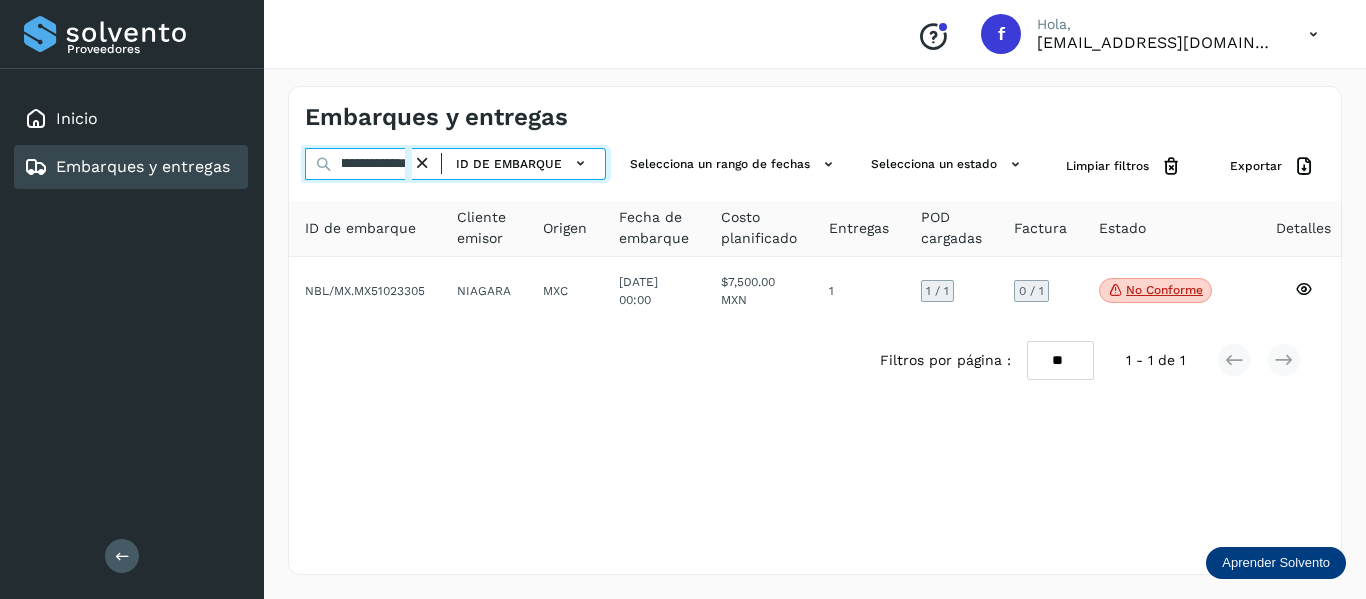 drag, startPoint x: 340, startPoint y: 164, endPoint x: 721, endPoint y: 230, distance: 386.6743 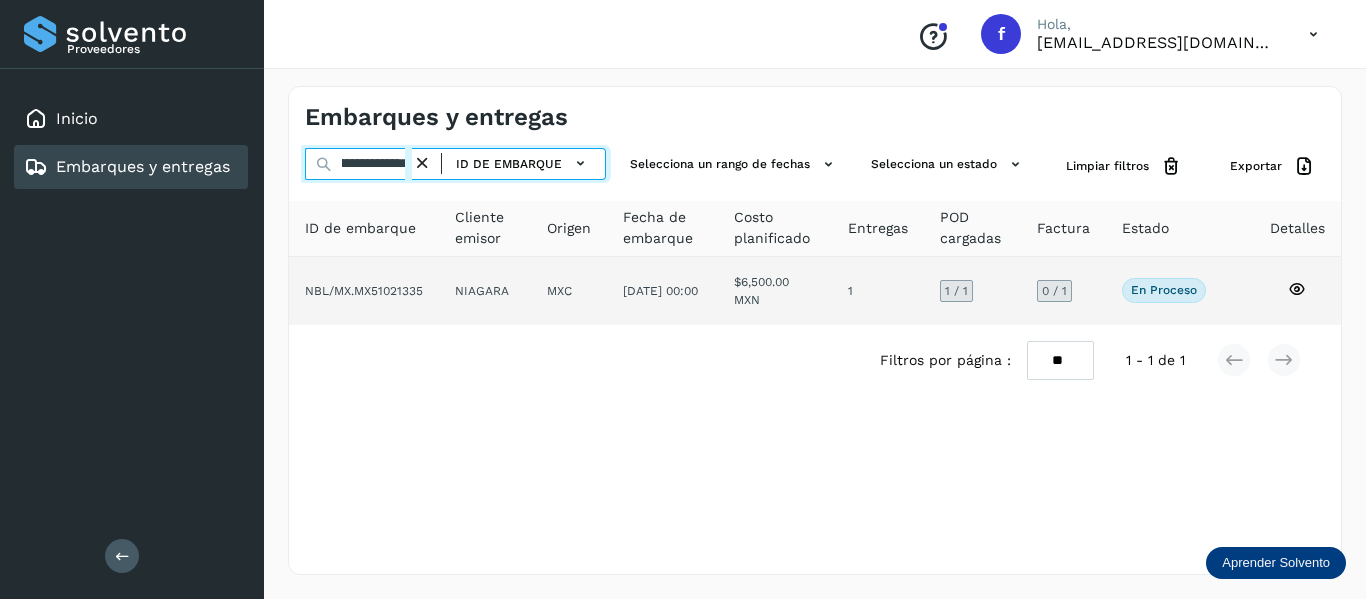 type on "**********" 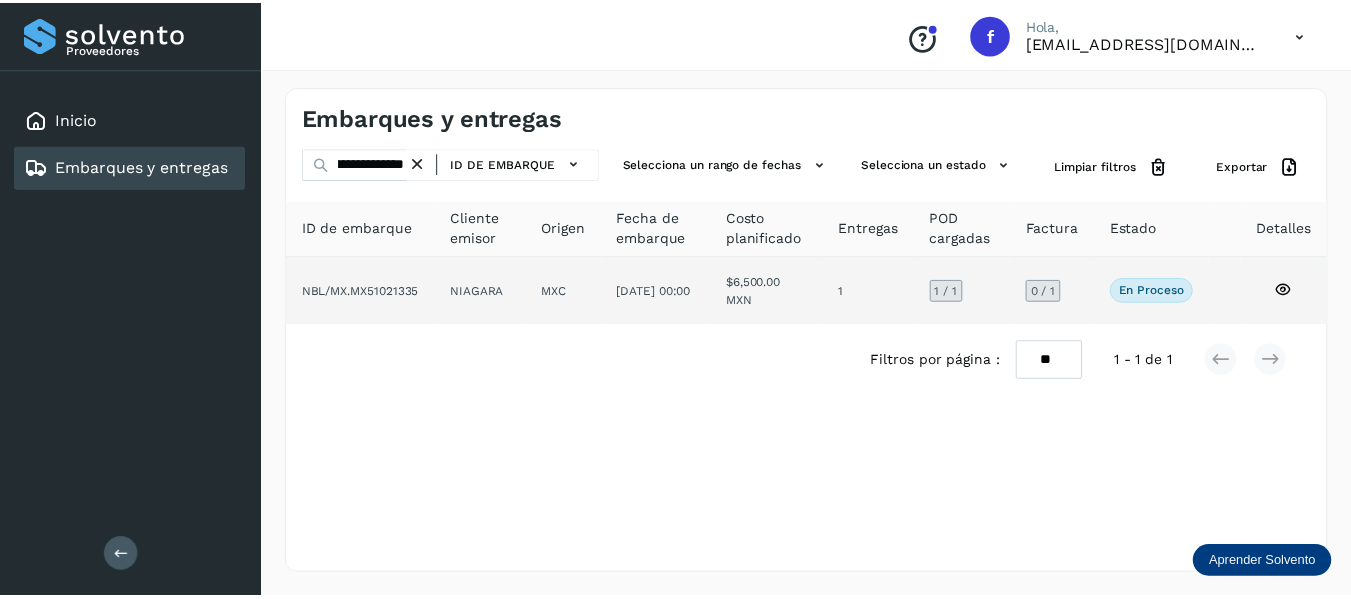 scroll, scrollTop: 0, scrollLeft: 0, axis: both 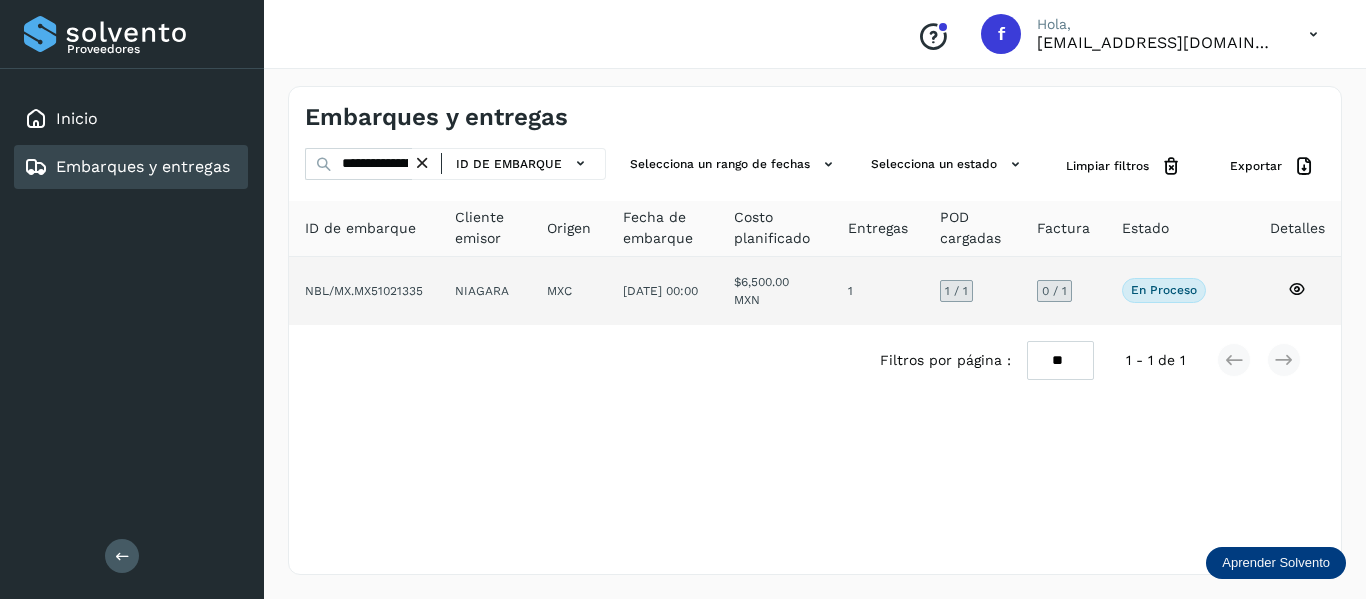 click 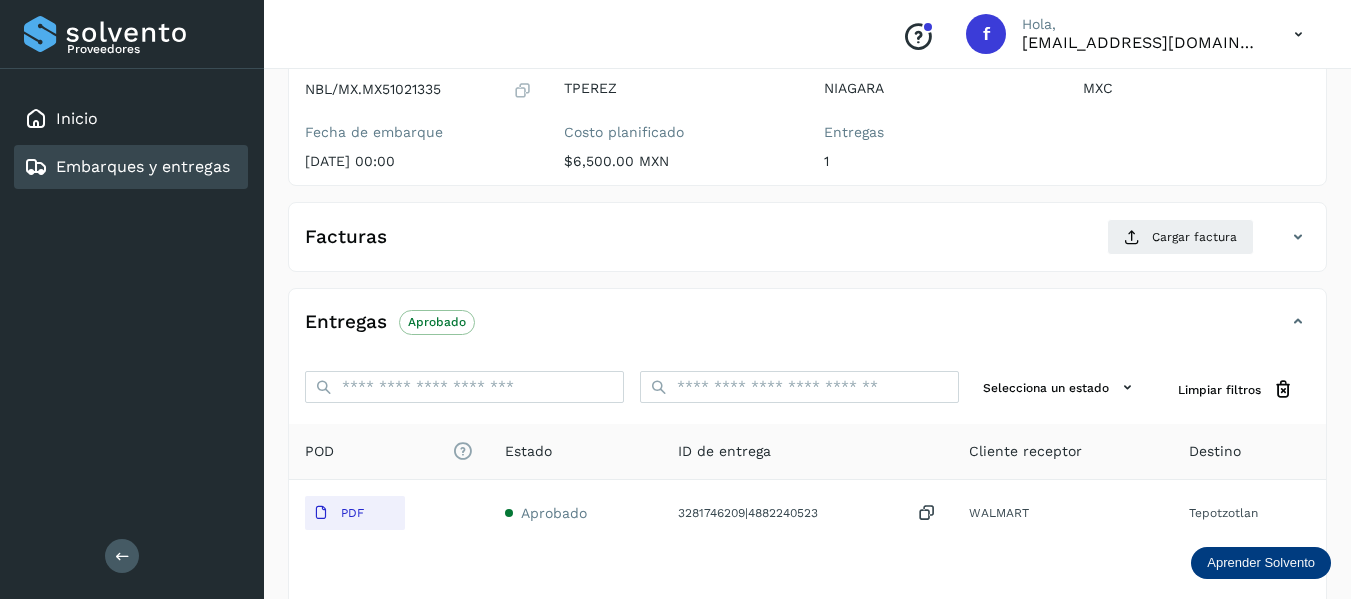 scroll, scrollTop: 300, scrollLeft: 0, axis: vertical 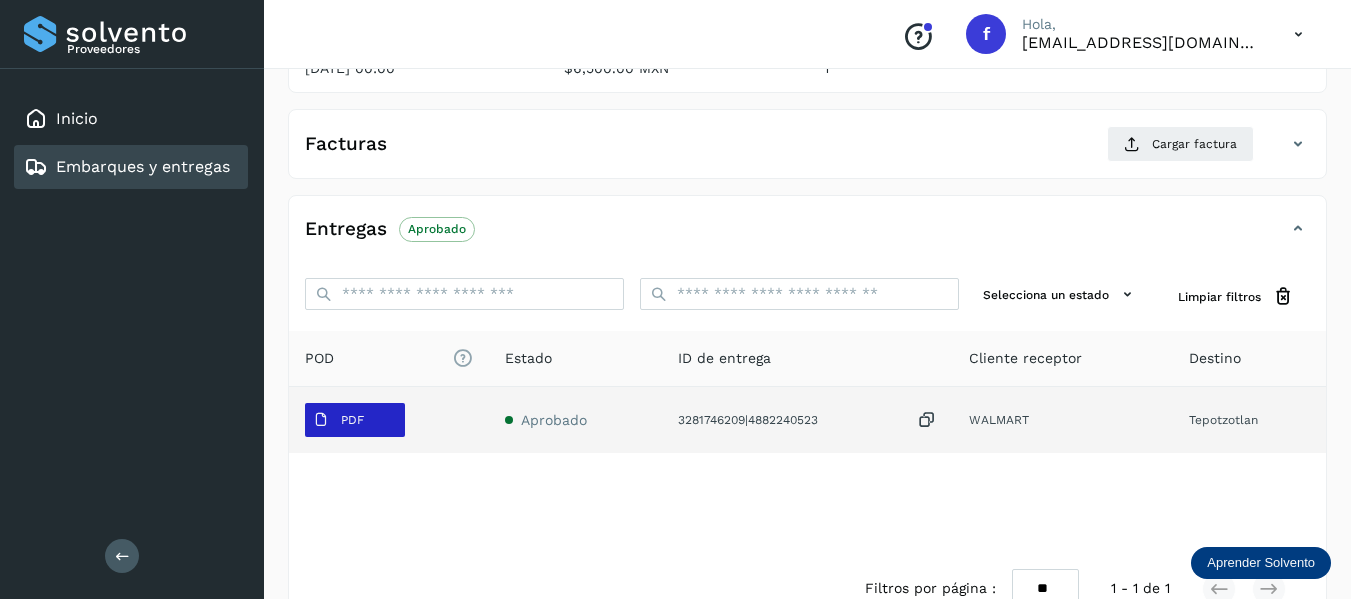 click on "PDF" at bounding box center (355, 420) 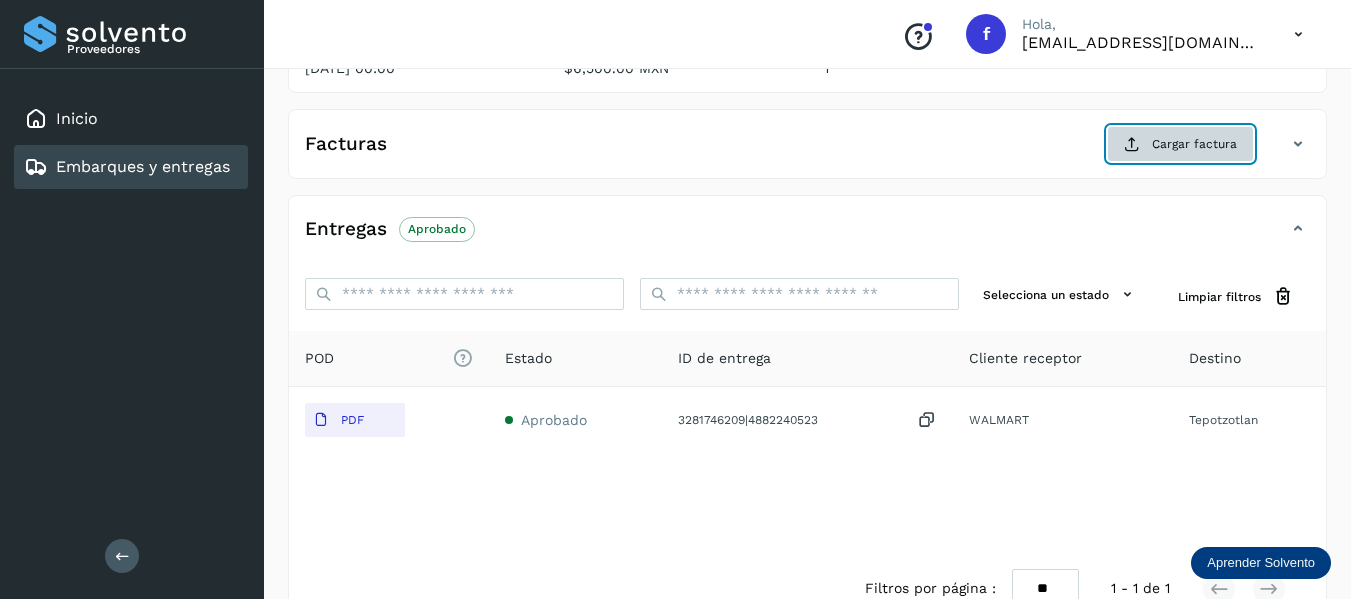 click on "Cargar factura" 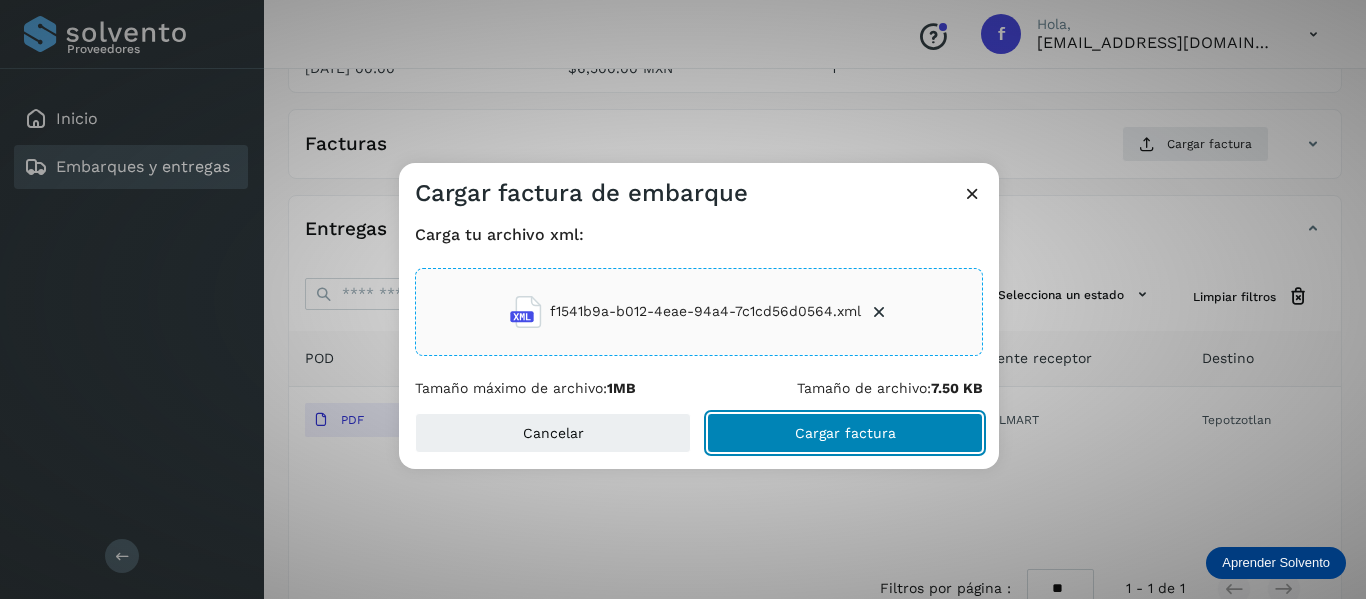 click on "Cargar factura" 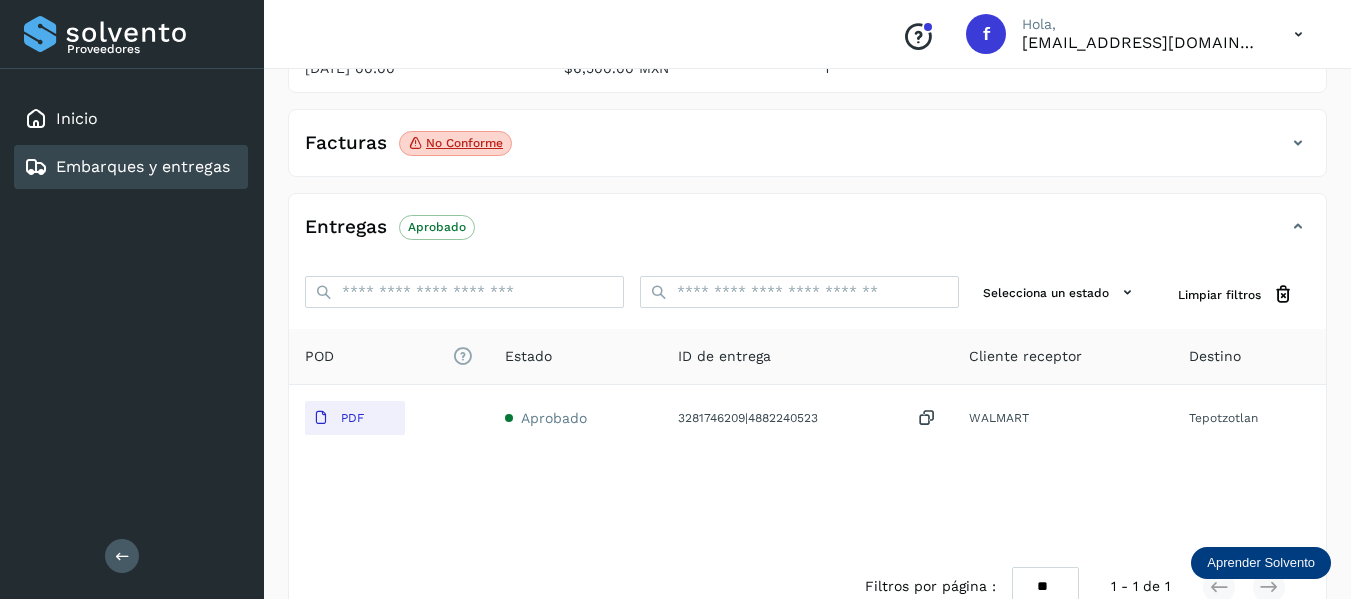click at bounding box center (1298, 143) 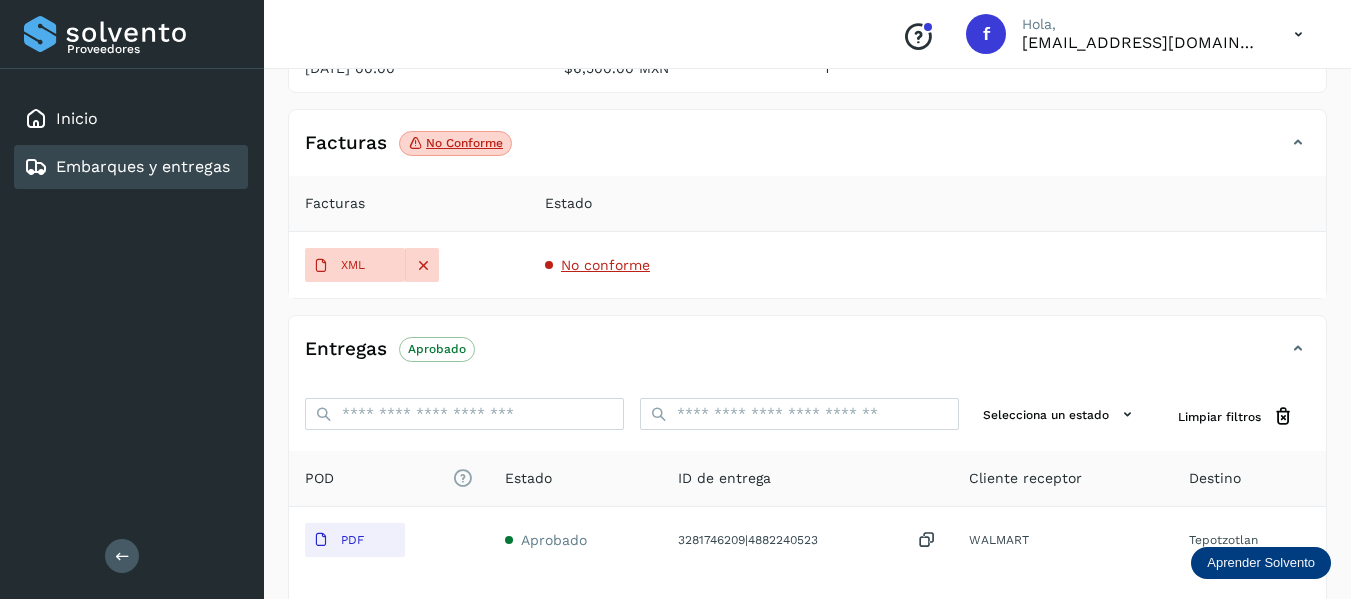 click on "No conforme" at bounding box center (605, 265) 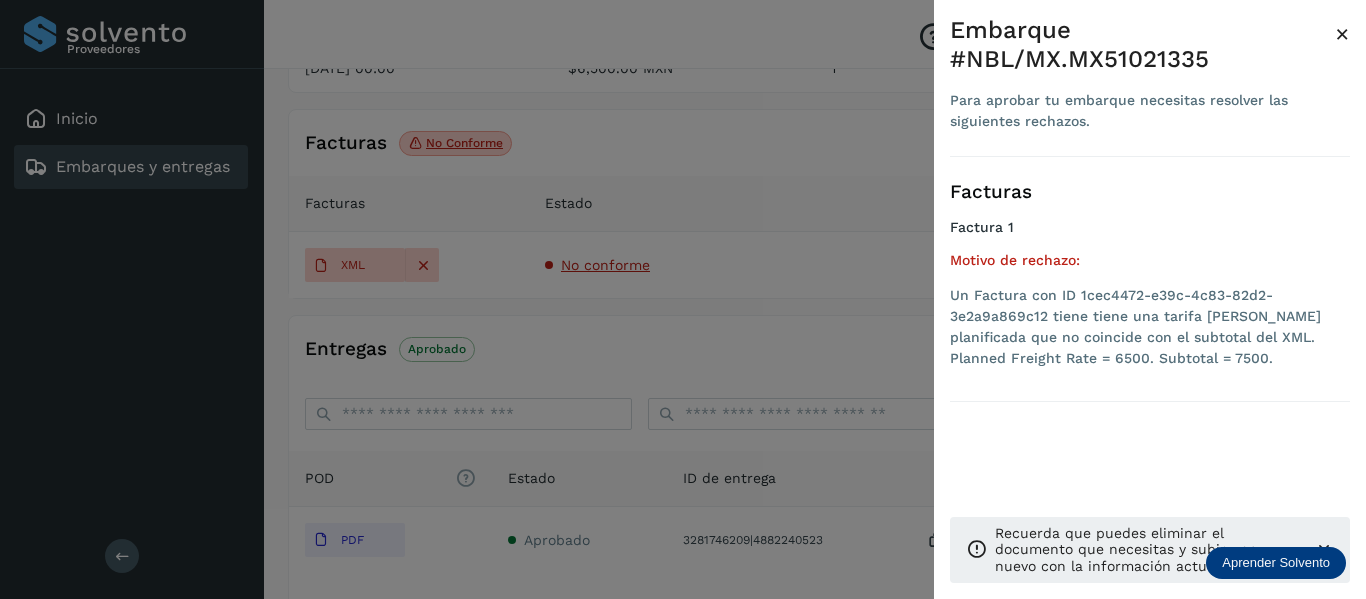 click on "×" at bounding box center (1342, 34) 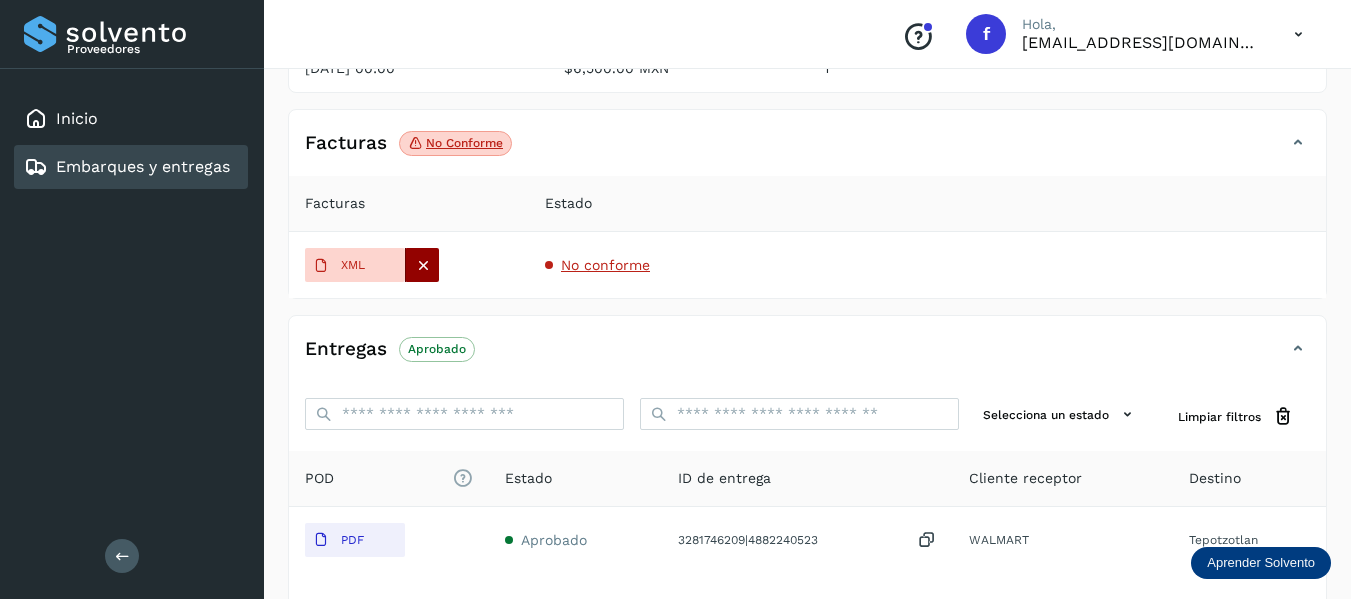 click at bounding box center (423, 265) 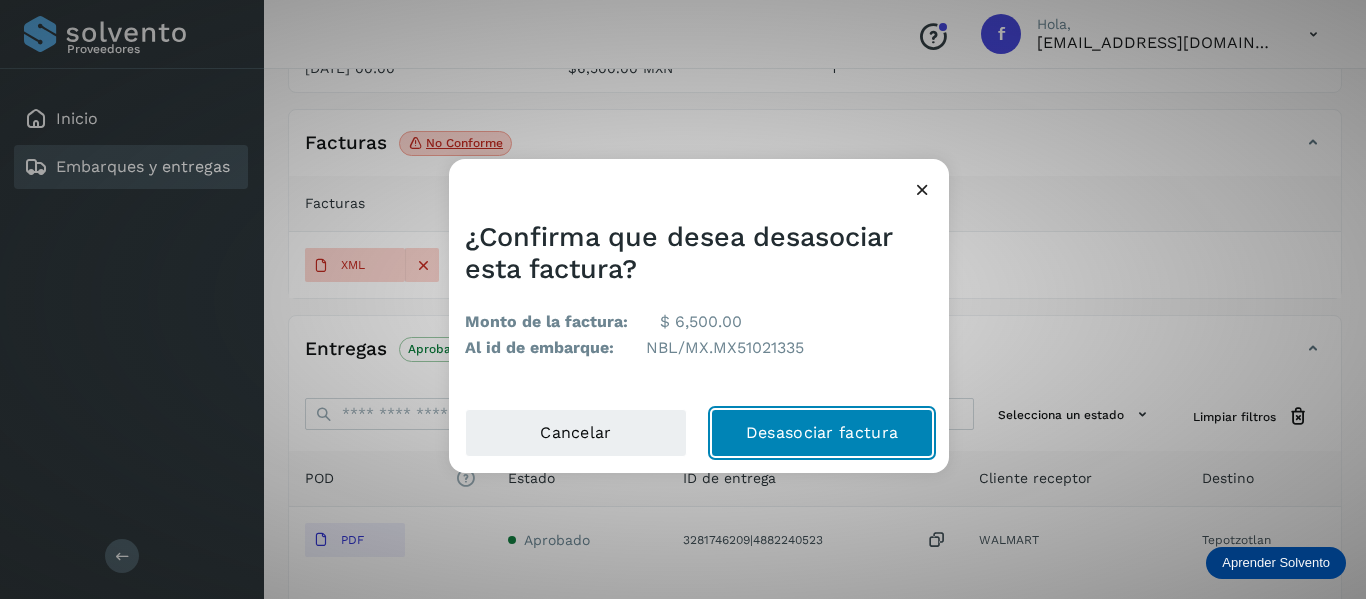 click on "Desasociar factura" 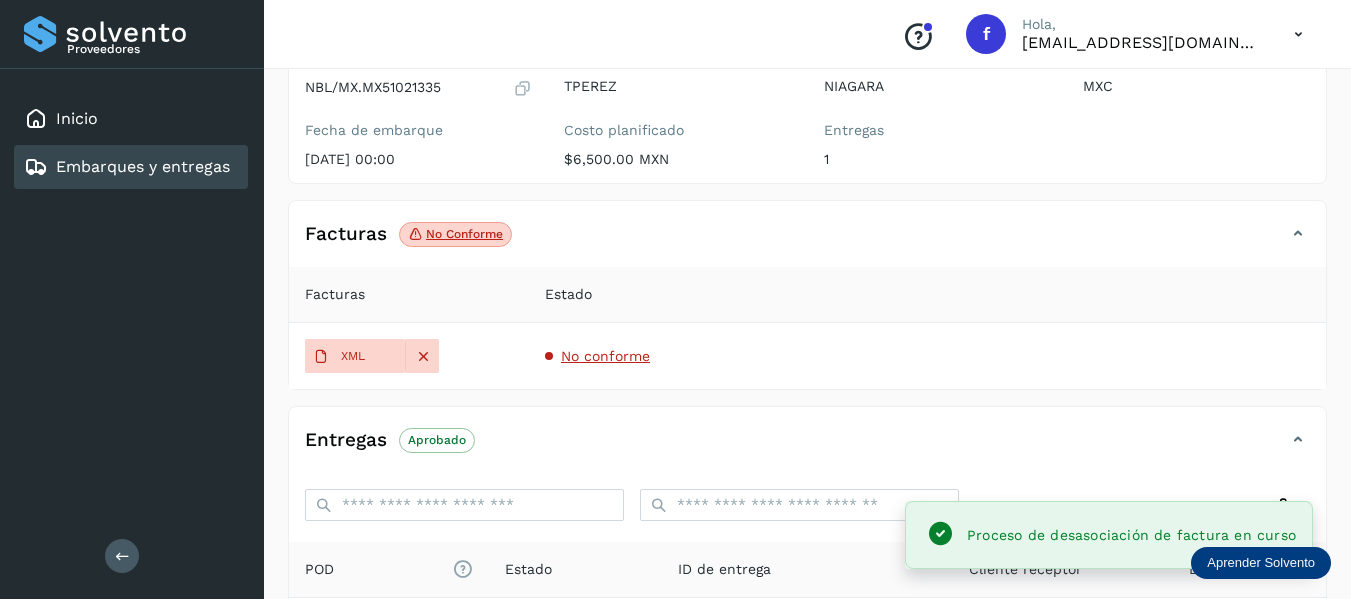 scroll, scrollTop: 100, scrollLeft: 0, axis: vertical 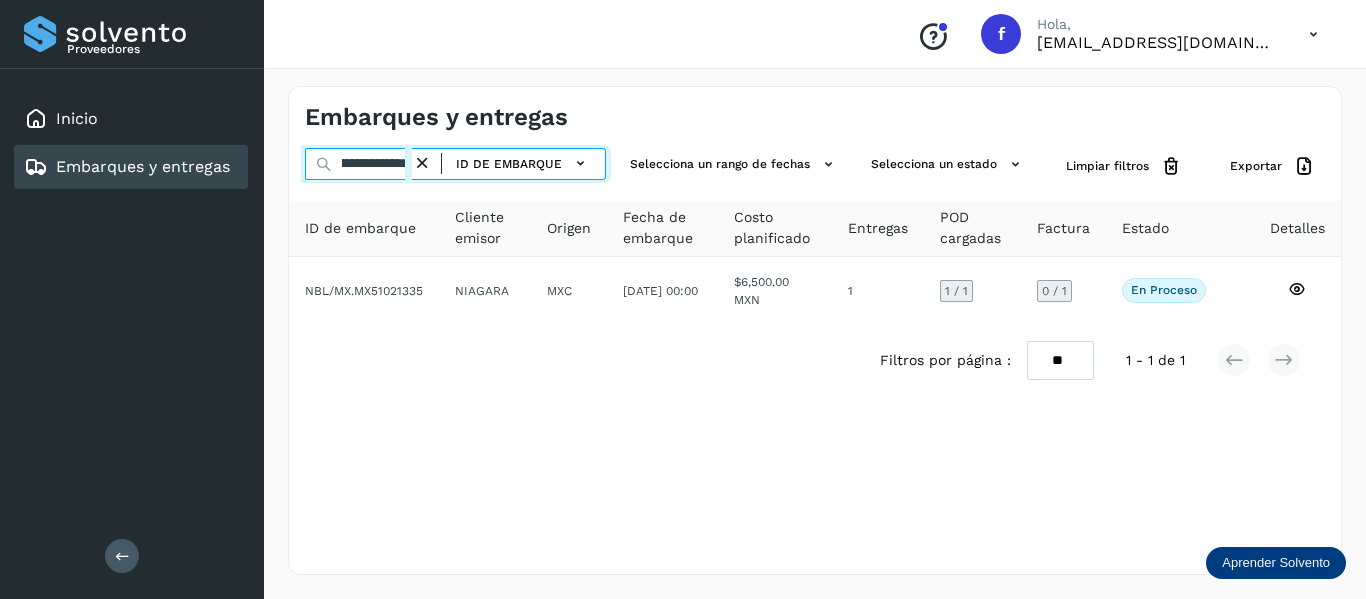 drag, startPoint x: 336, startPoint y: 161, endPoint x: 689, endPoint y: 190, distance: 354.1892 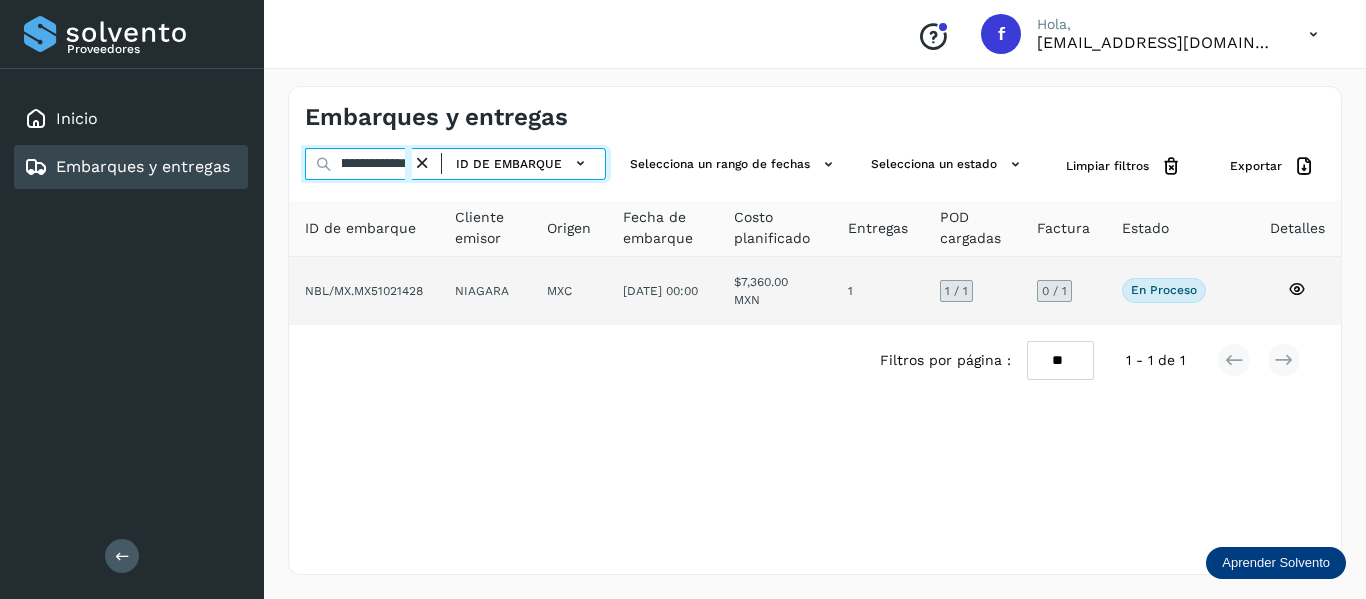 type on "**********" 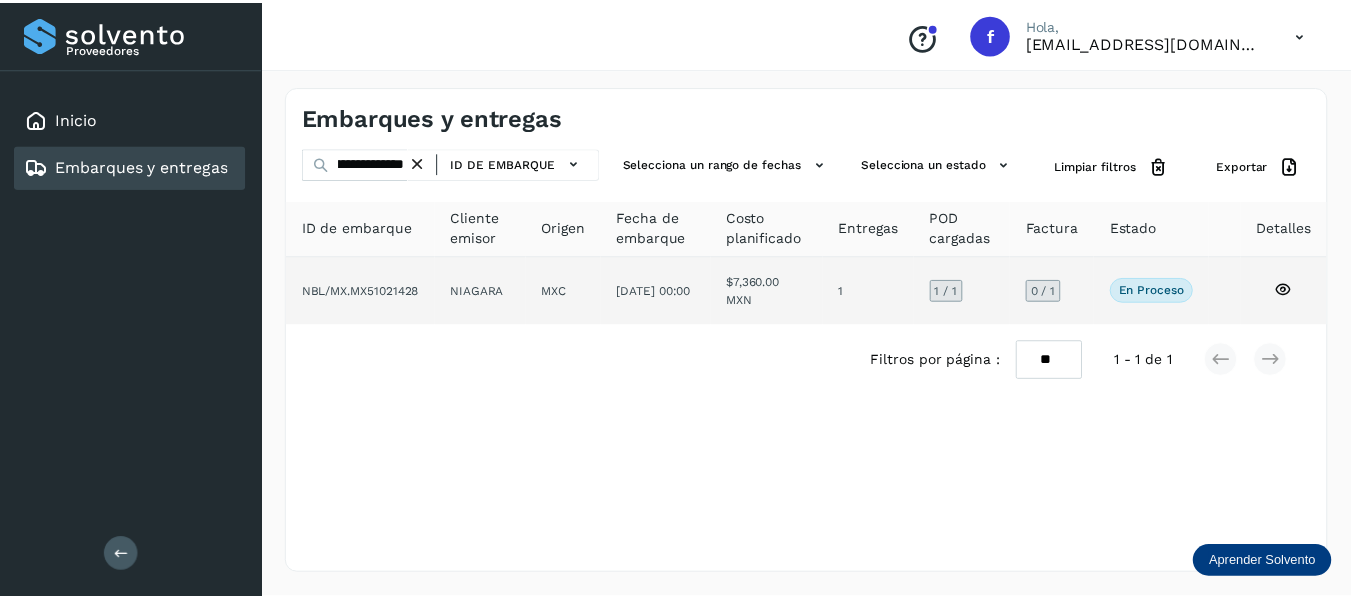scroll, scrollTop: 0, scrollLeft: 0, axis: both 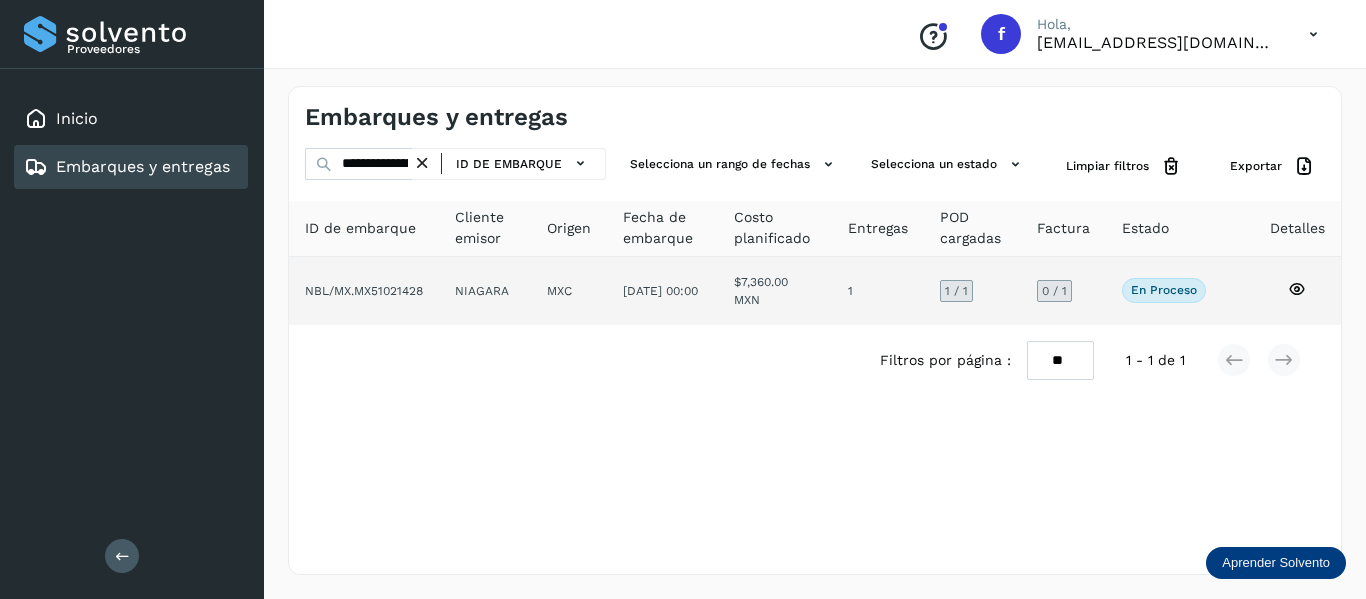 click 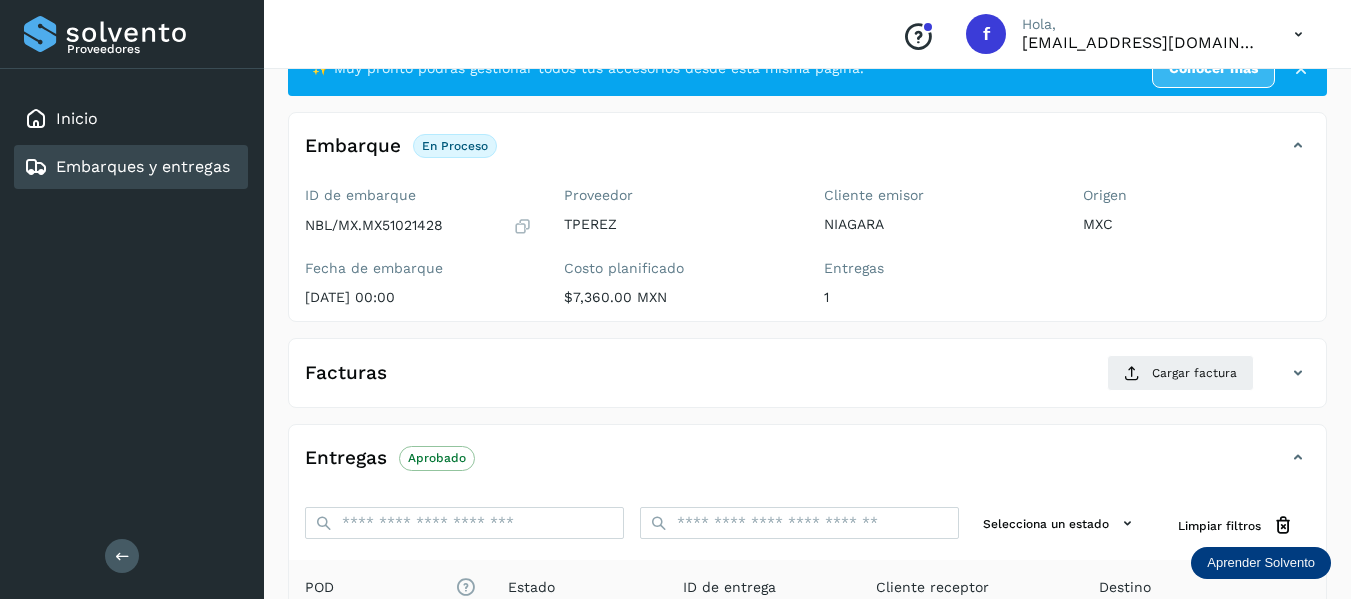 scroll, scrollTop: 200, scrollLeft: 0, axis: vertical 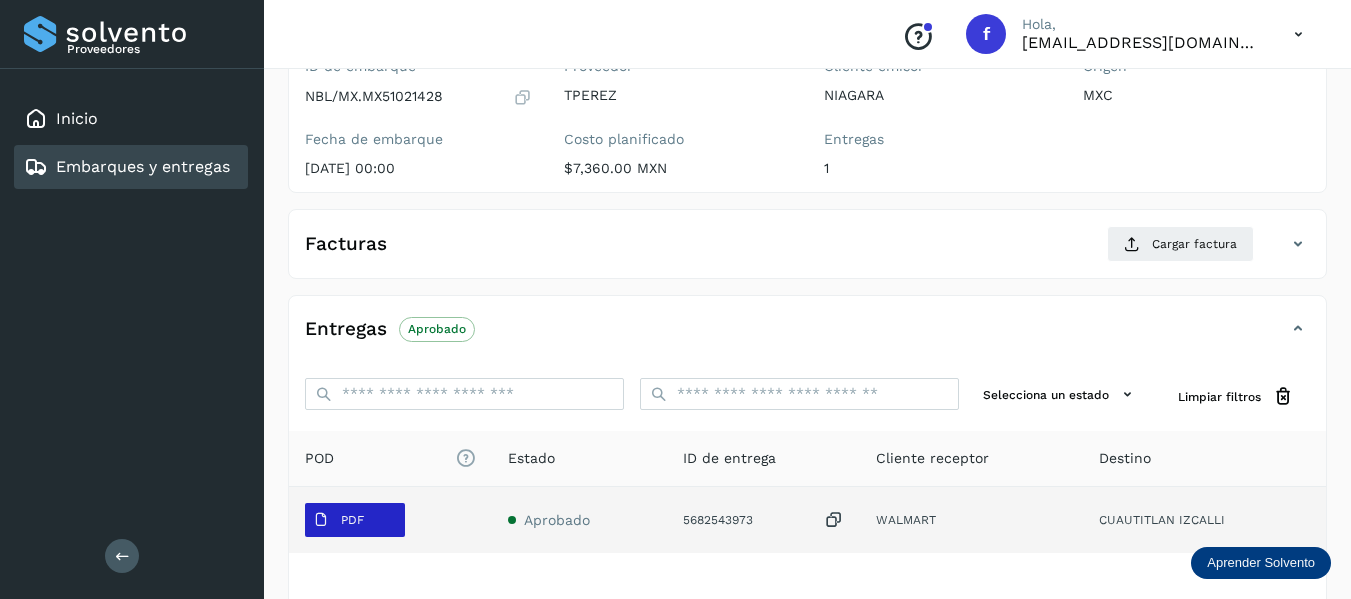 click on "PDF" at bounding box center (355, 520) 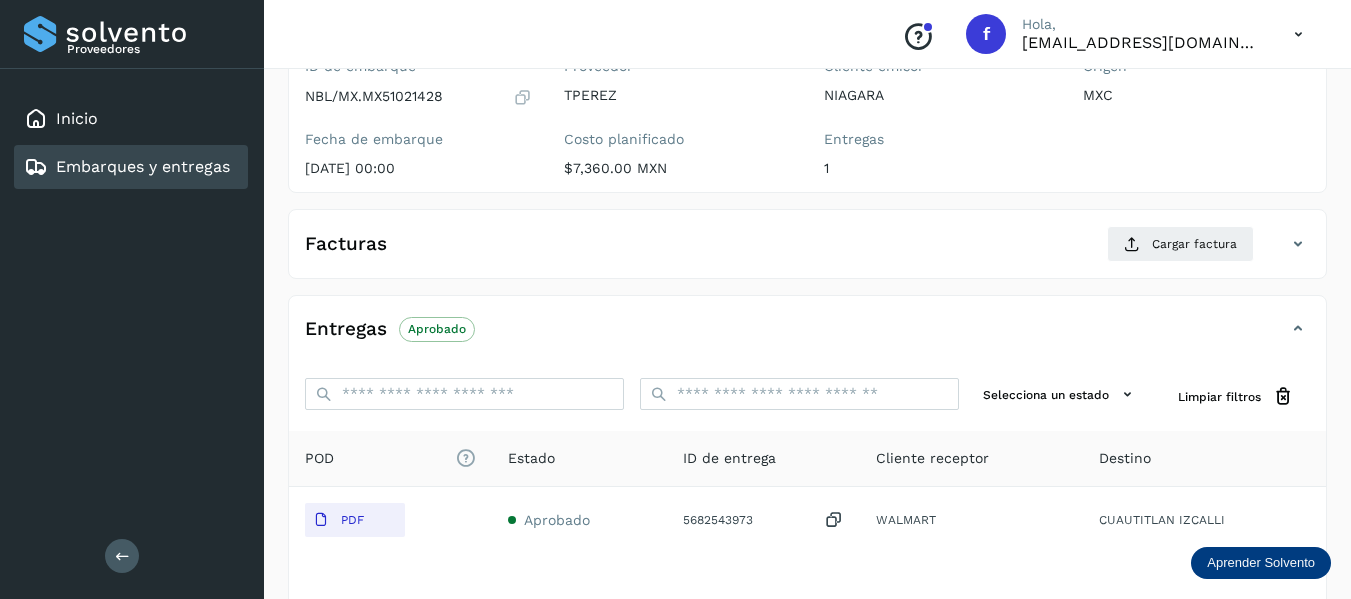 type 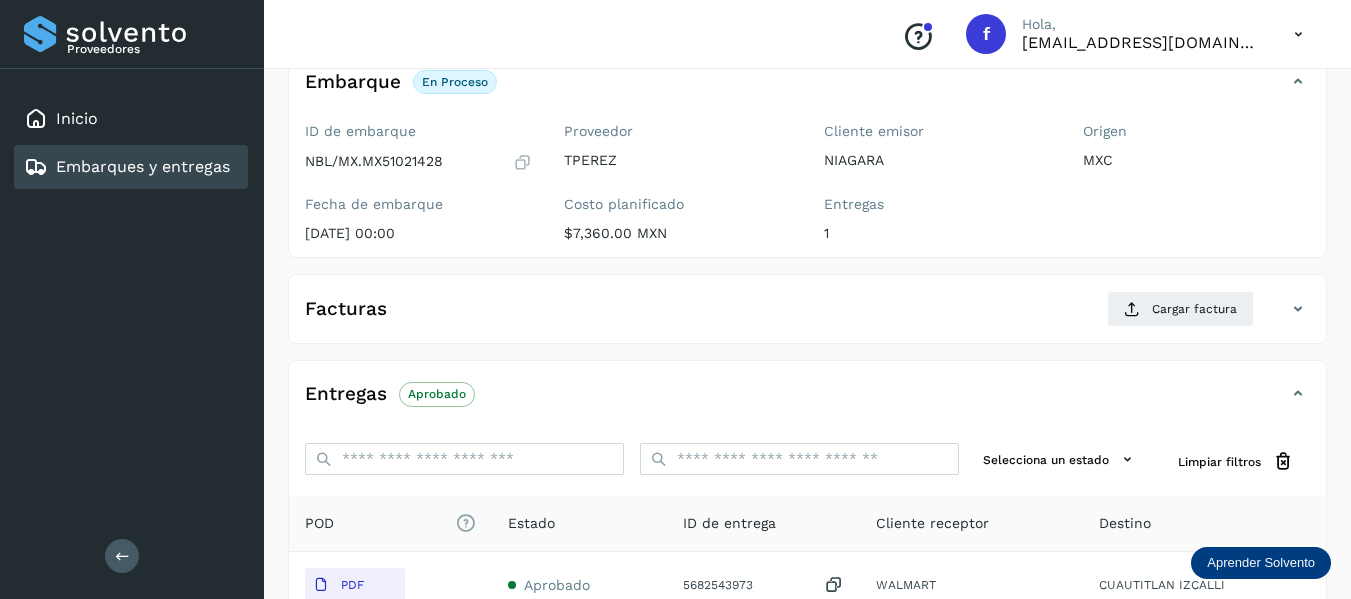 scroll, scrollTop: 100, scrollLeft: 0, axis: vertical 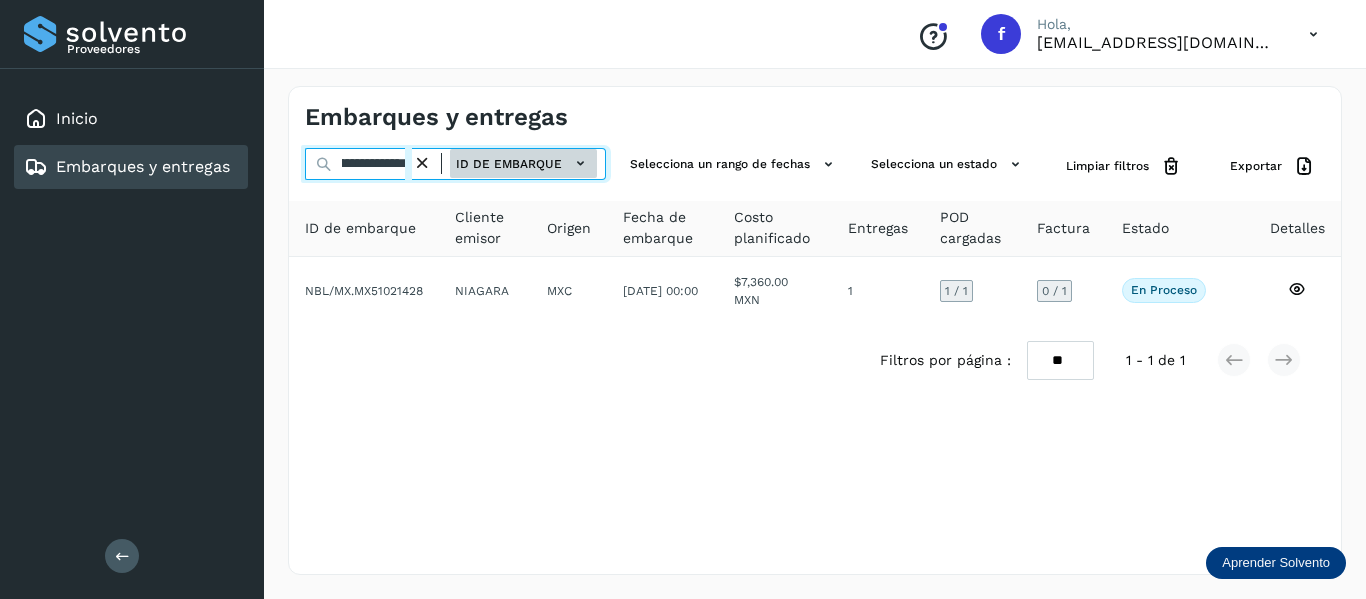drag, startPoint x: 340, startPoint y: 163, endPoint x: 550, endPoint y: 164, distance: 210.00238 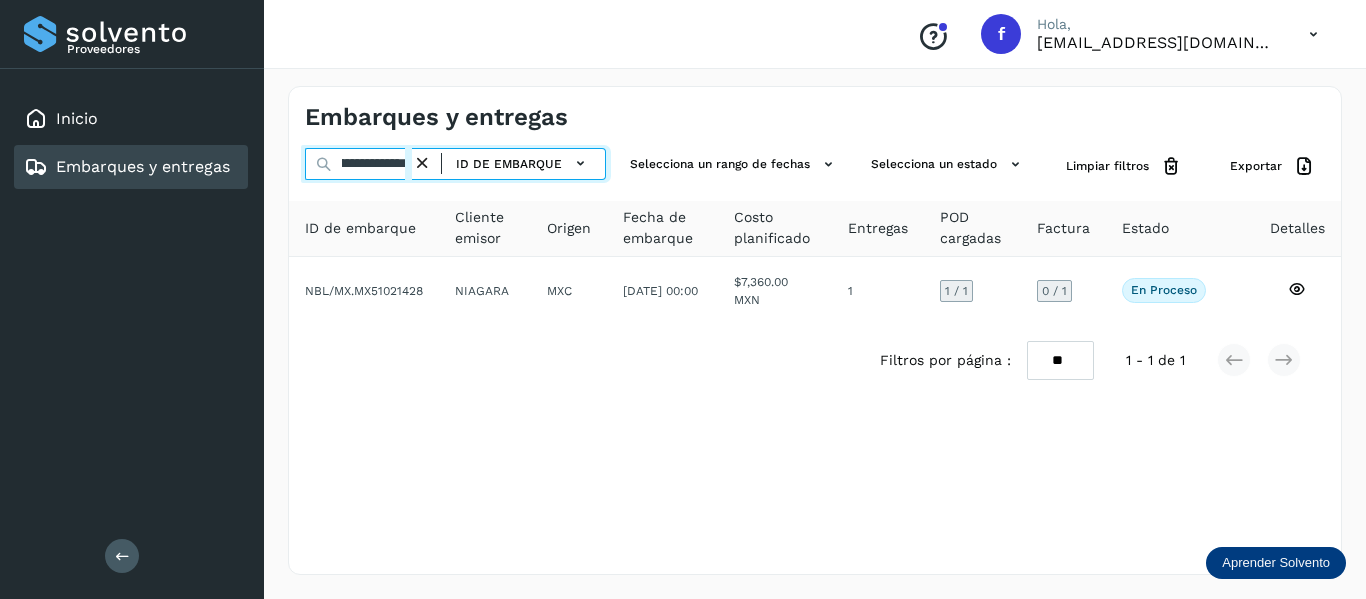 scroll, scrollTop: 0, scrollLeft: 0, axis: both 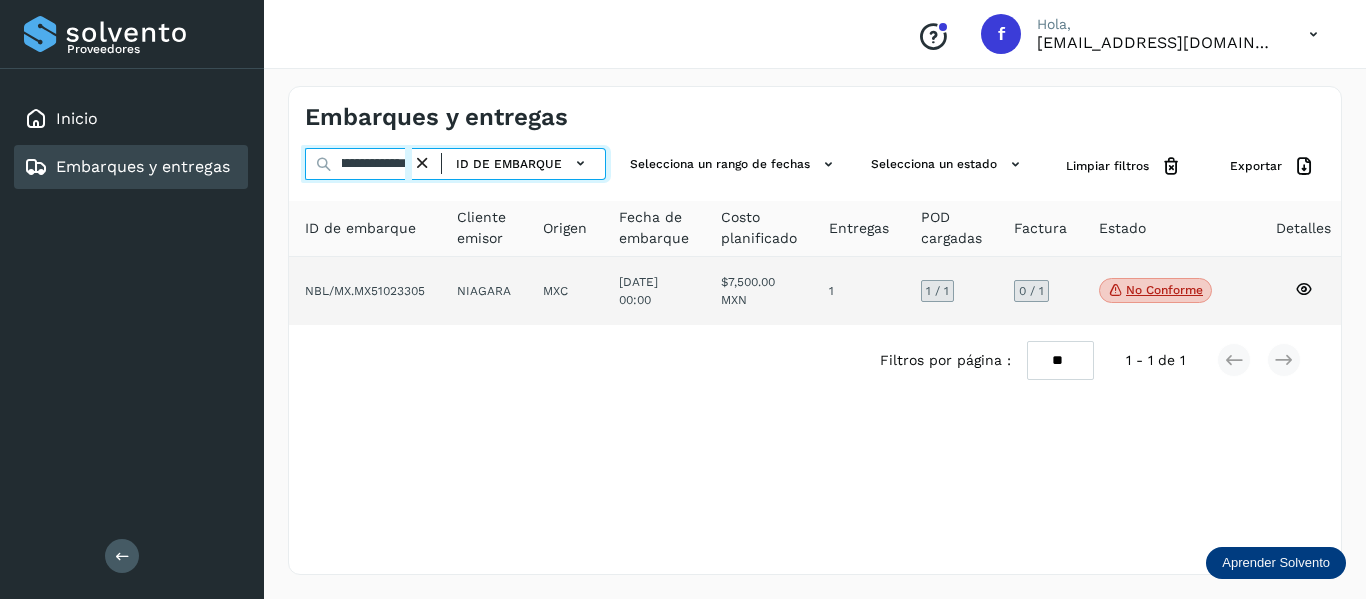 type on "**********" 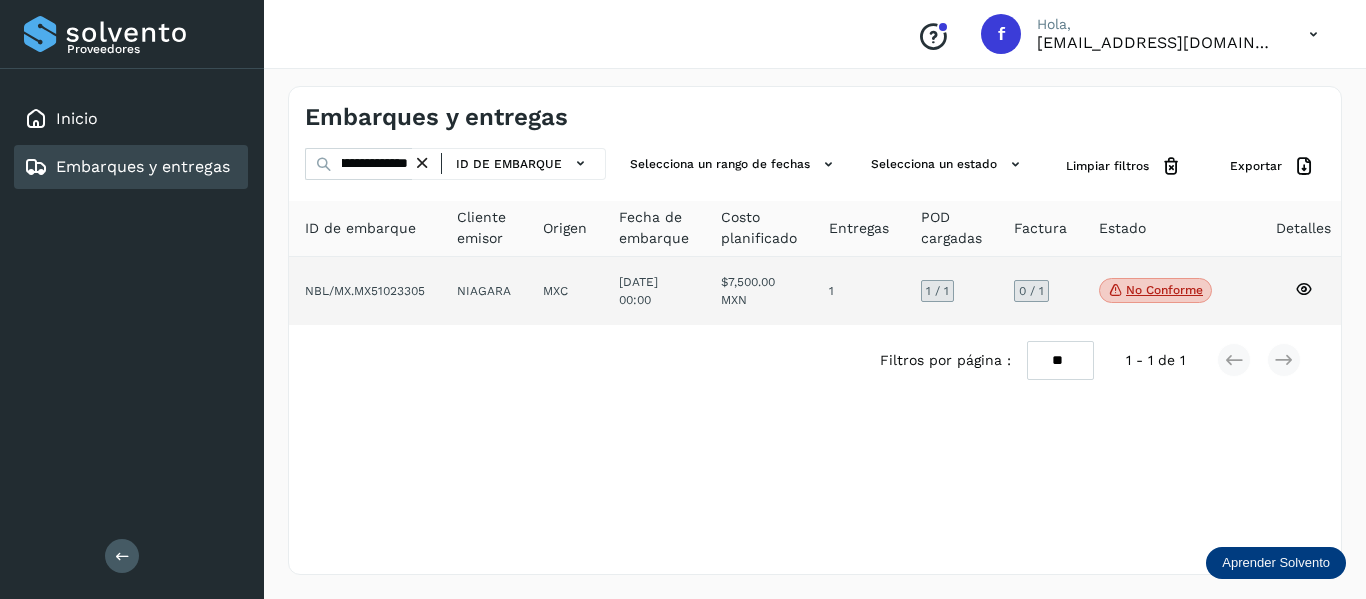 scroll, scrollTop: 0, scrollLeft: 0, axis: both 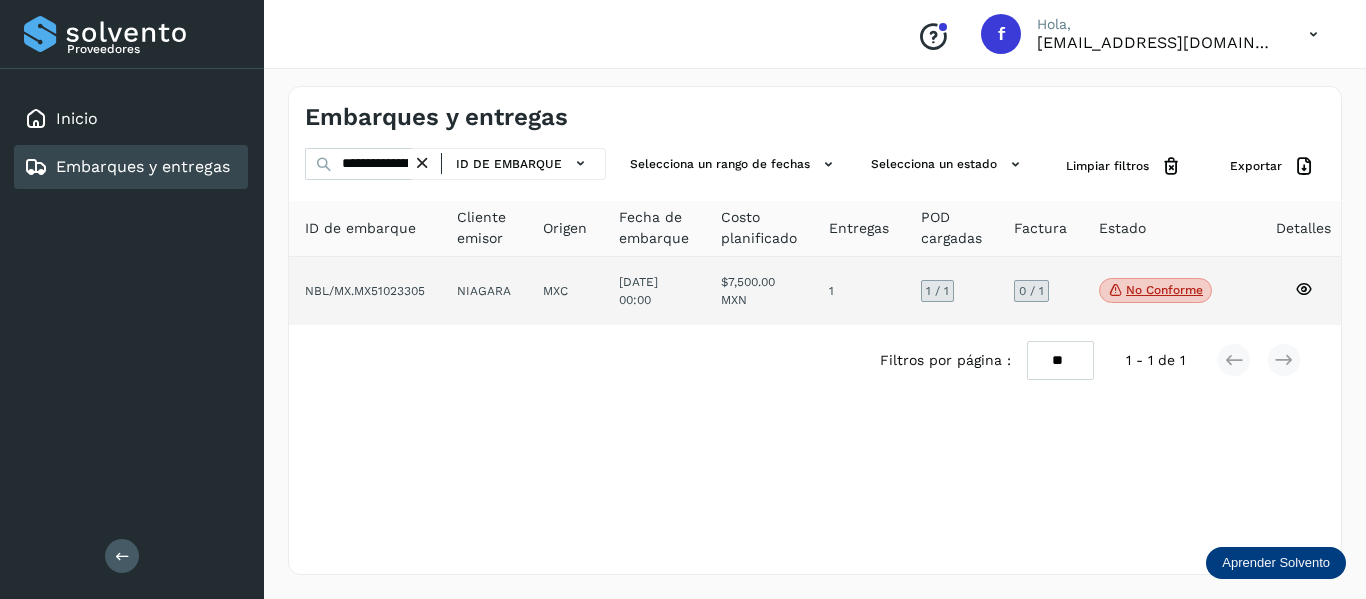 click on "No conforme" 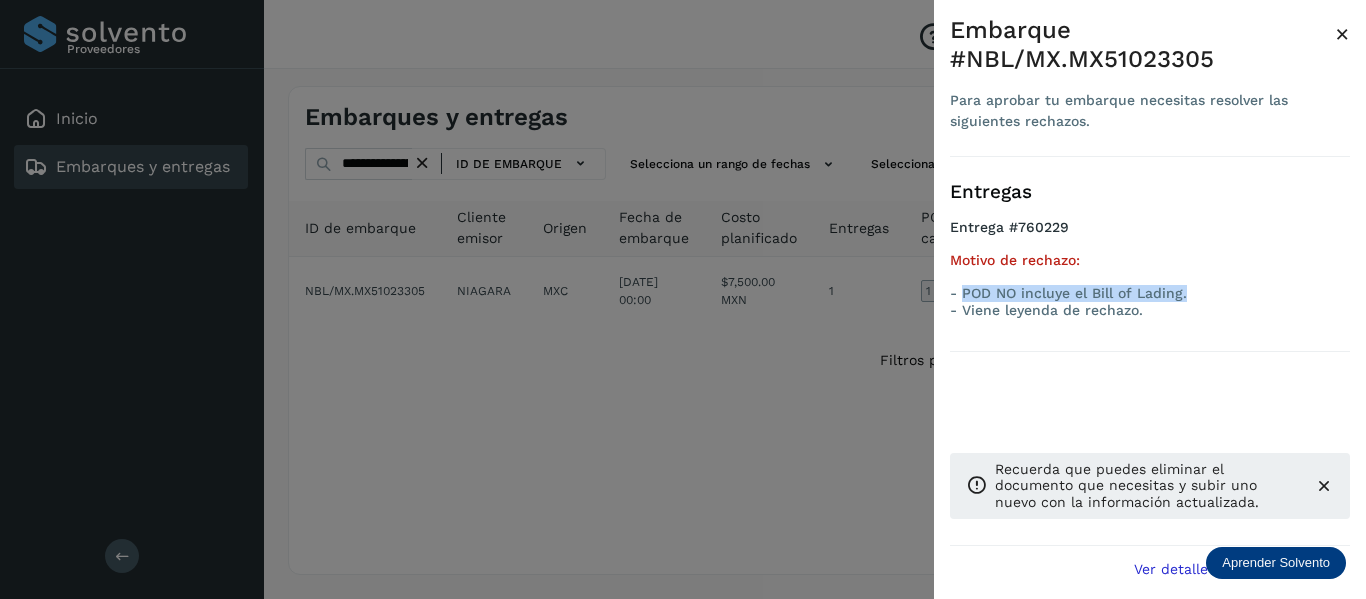 drag, startPoint x: 964, startPoint y: 296, endPoint x: 1201, endPoint y: 288, distance: 237.13498 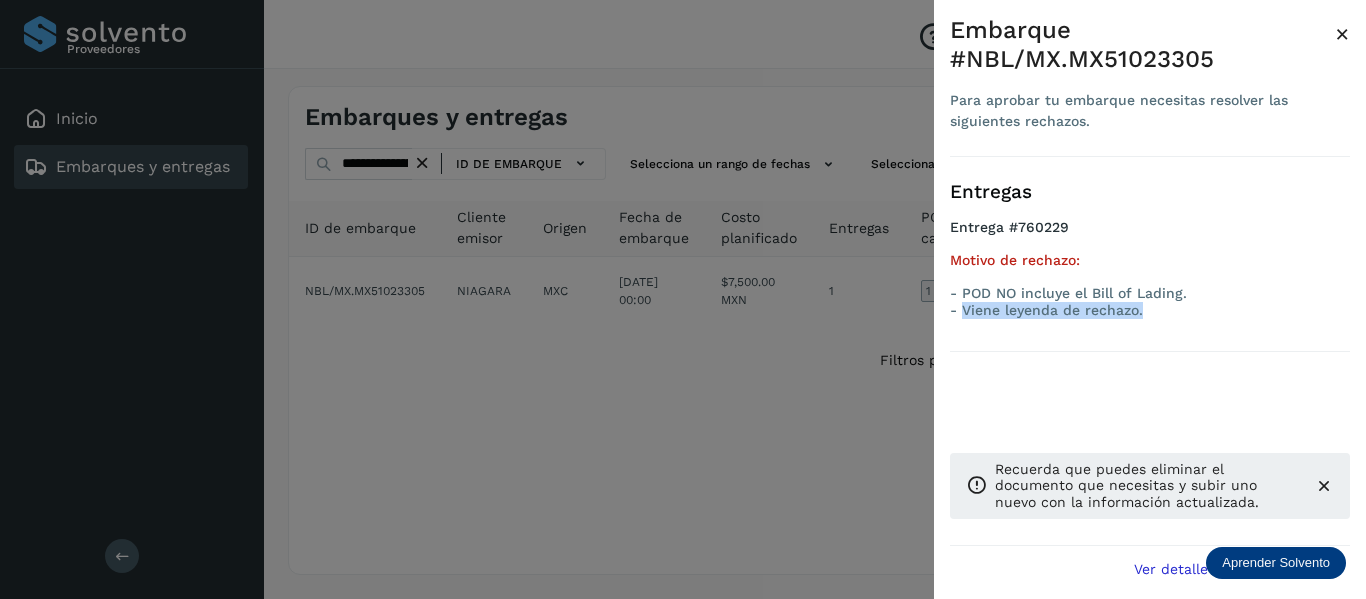 drag, startPoint x: 960, startPoint y: 314, endPoint x: 1145, endPoint y: 318, distance: 185.04324 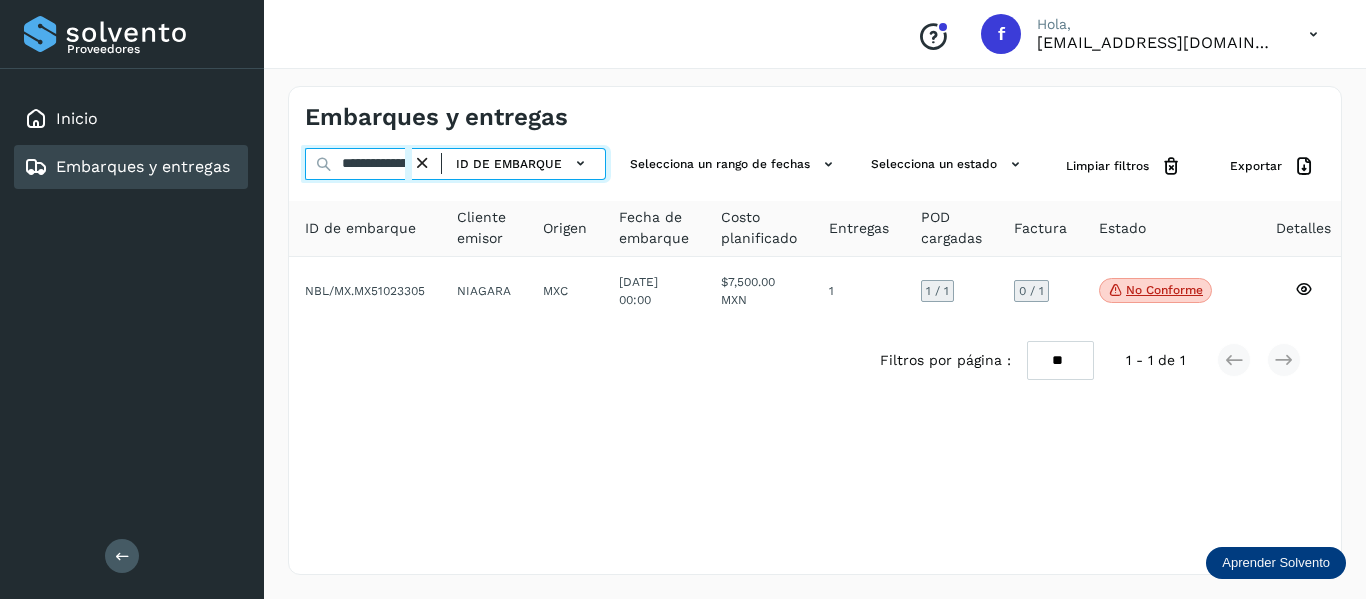 scroll, scrollTop: 0, scrollLeft: 76, axis: horizontal 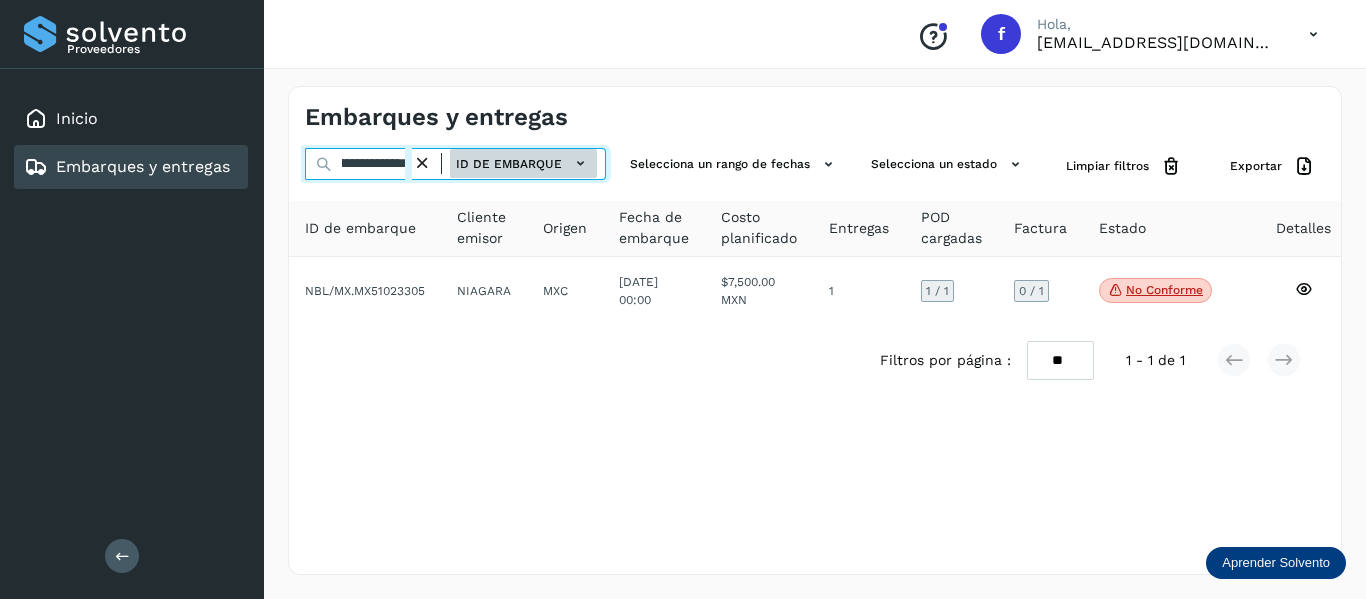 drag, startPoint x: 333, startPoint y: 163, endPoint x: 485, endPoint y: 163, distance: 152 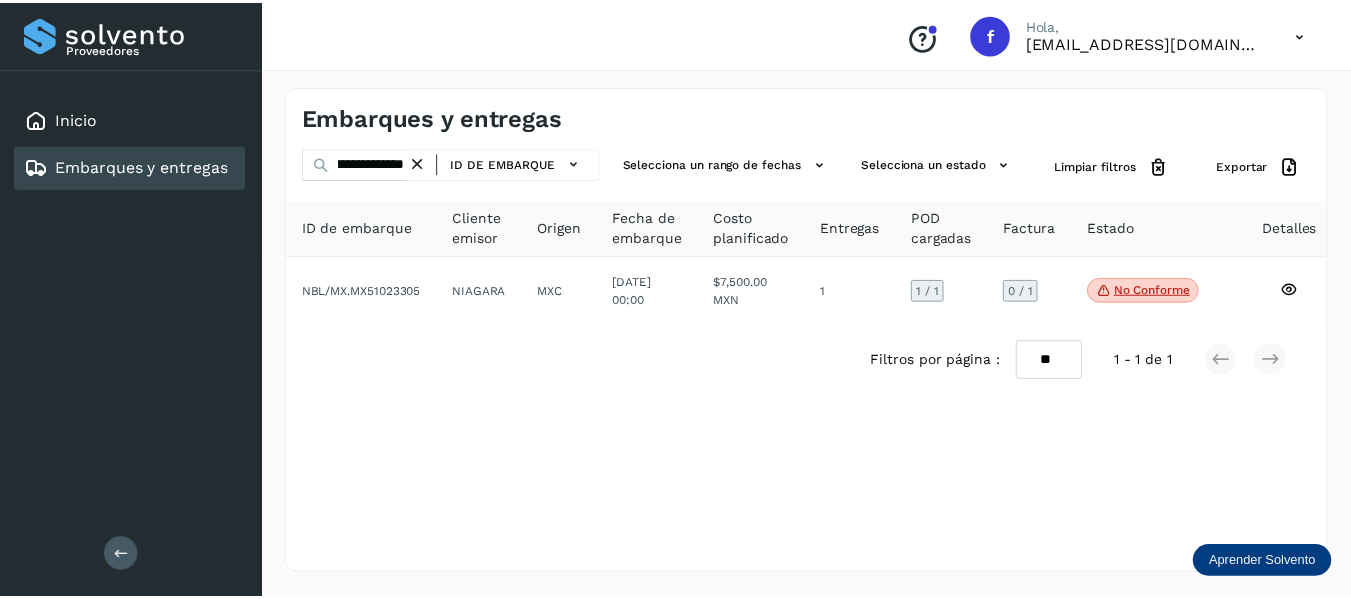 scroll, scrollTop: 0, scrollLeft: 0, axis: both 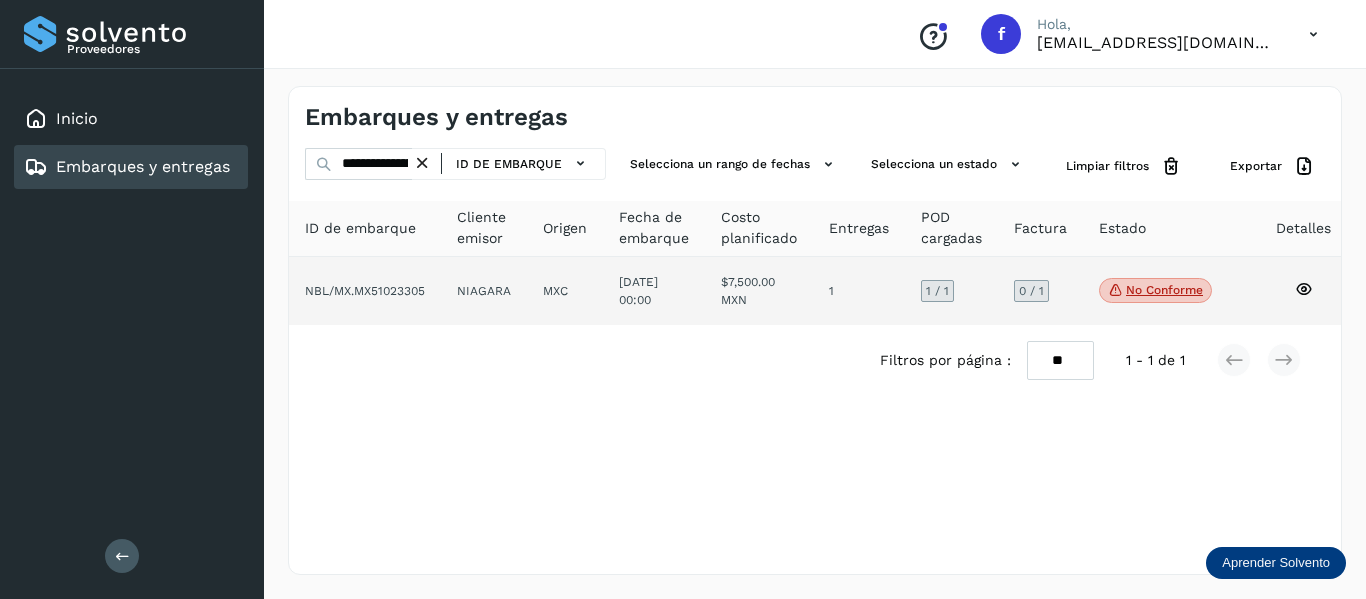 click 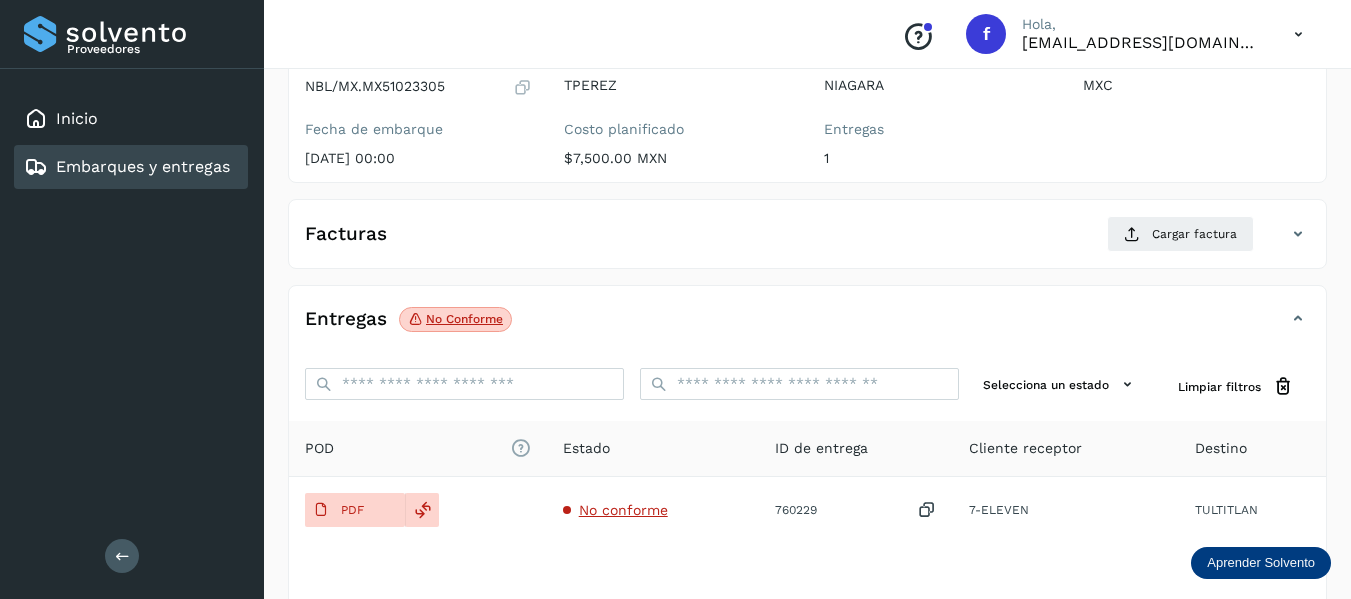 scroll, scrollTop: 300, scrollLeft: 0, axis: vertical 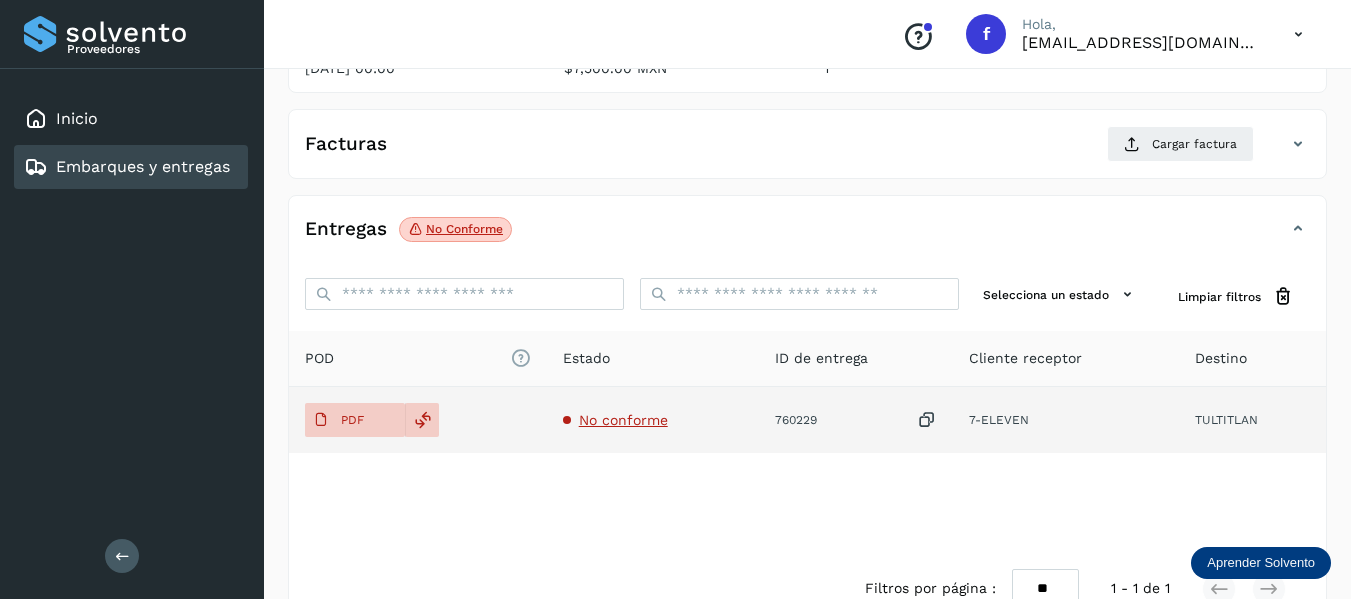 click on "No conforme" at bounding box center [623, 420] 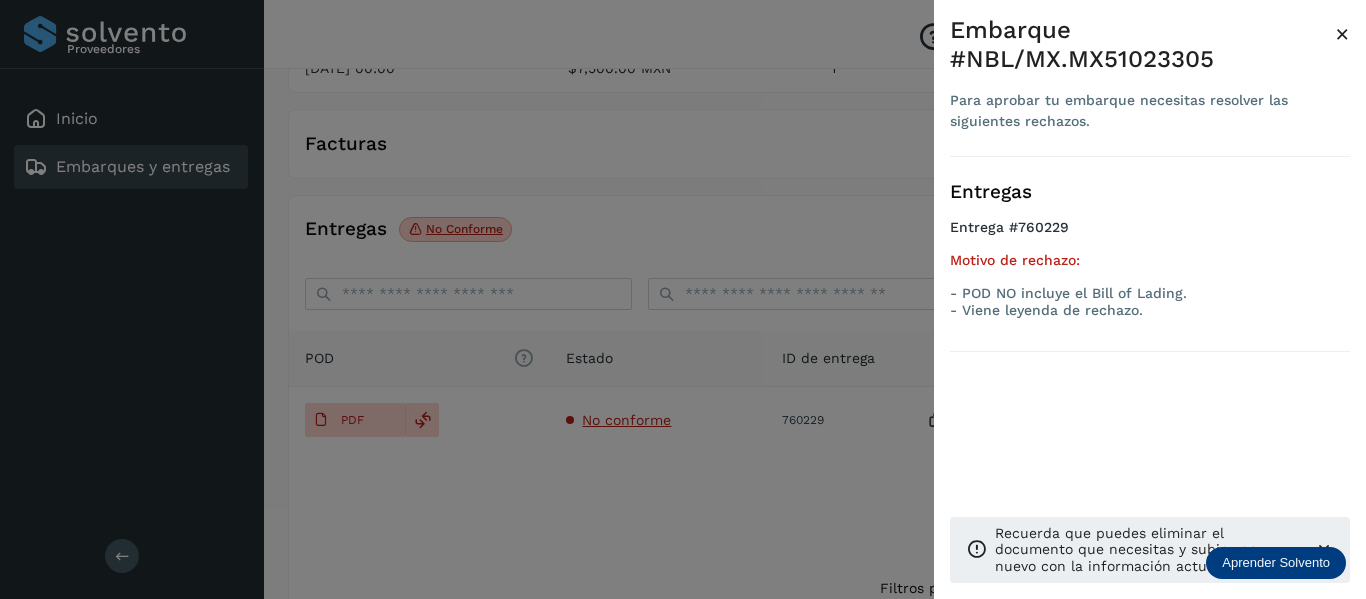 click on "×" at bounding box center [1342, 34] 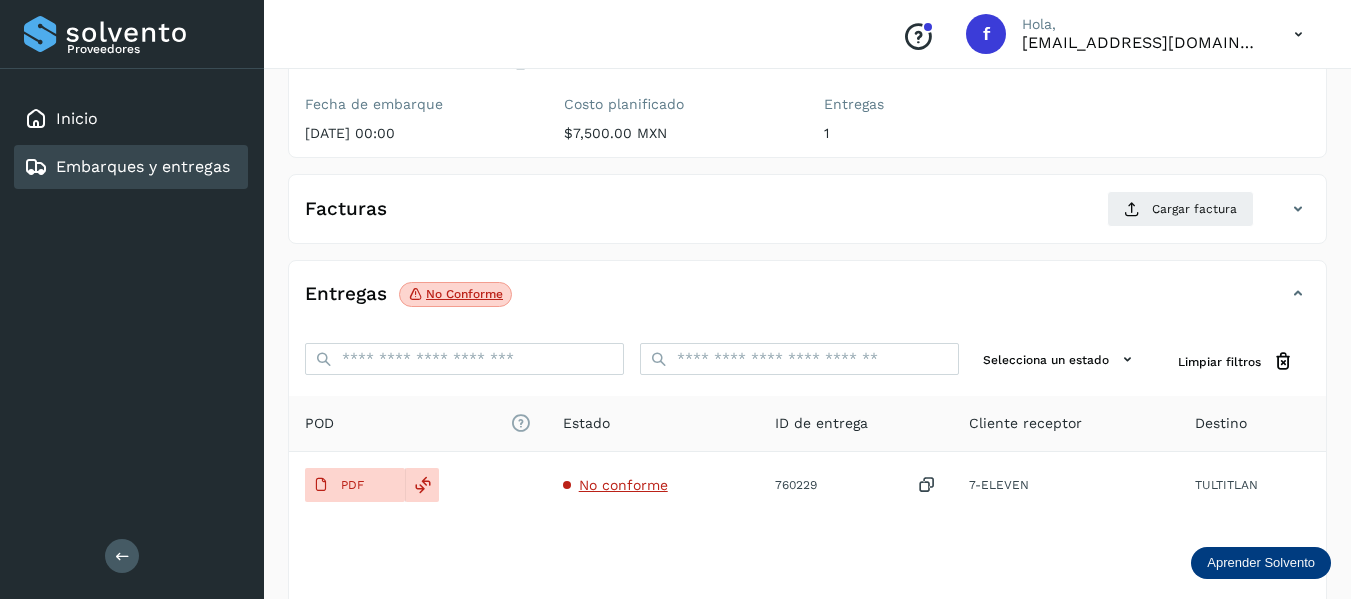 scroll, scrollTop: 200, scrollLeft: 0, axis: vertical 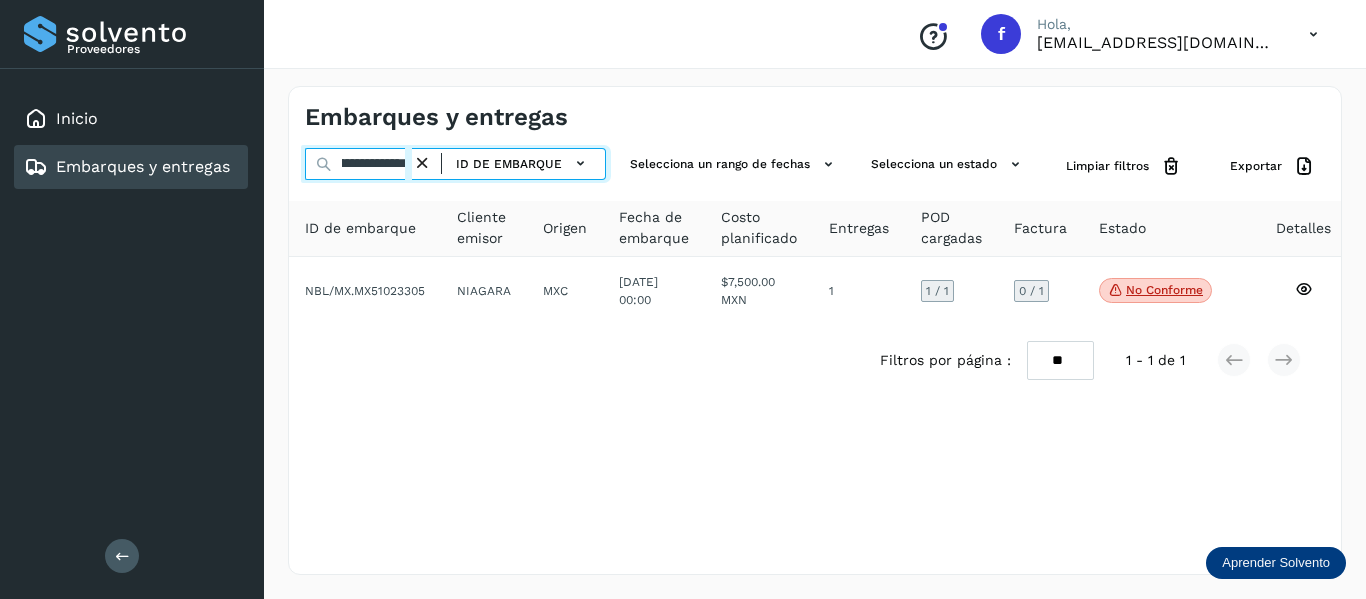drag, startPoint x: 342, startPoint y: 163, endPoint x: 568, endPoint y: 224, distance: 234.08759 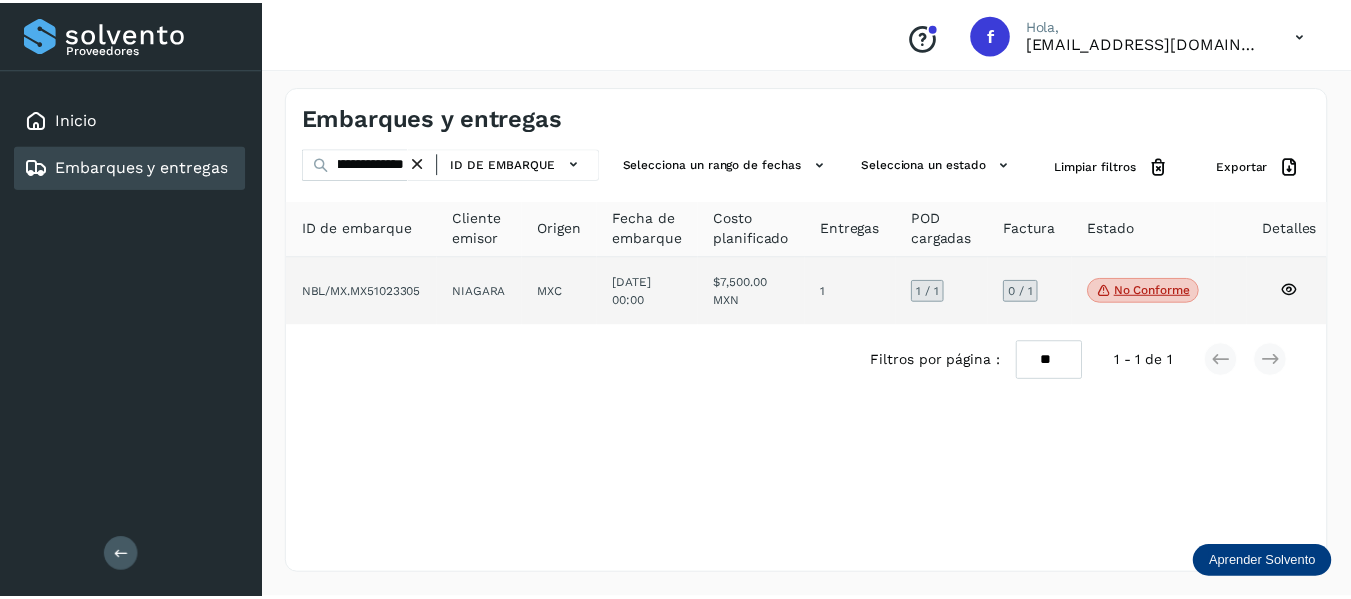 scroll, scrollTop: 0, scrollLeft: 0, axis: both 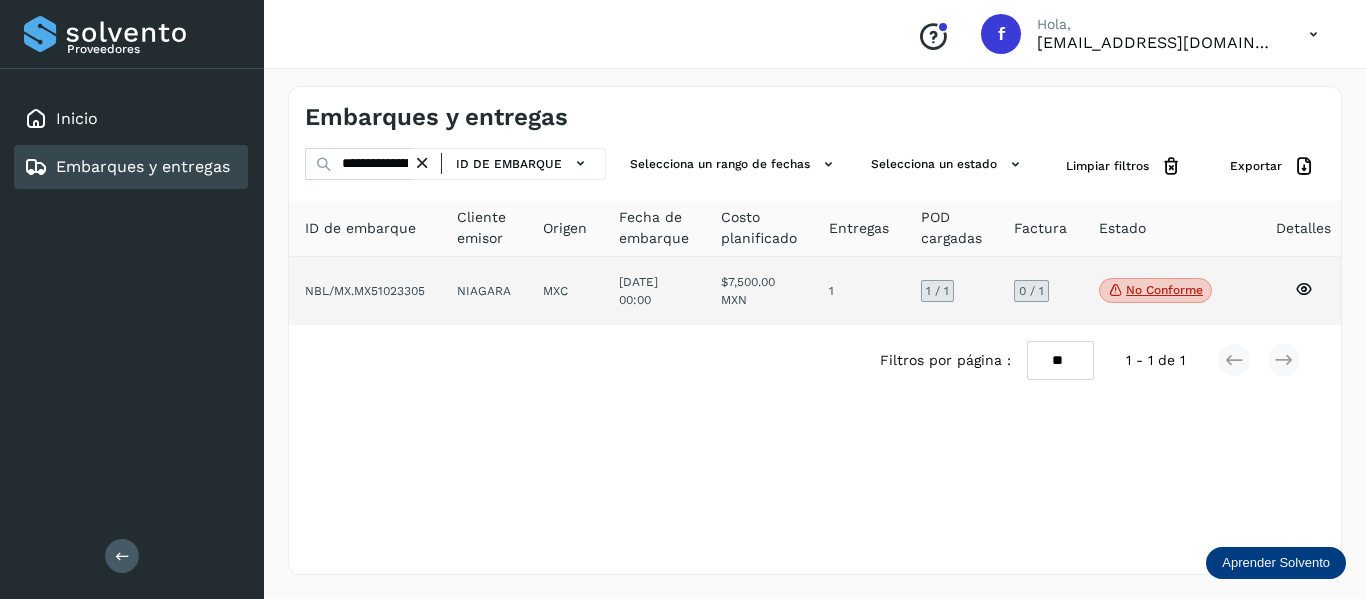 click 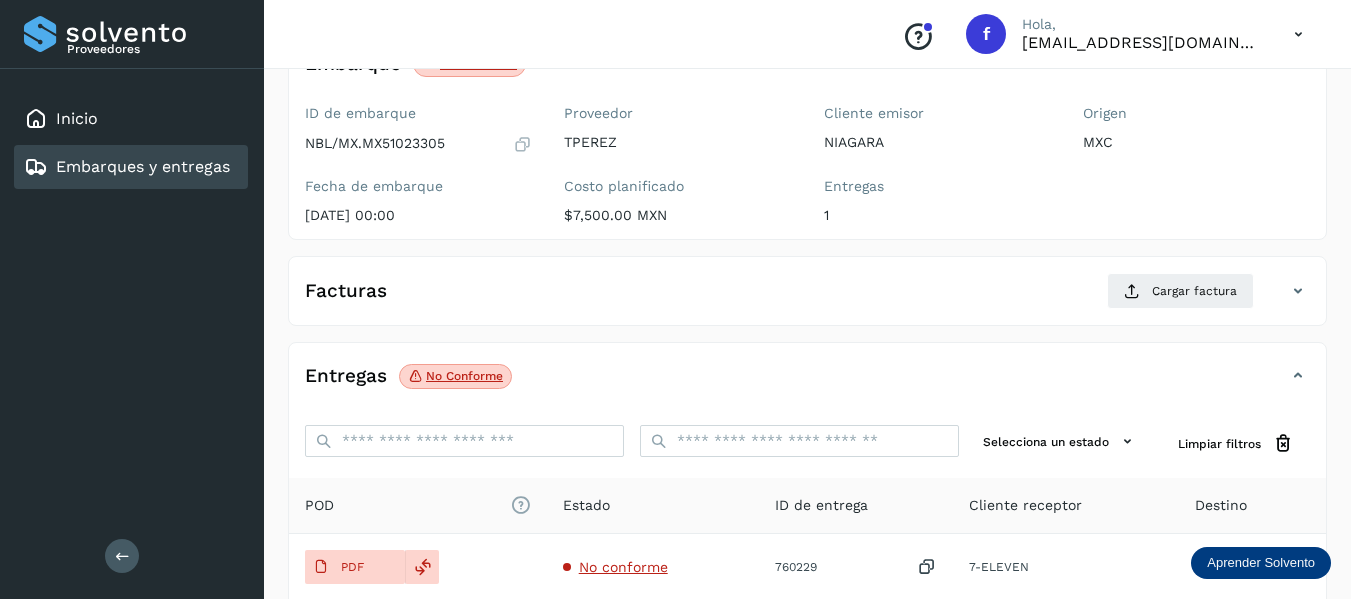 scroll, scrollTop: 350, scrollLeft: 0, axis: vertical 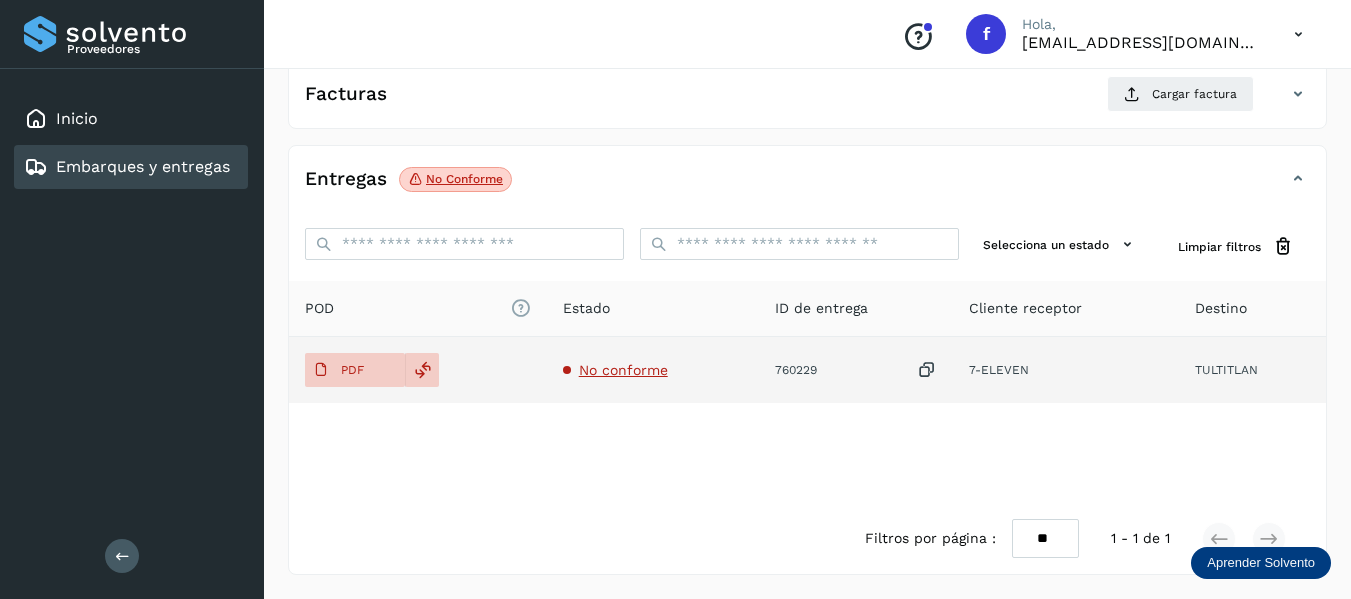 click on "No conforme" at bounding box center [623, 370] 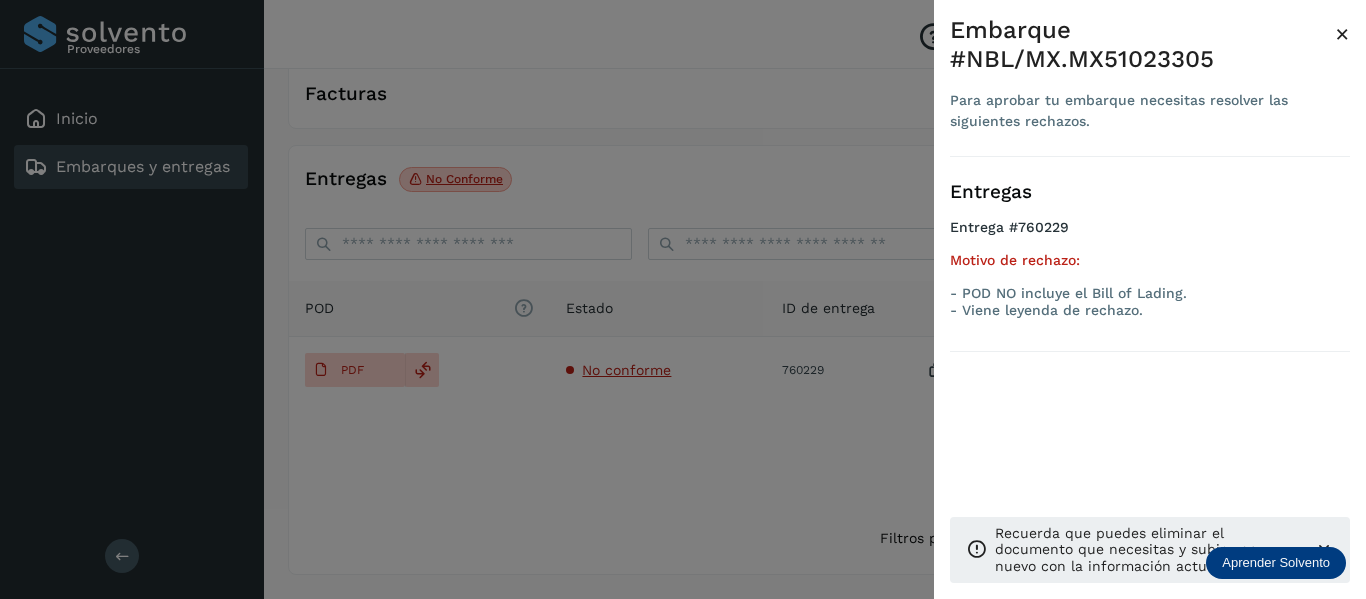 click on "×" at bounding box center (1342, 34) 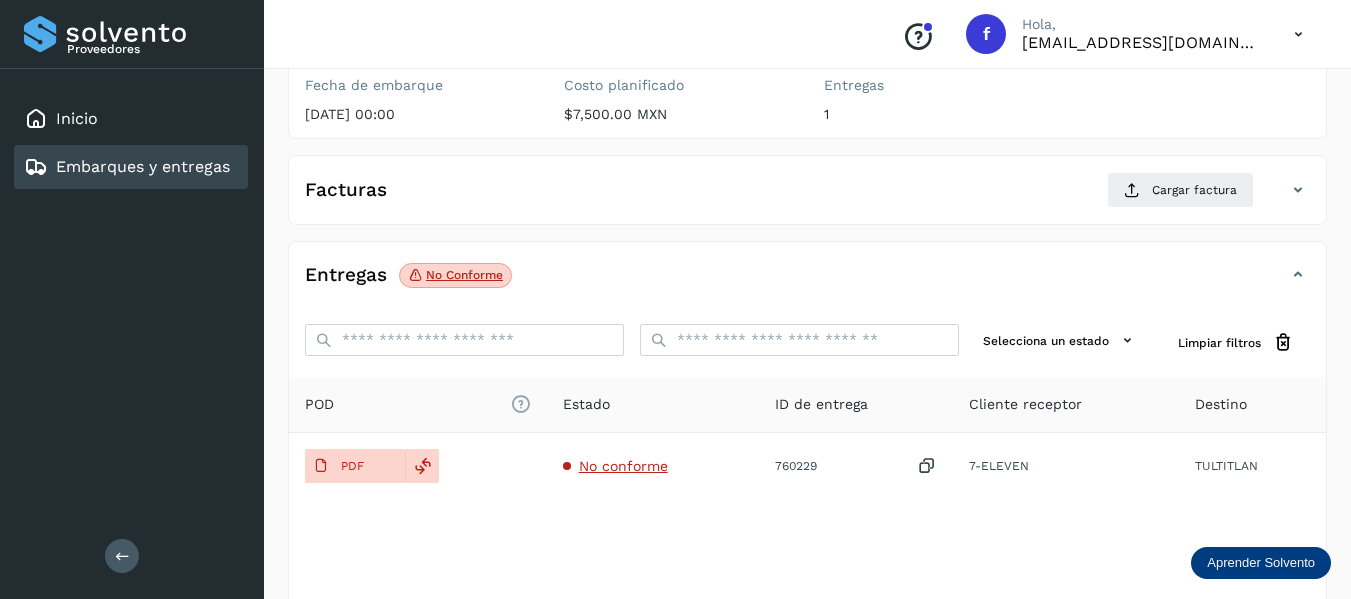 scroll, scrollTop: 150, scrollLeft: 0, axis: vertical 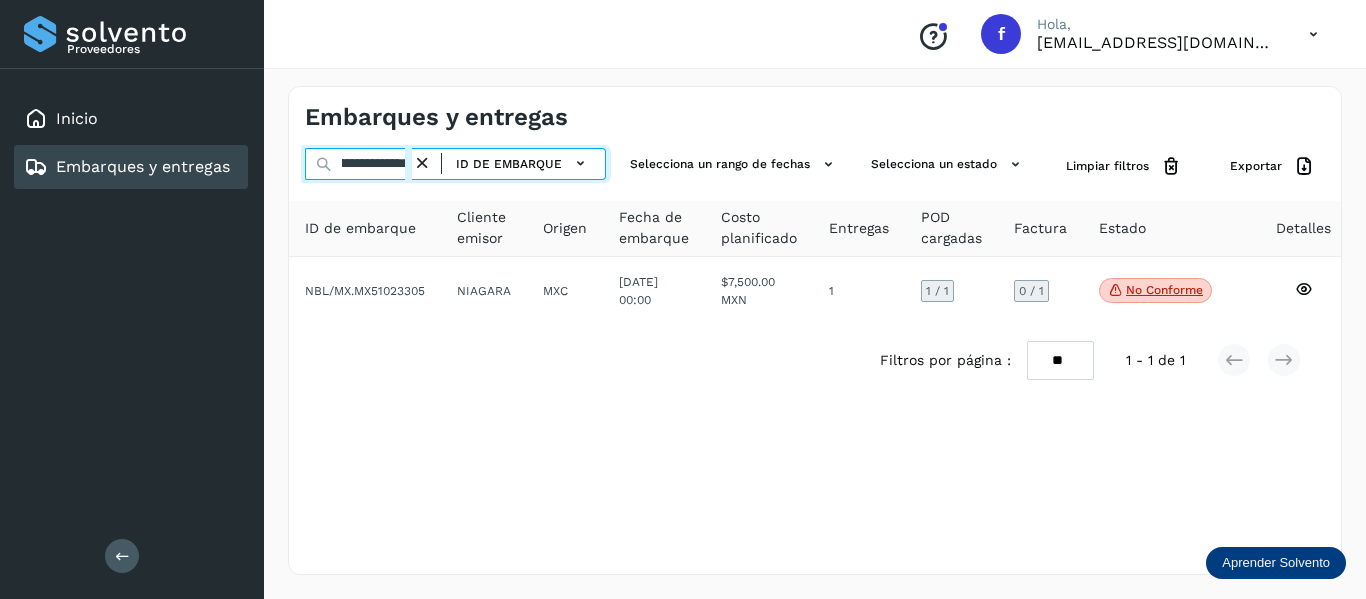 drag, startPoint x: 343, startPoint y: 171, endPoint x: 633, endPoint y: 243, distance: 298.8043 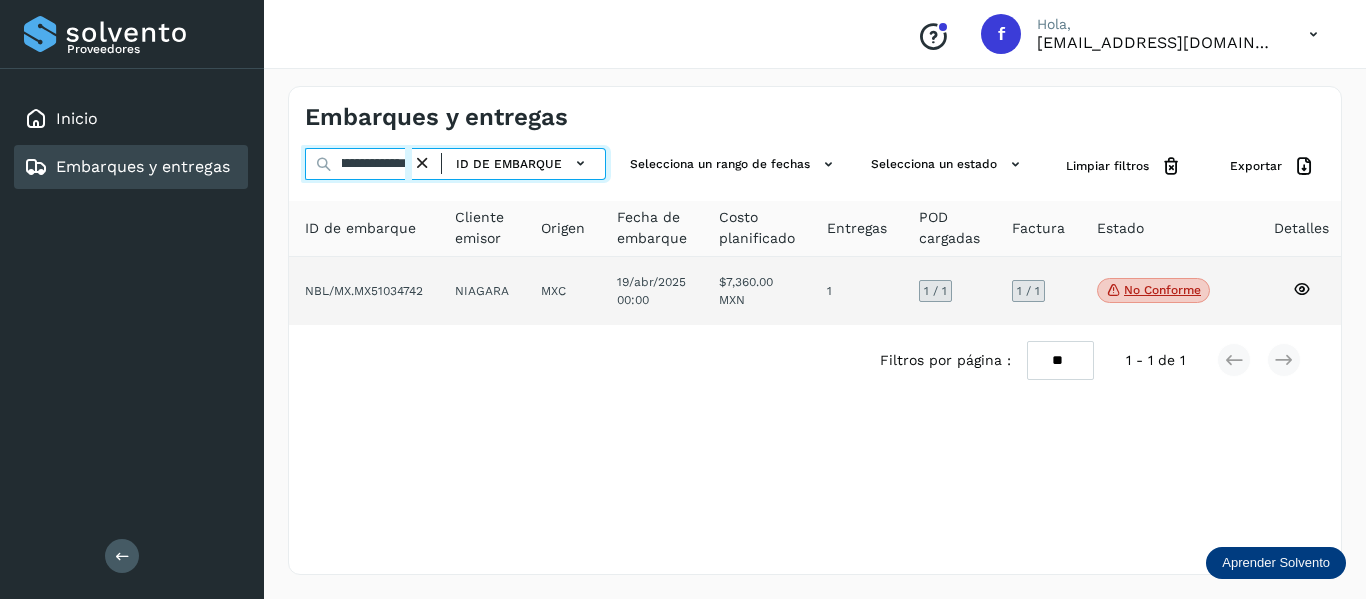 type on "**********" 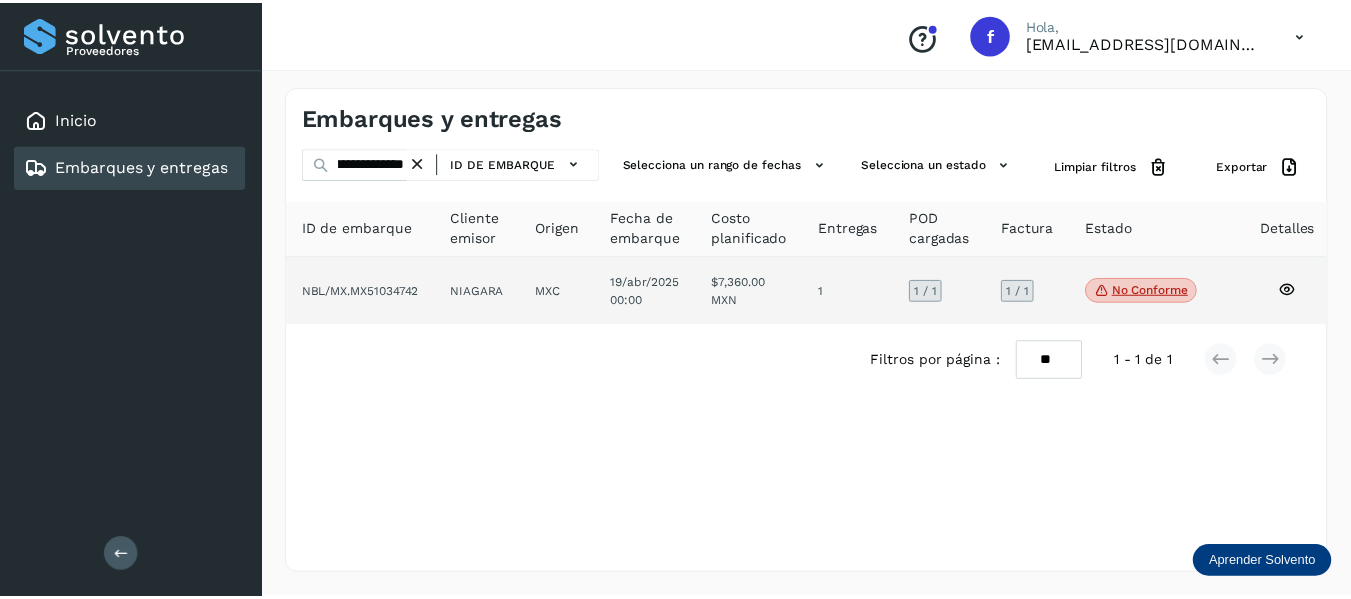 scroll, scrollTop: 0, scrollLeft: 0, axis: both 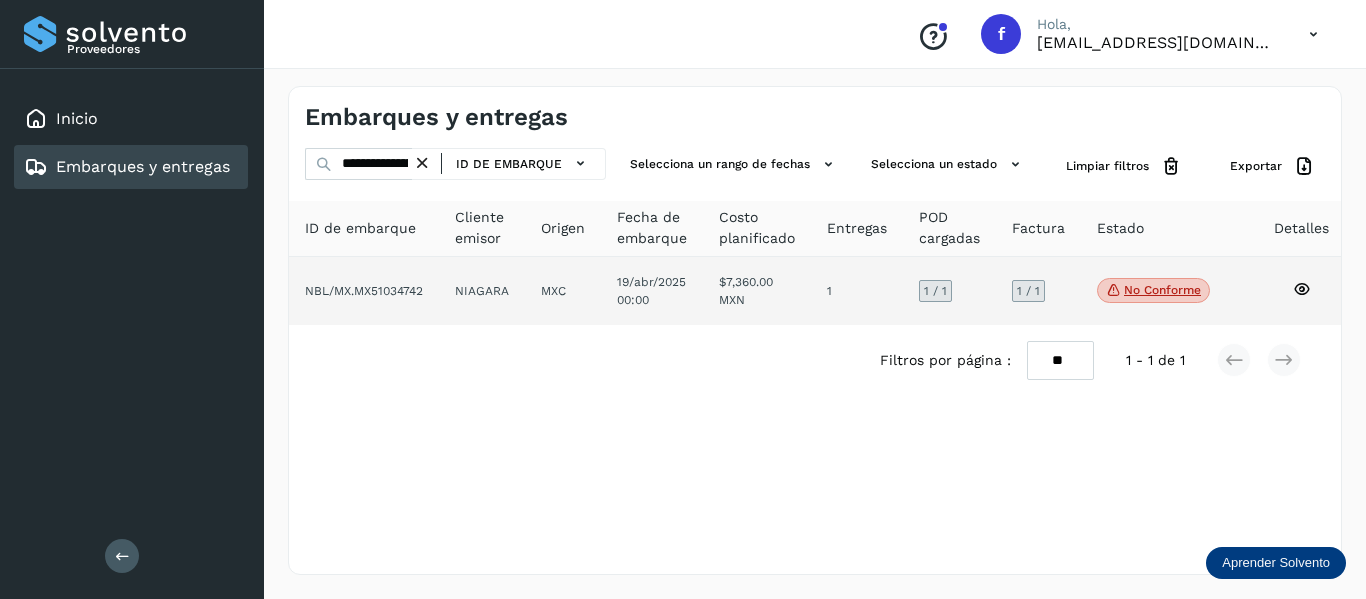 click 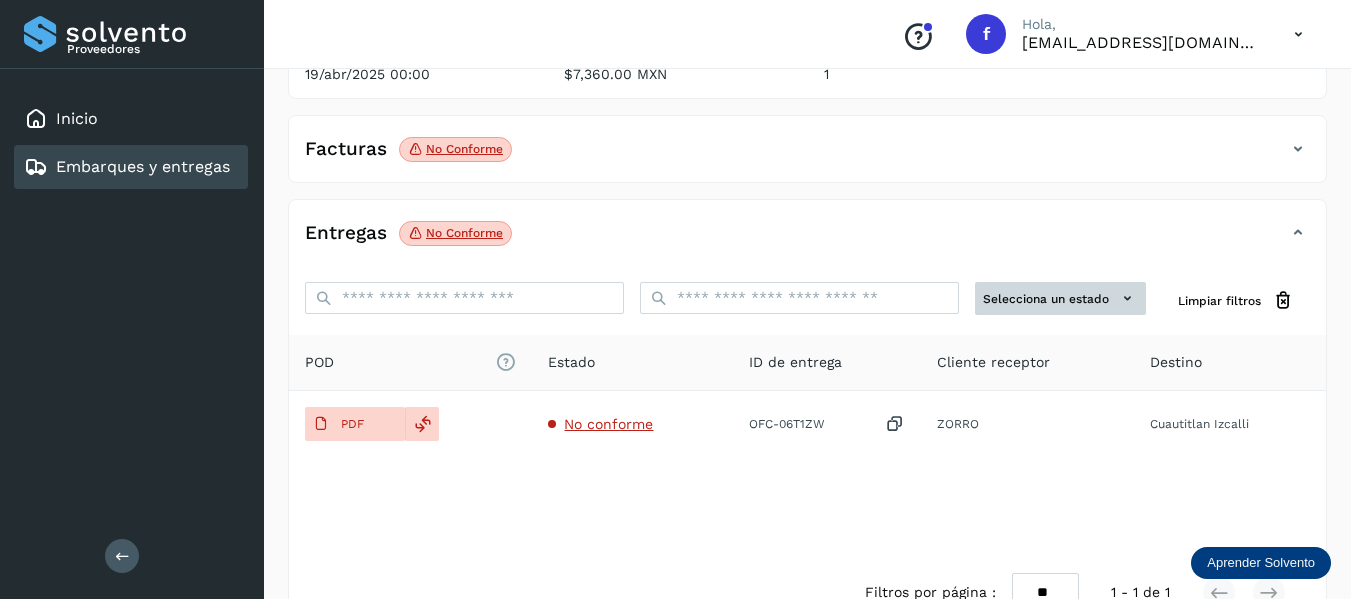scroll, scrollTop: 348, scrollLeft: 0, axis: vertical 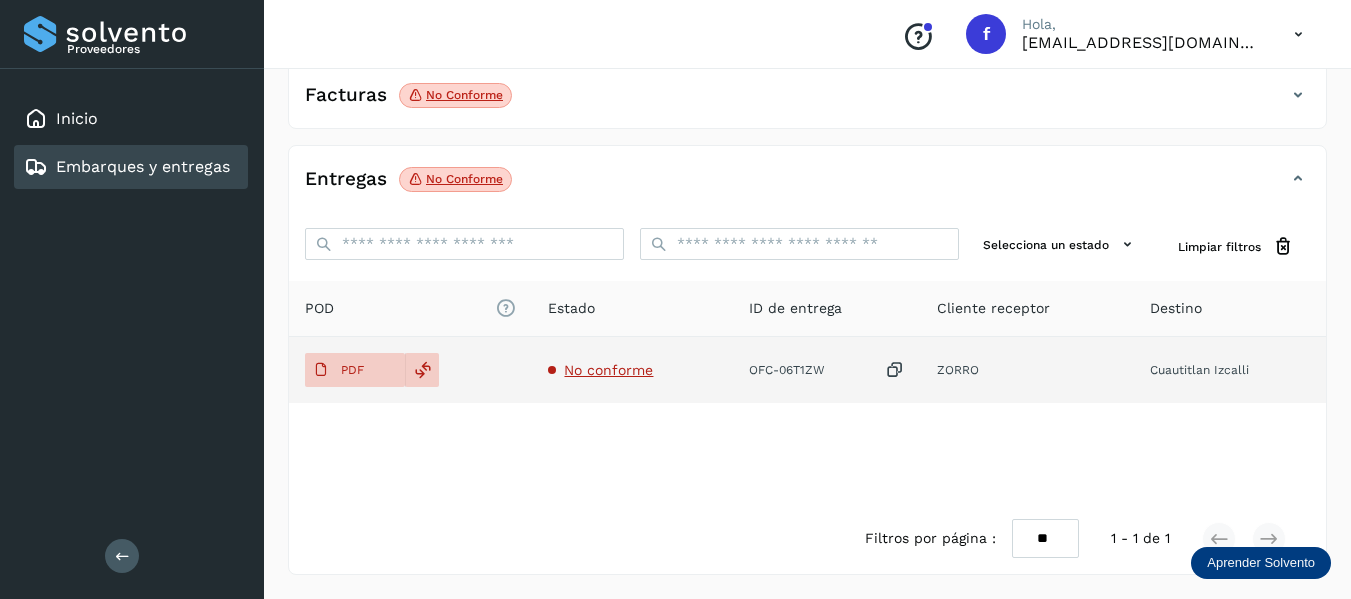 click on "No conforme" 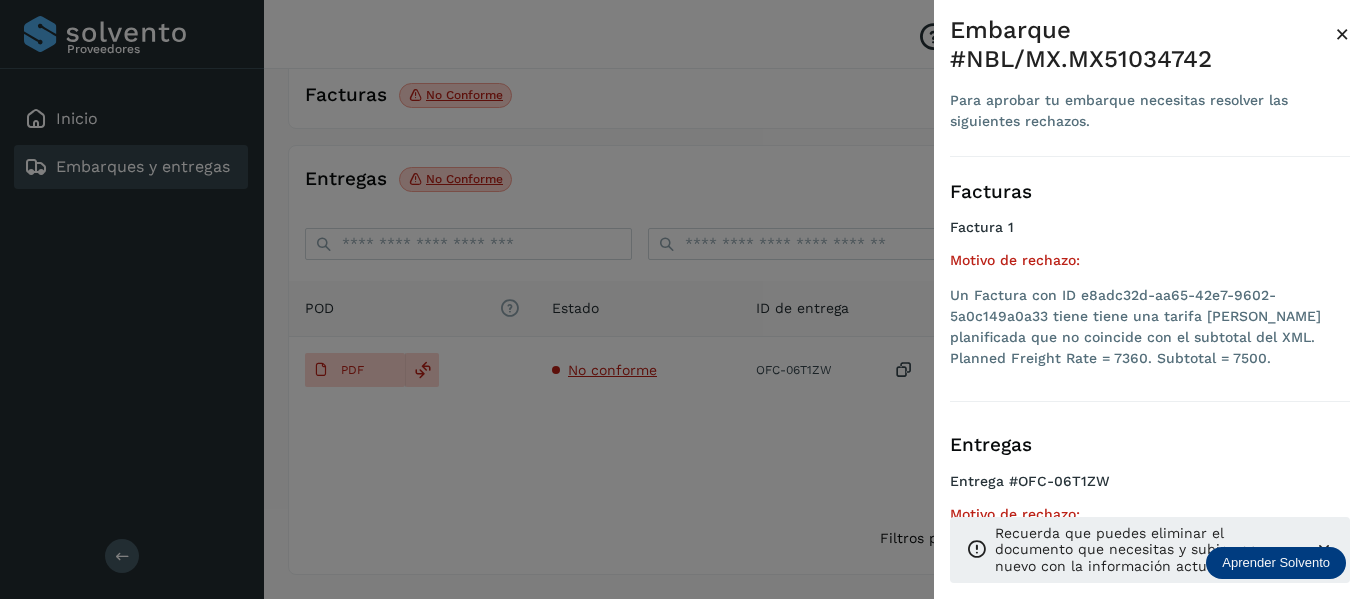 click at bounding box center [683, 299] 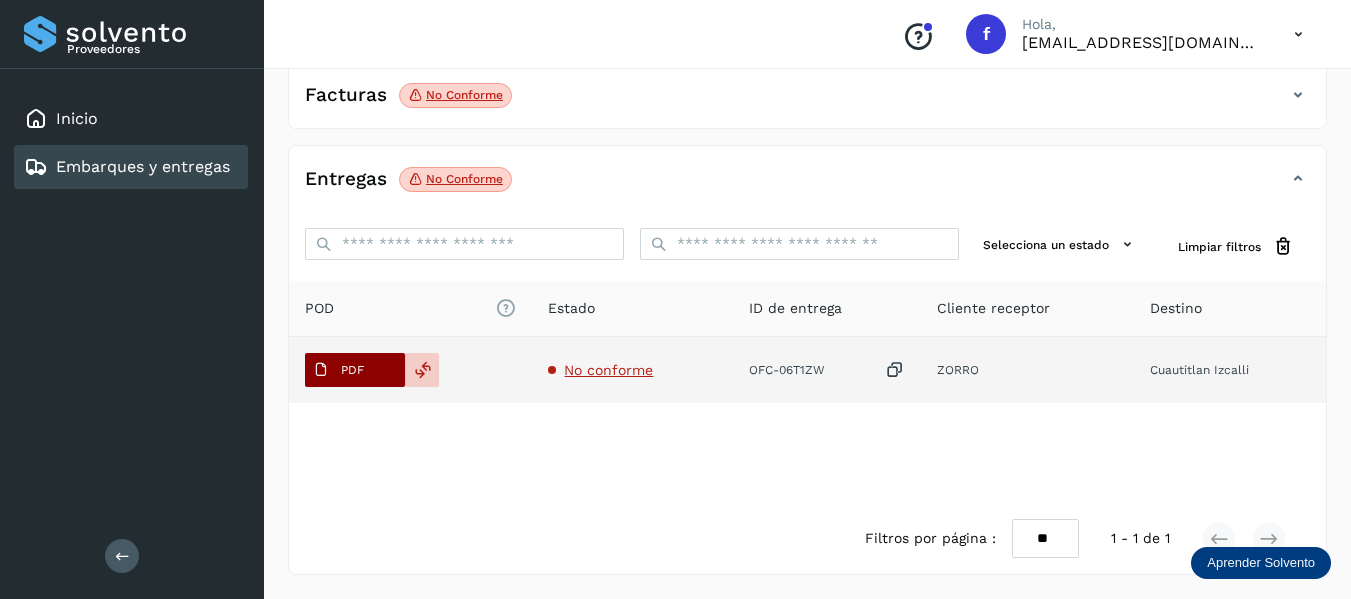 click on "PDF" at bounding box center (352, 370) 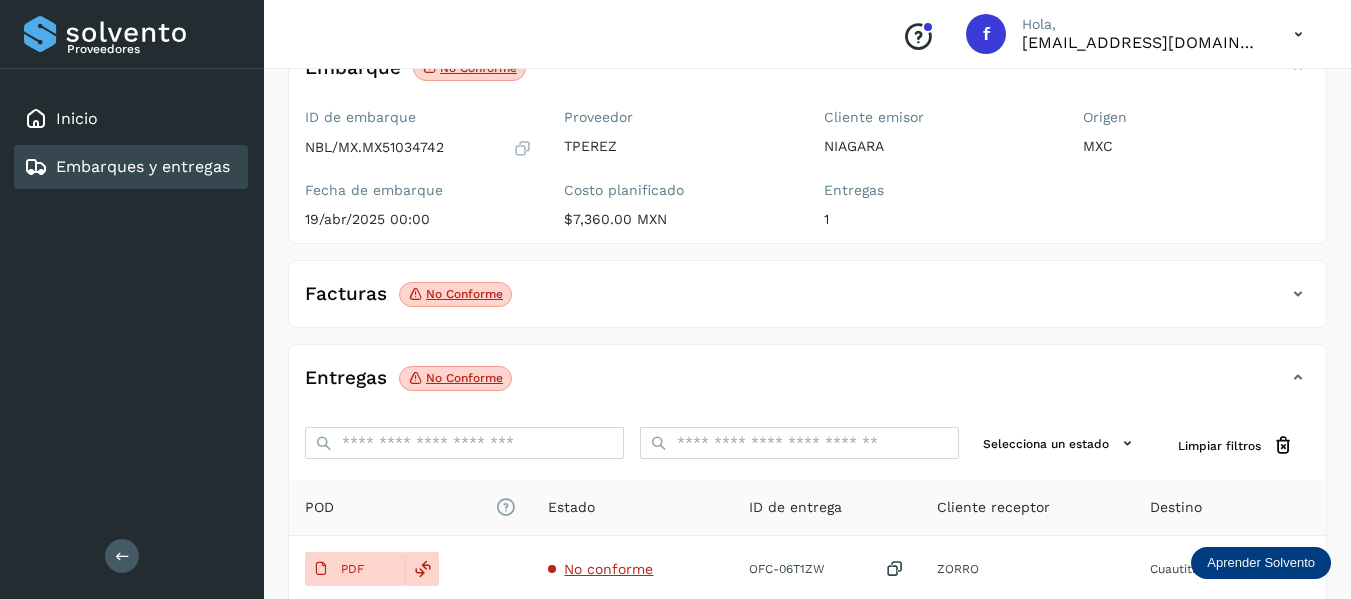 scroll, scrollTop: 148, scrollLeft: 0, axis: vertical 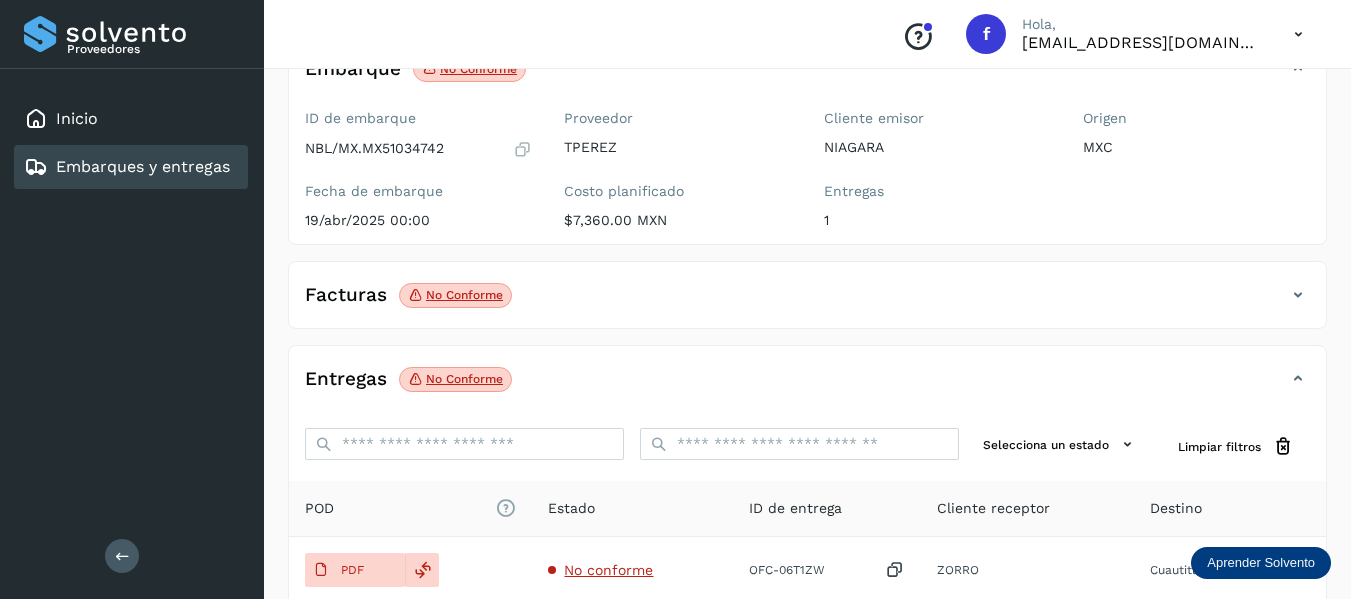 type 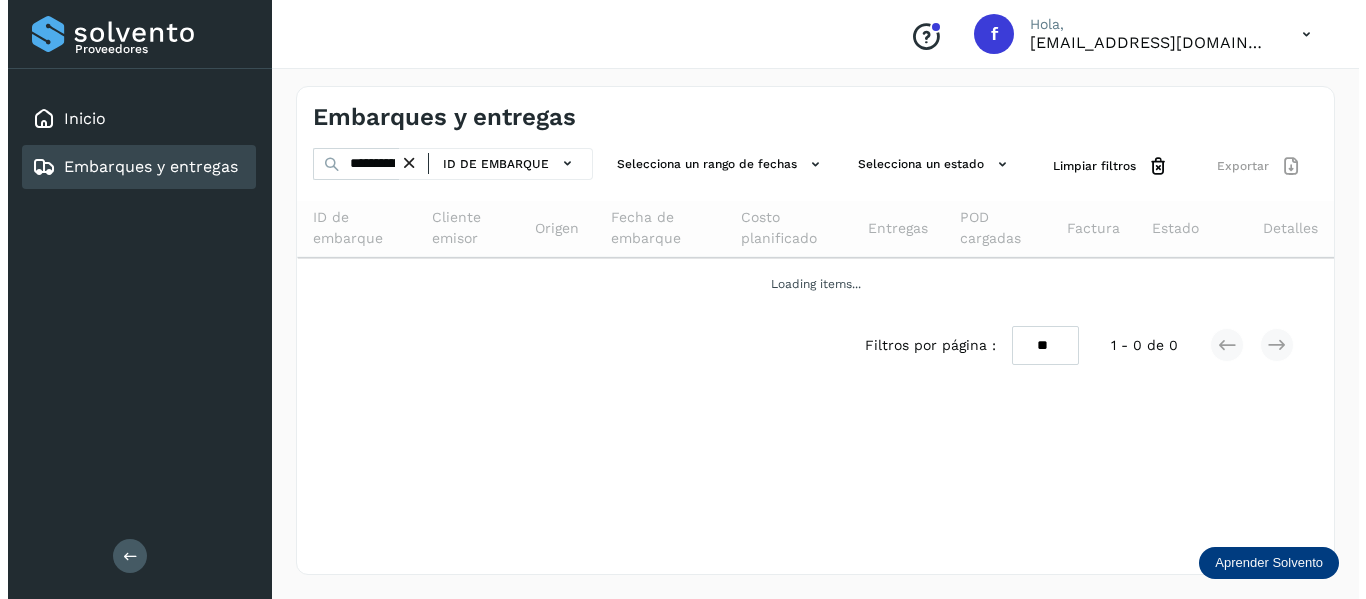 scroll, scrollTop: 0, scrollLeft: 0, axis: both 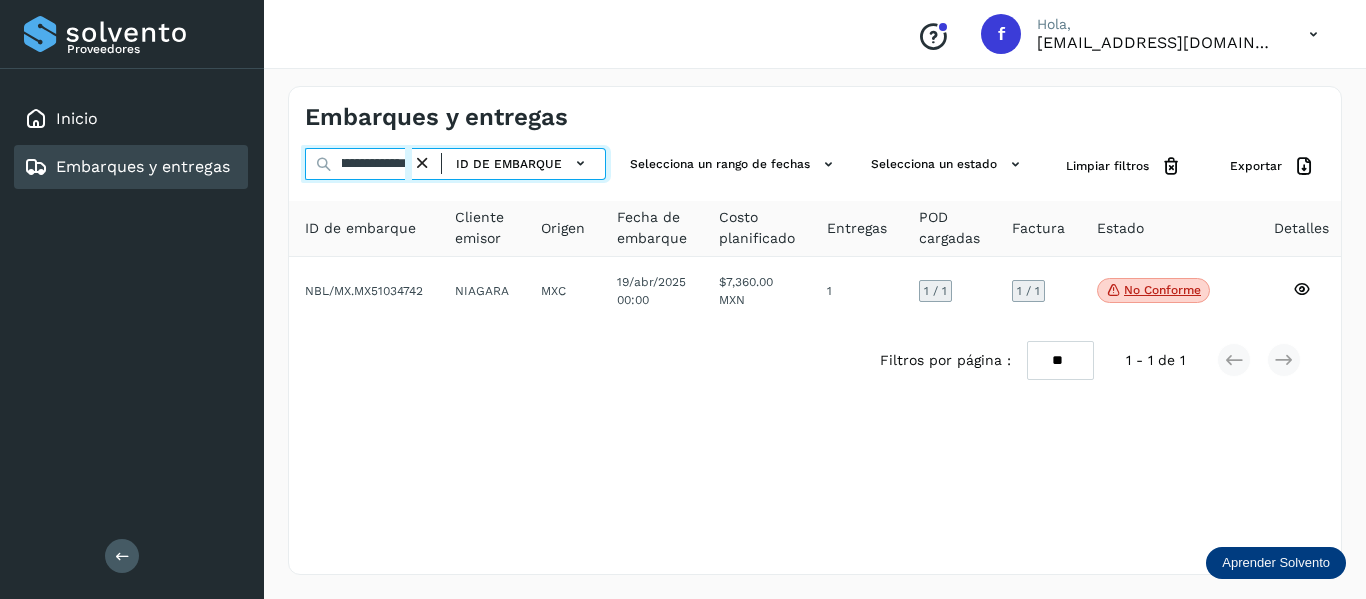 drag, startPoint x: 333, startPoint y: 164, endPoint x: 569, endPoint y: 226, distance: 244.0082 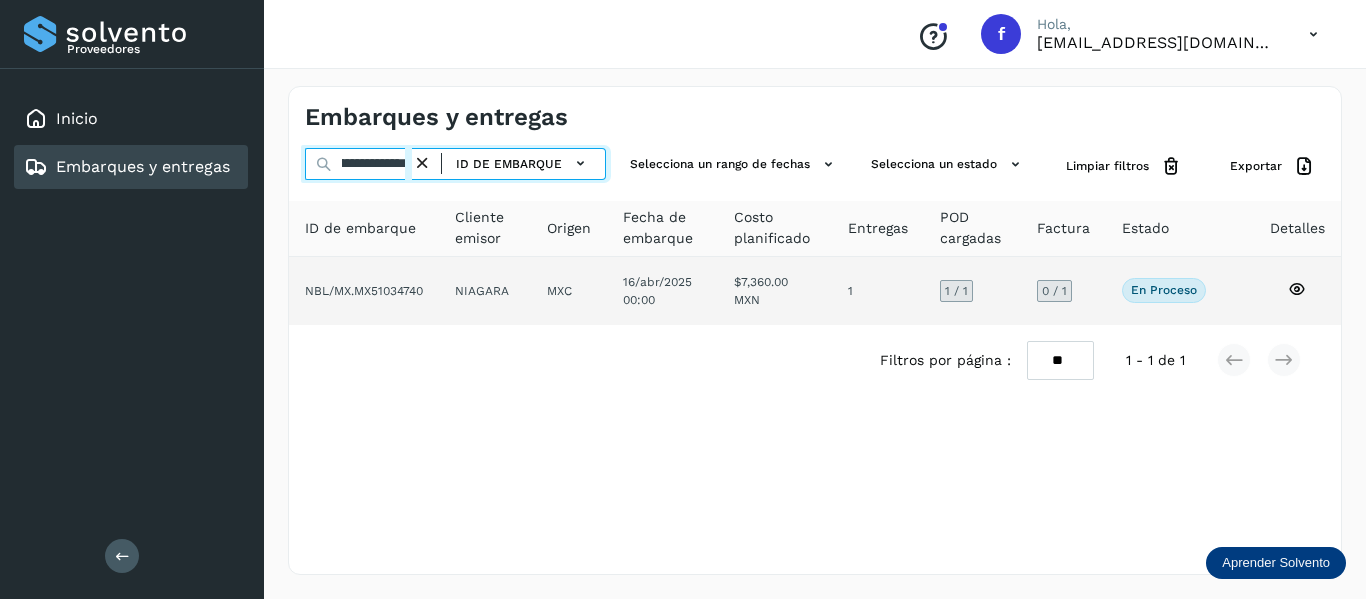 type on "**********" 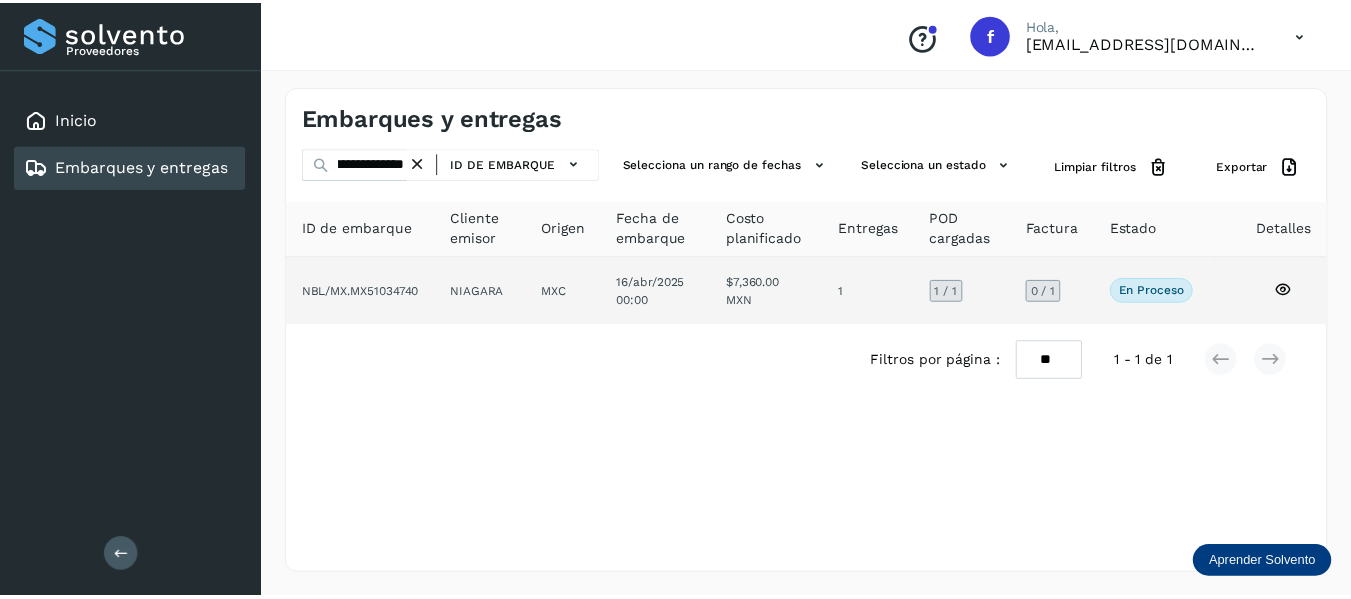 scroll, scrollTop: 0, scrollLeft: 0, axis: both 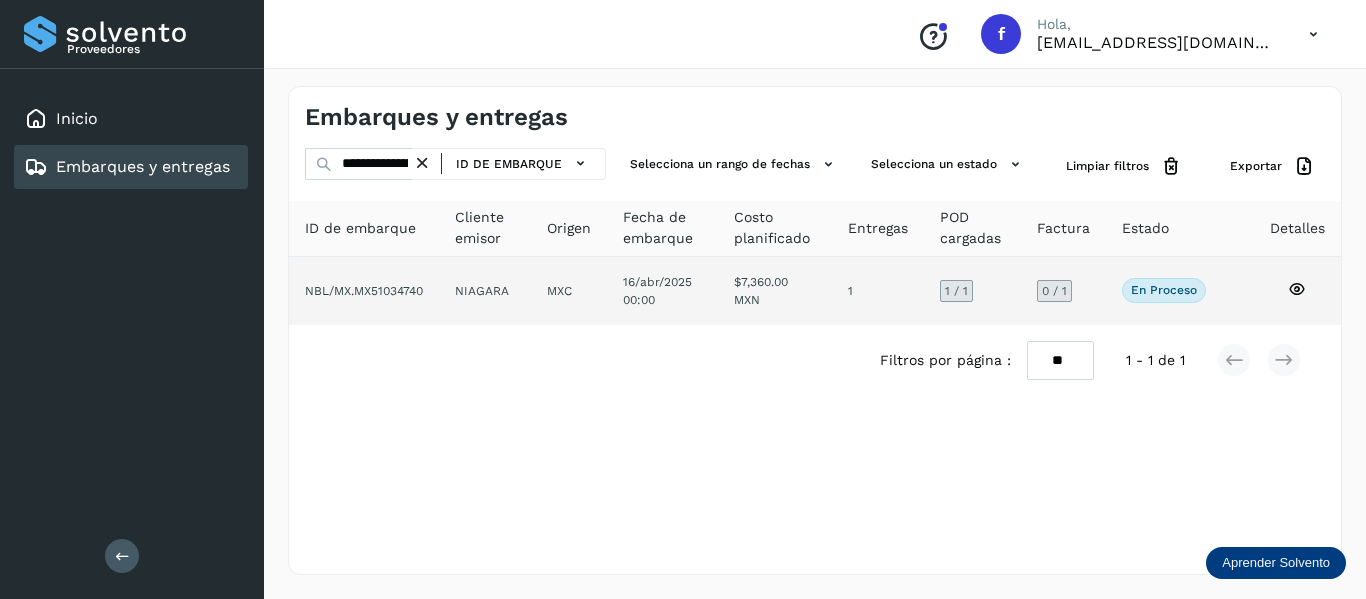 click 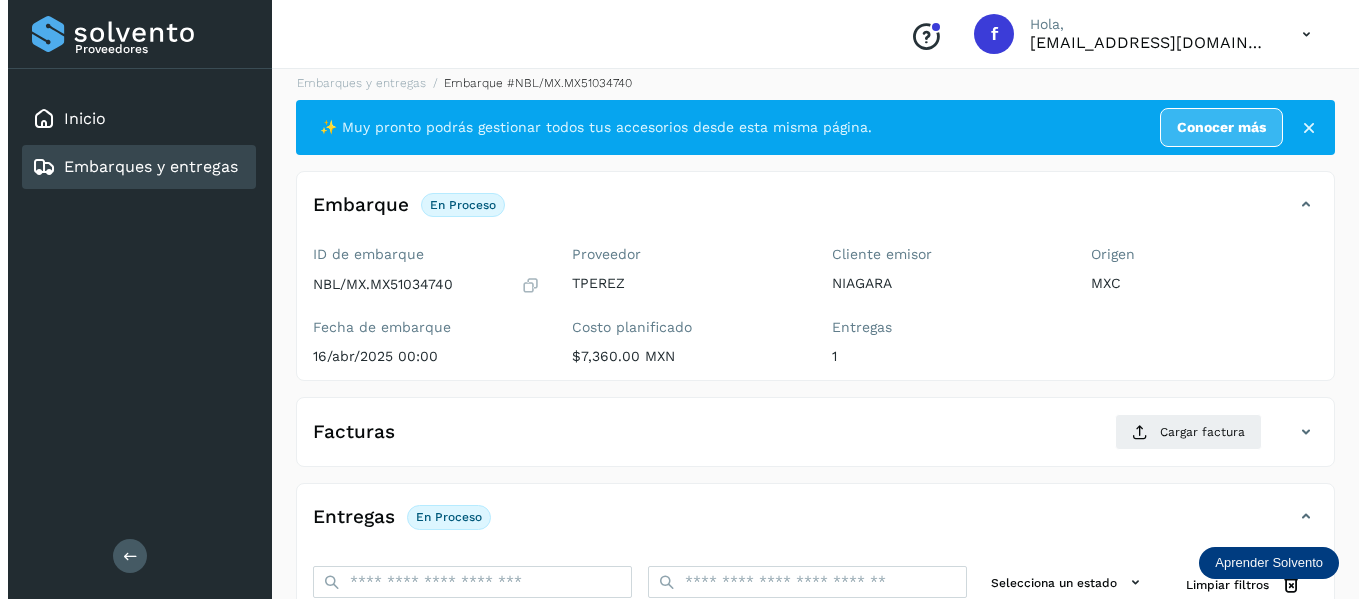 scroll, scrollTop: 0, scrollLeft: 0, axis: both 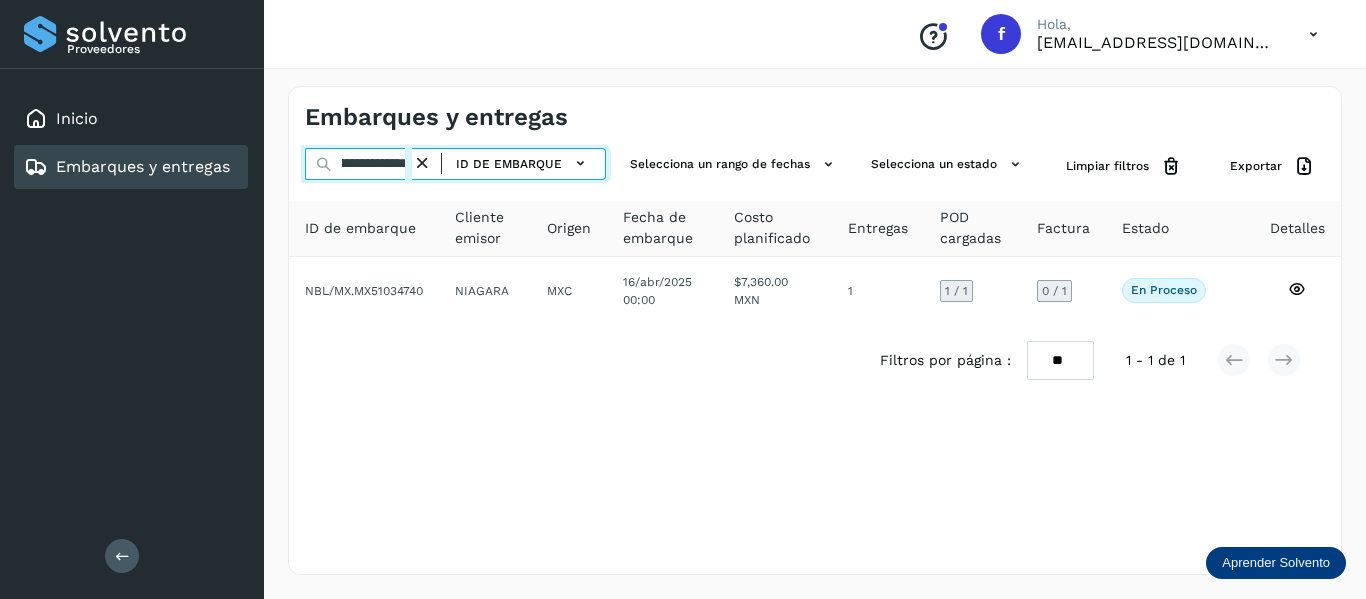 drag, startPoint x: 341, startPoint y: 171, endPoint x: 659, endPoint y: 224, distance: 322.3864 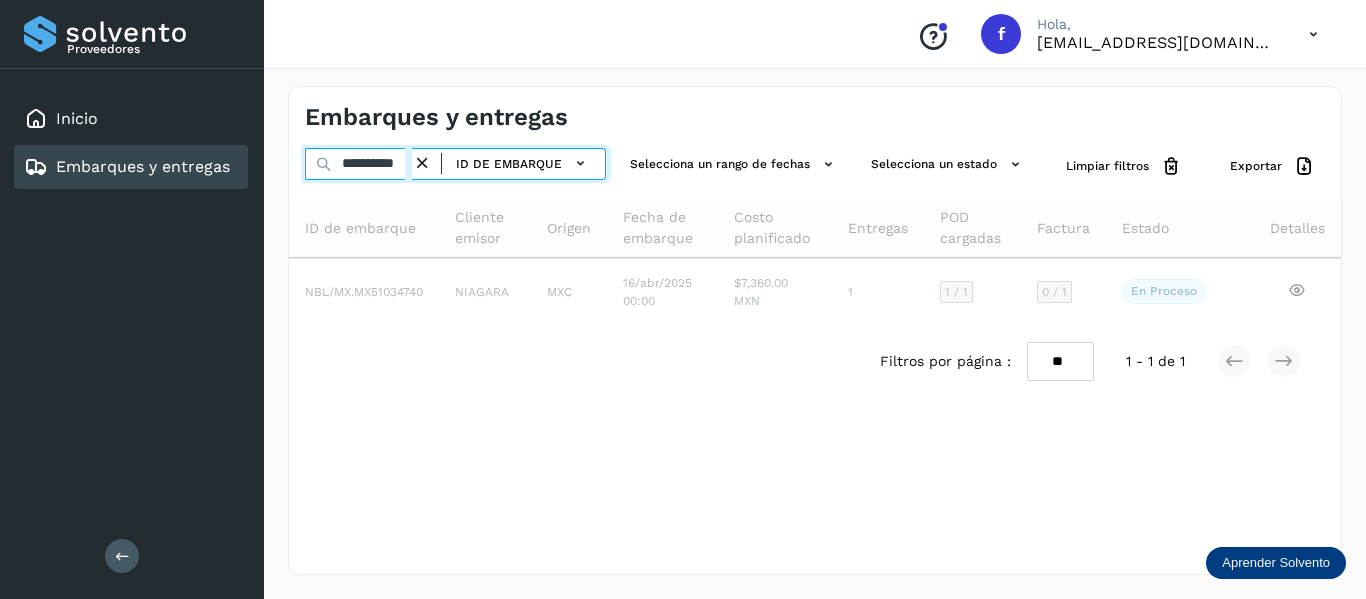 scroll, scrollTop: 0, scrollLeft: 17, axis: horizontal 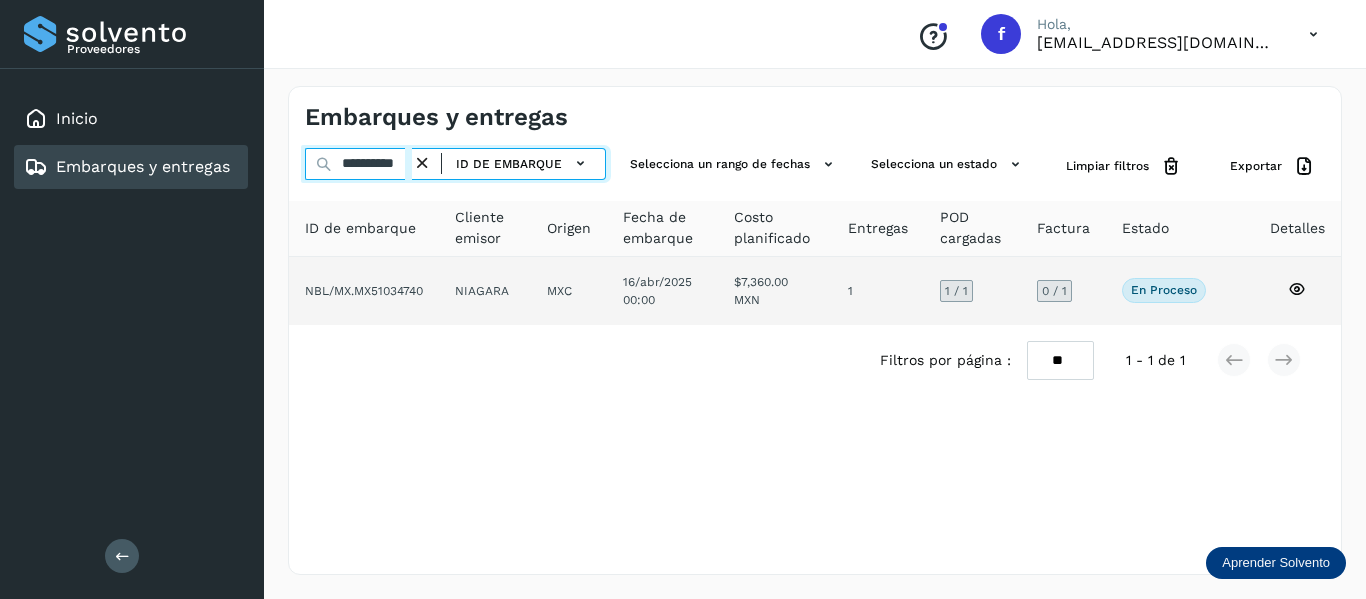 type on "**********" 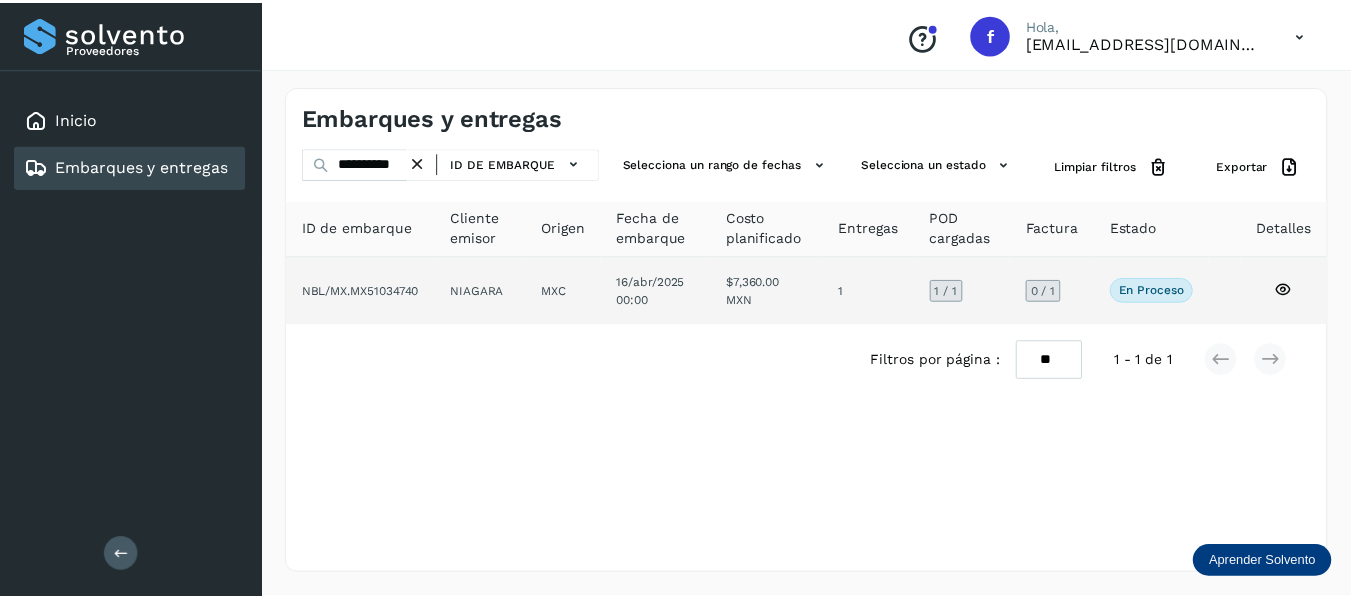 scroll, scrollTop: 0, scrollLeft: 0, axis: both 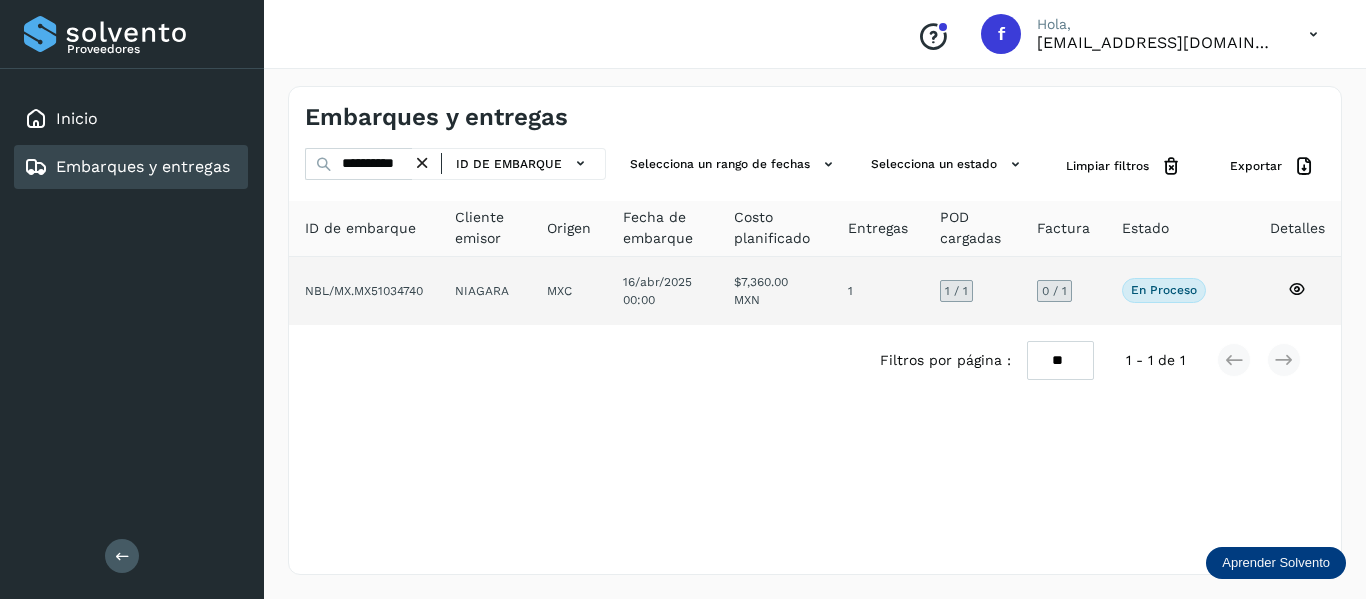 click 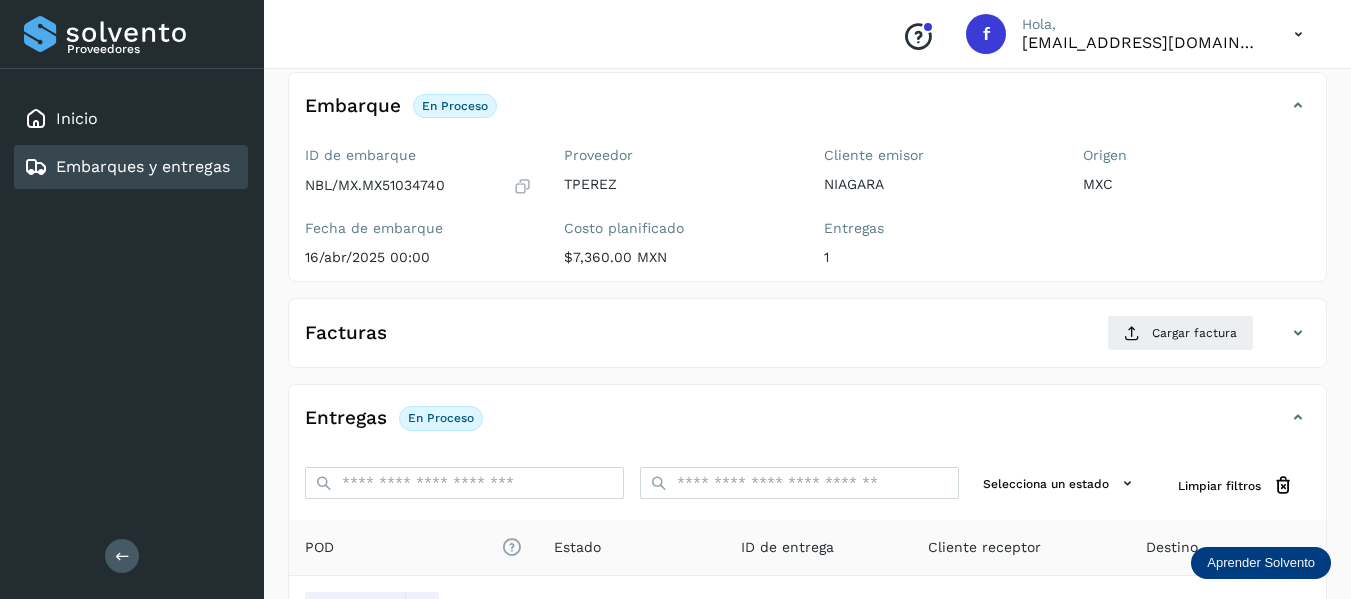 scroll, scrollTop: 300, scrollLeft: 0, axis: vertical 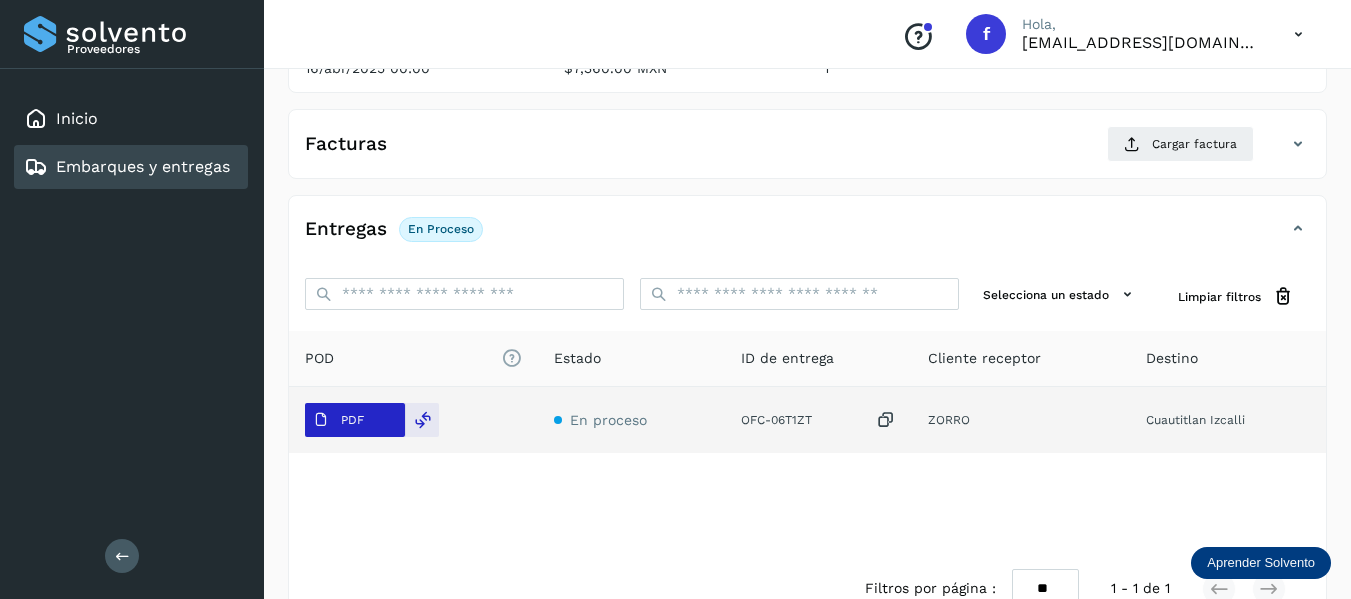 click on "PDF" at bounding box center [352, 420] 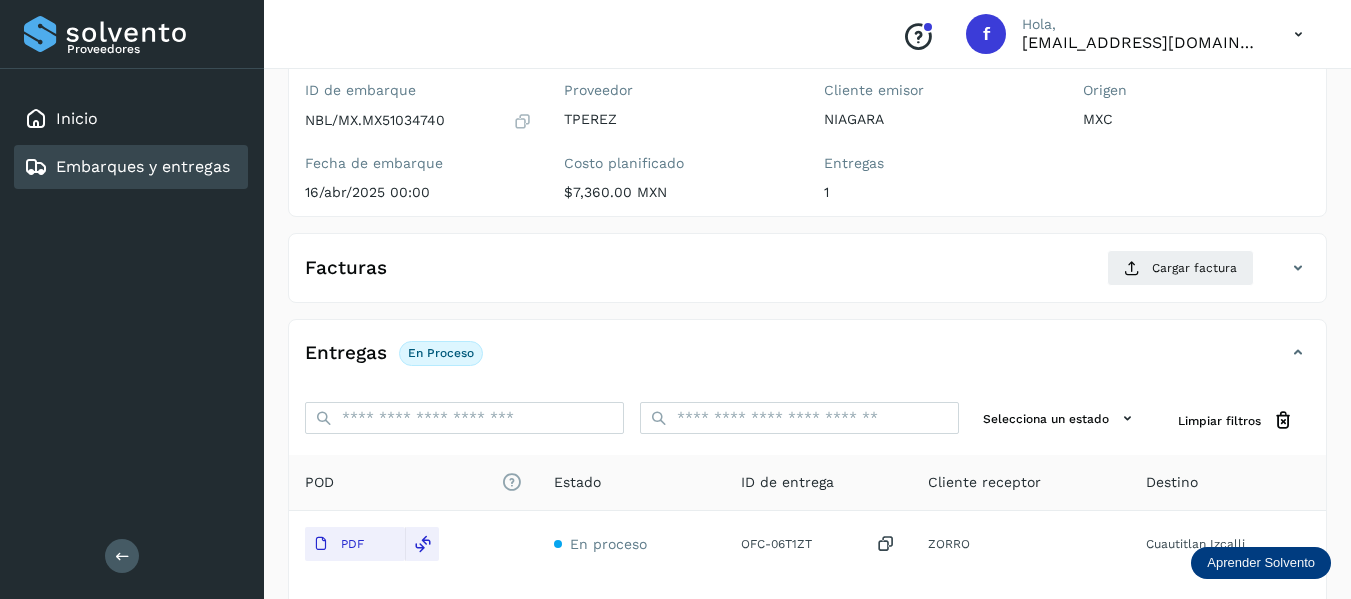 scroll, scrollTop: 0, scrollLeft: 0, axis: both 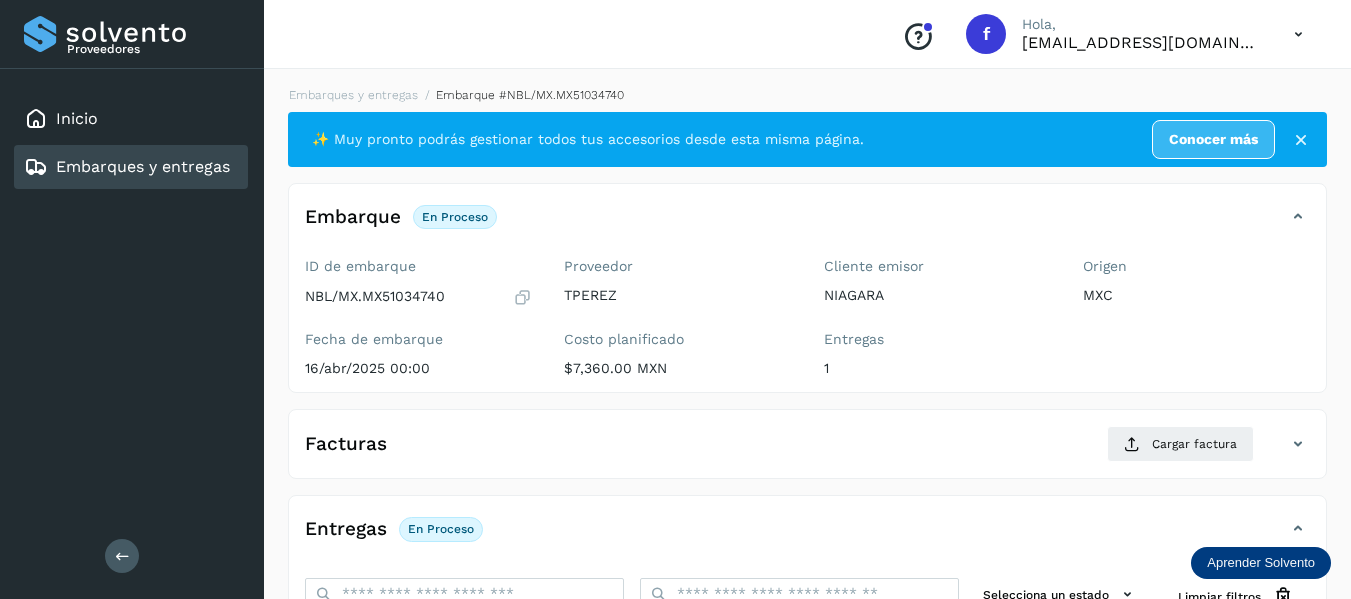 type 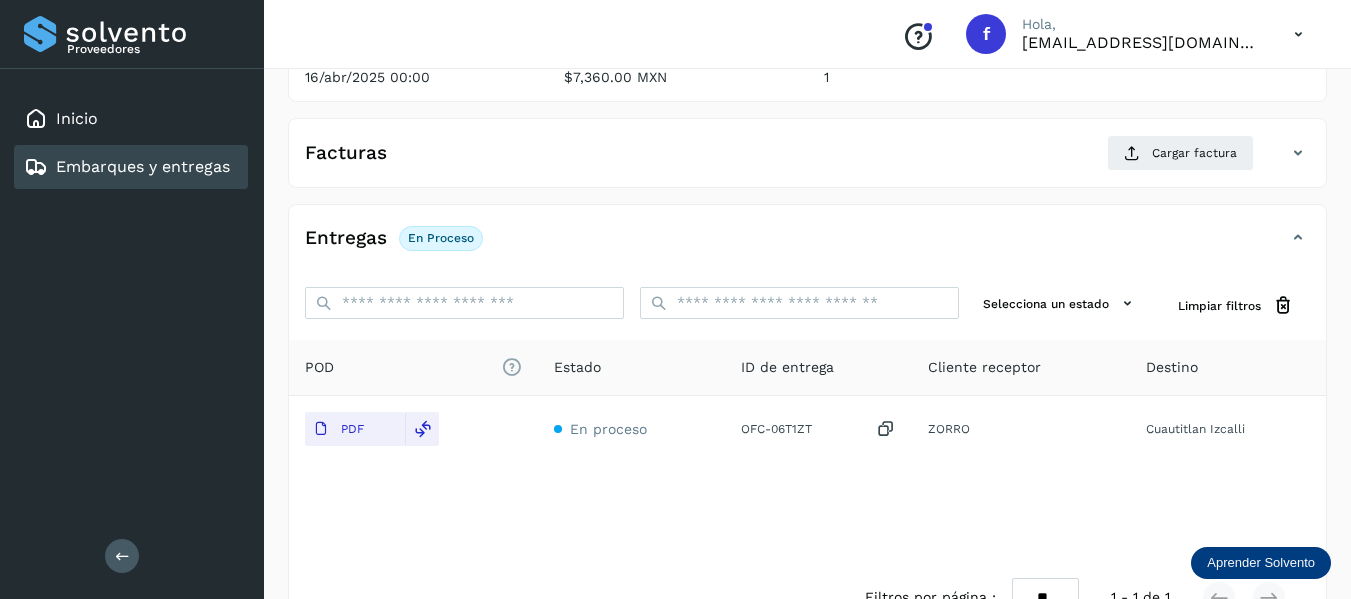 scroll, scrollTop: 300, scrollLeft: 0, axis: vertical 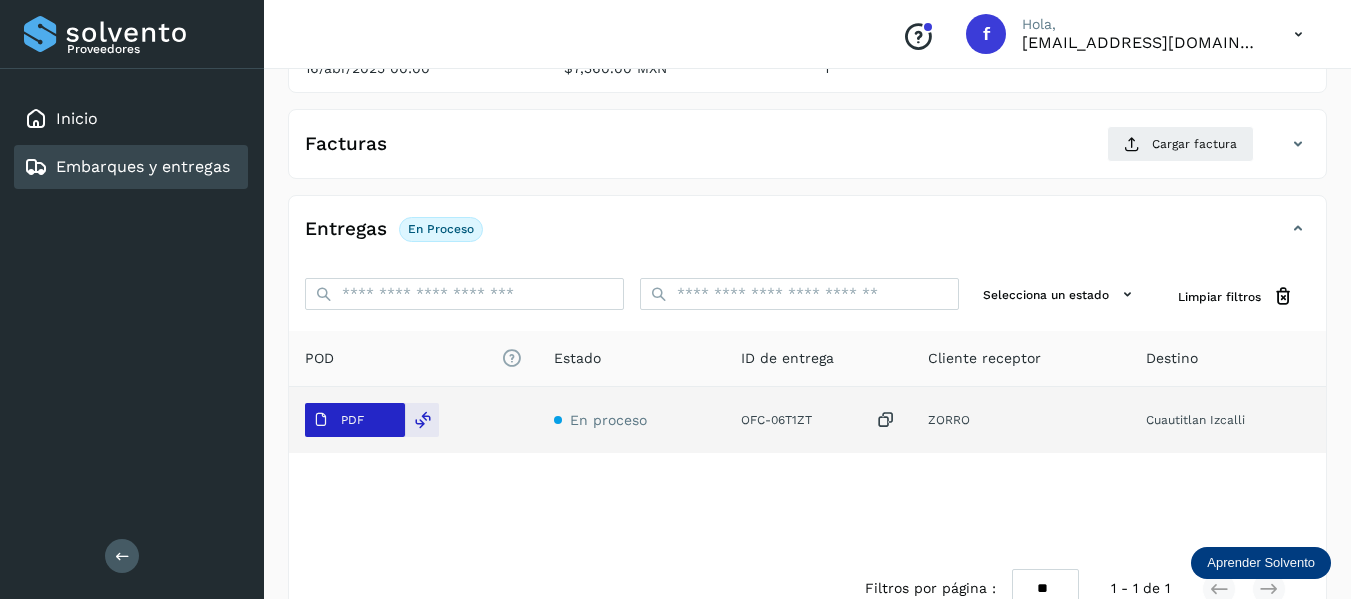 click on "PDF" at bounding box center (338, 420) 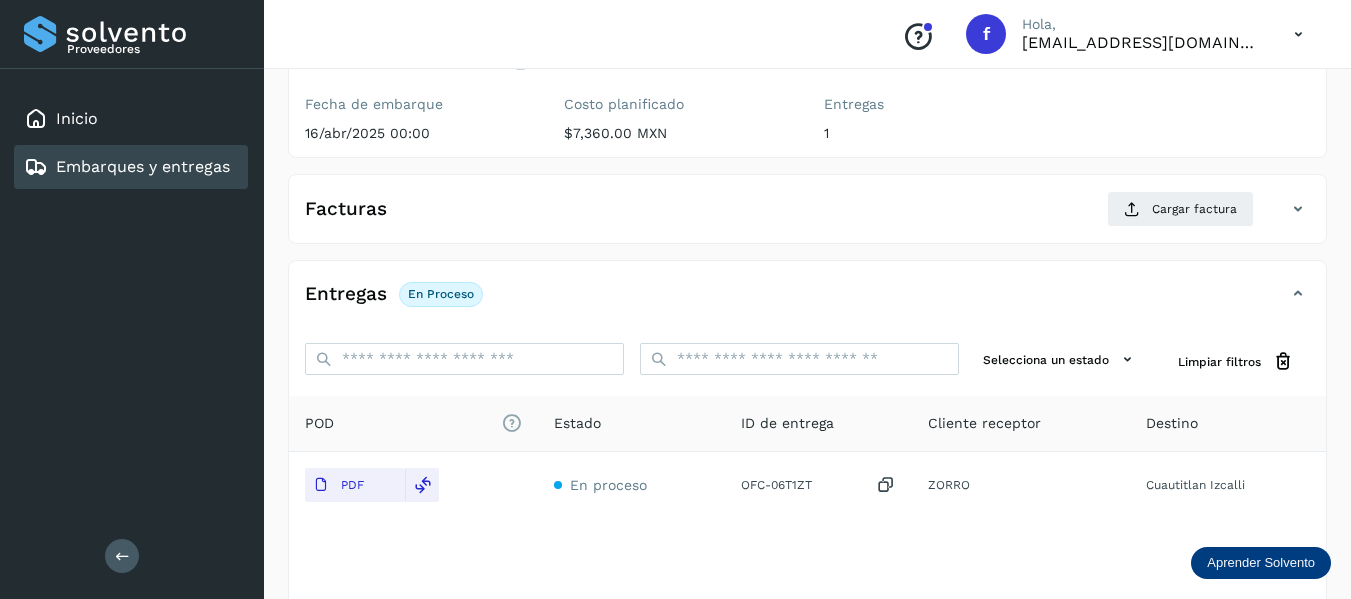 scroll, scrollTop: 200, scrollLeft: 0, axis: vertical 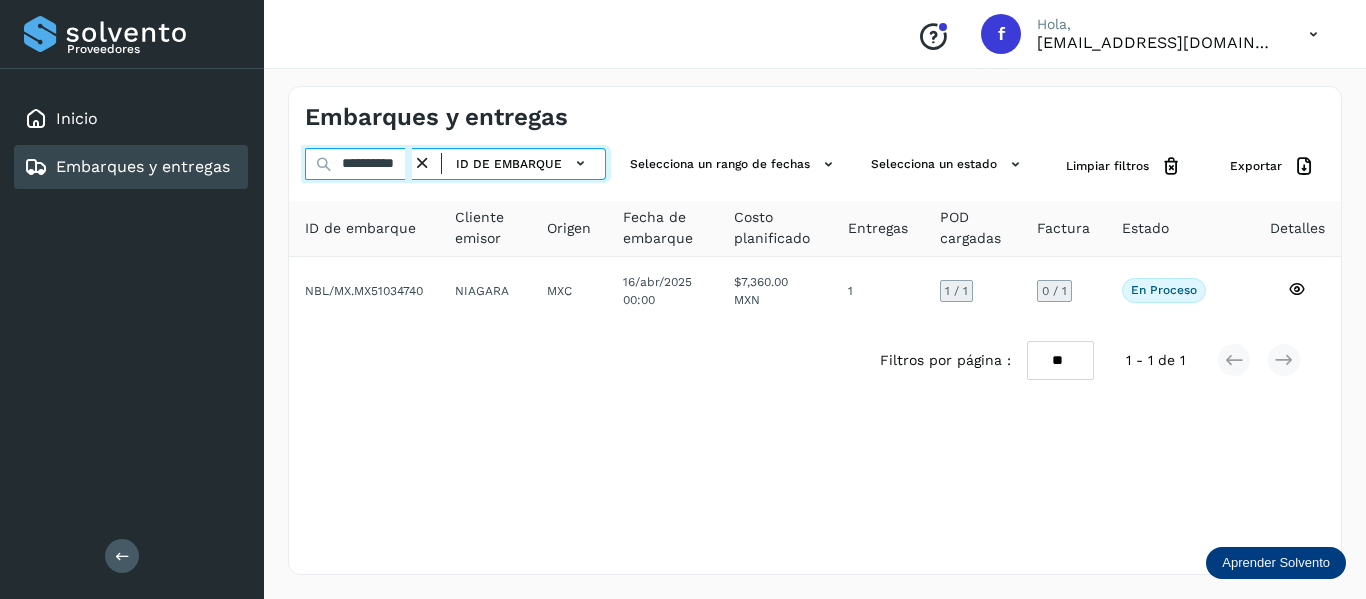 drag, startPoint x: 339, startPoint y: 163, endPoint x: 490, endPoint y: 190, distance: 153.39491 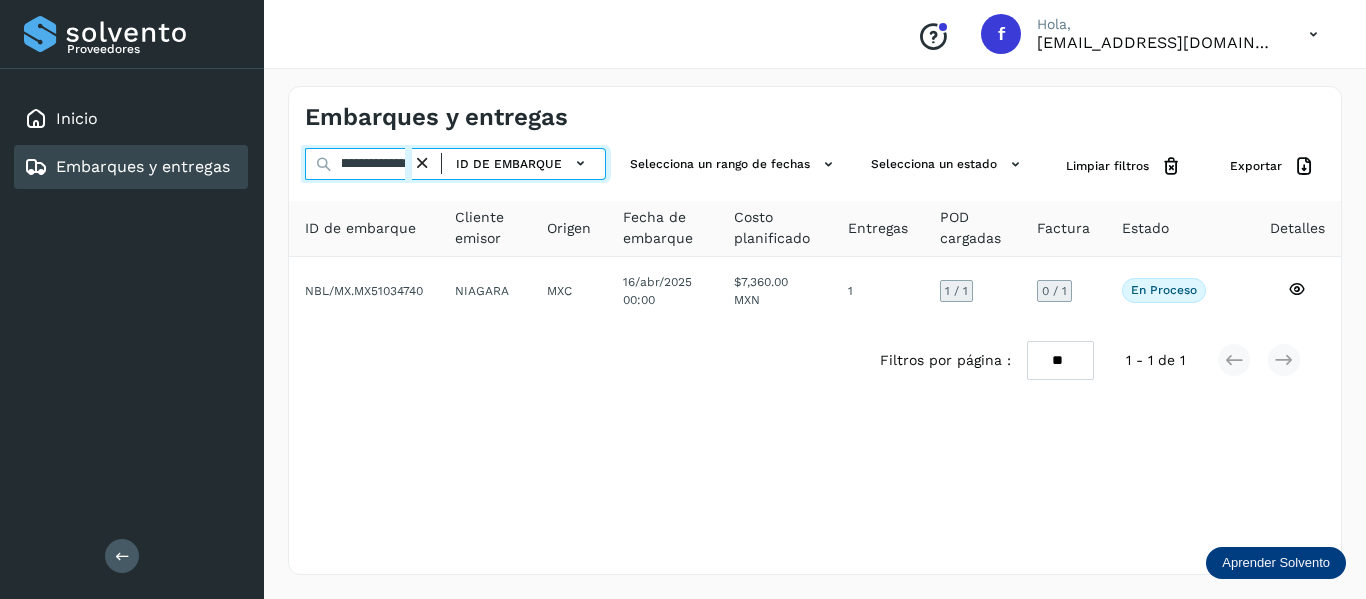 scroll, scrollTop: 0, scrollLeft: 76, axis: horizontal 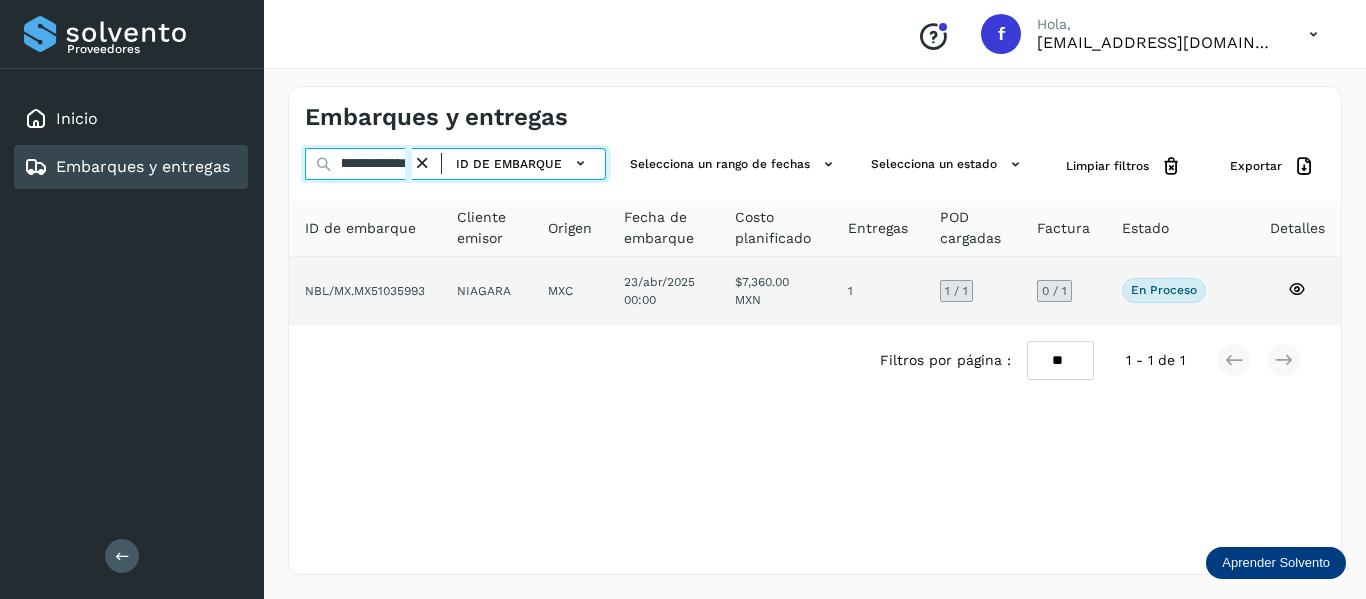 type on "**********" 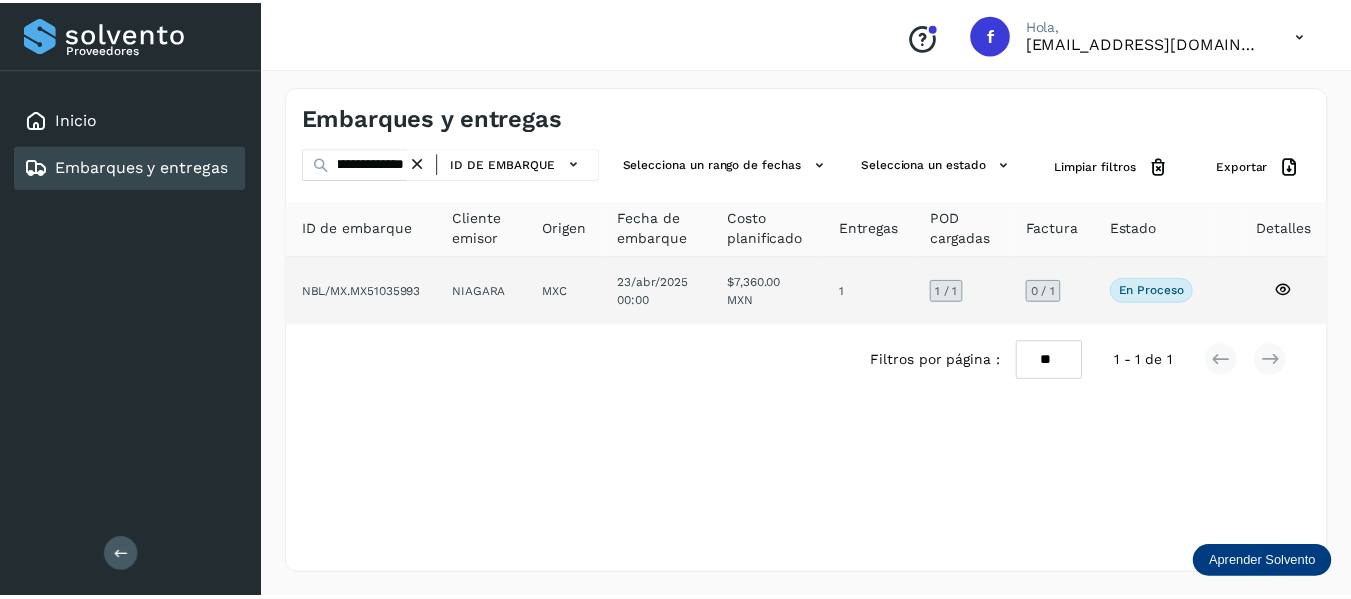 scroll, scrollTop: 0, scrollLeft: 0, axis: both 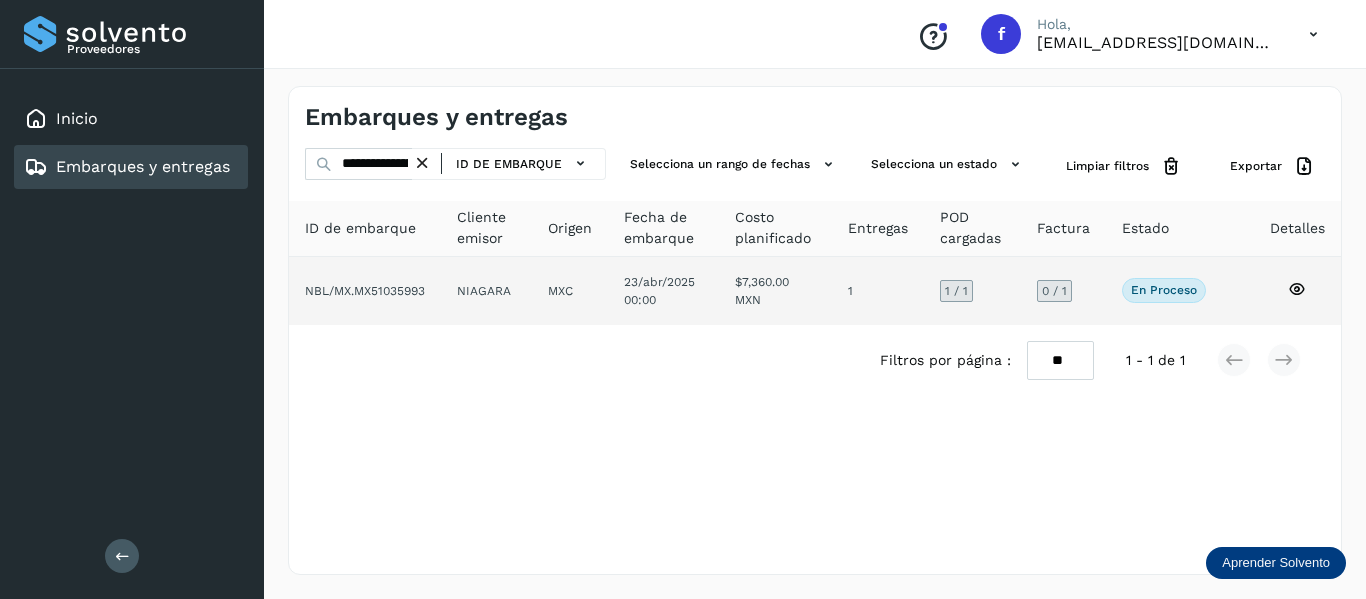 click 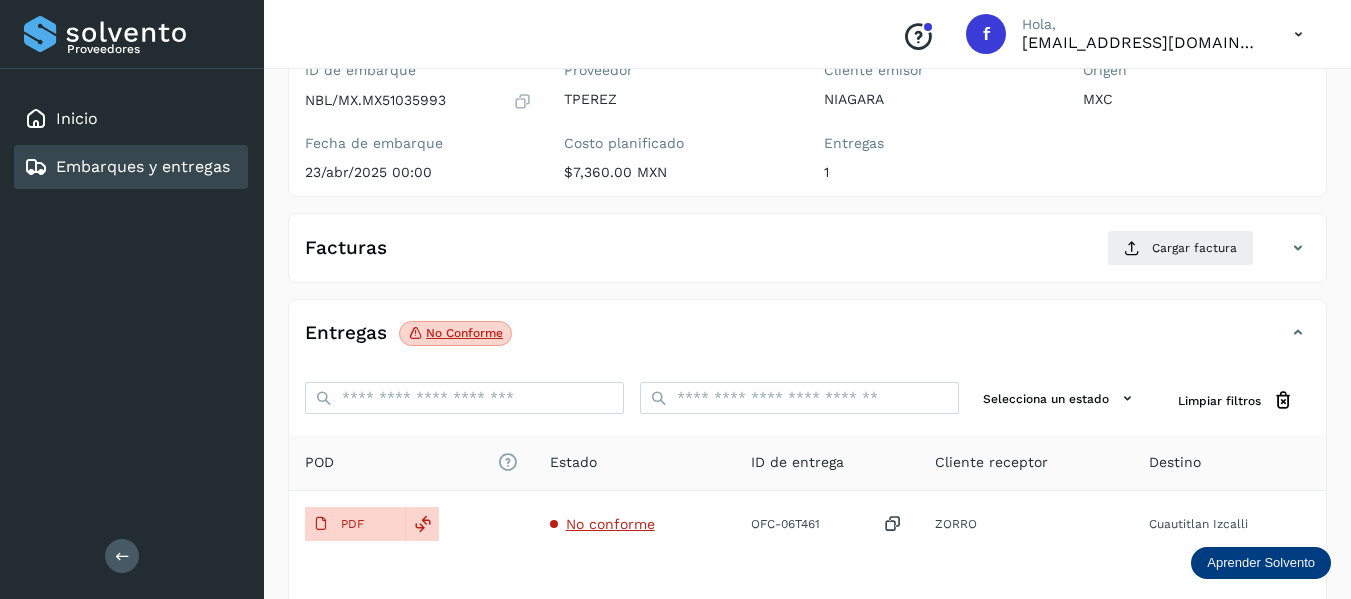 scroll, scrollTop: 200, scrollLeft: 0, axis: vertical 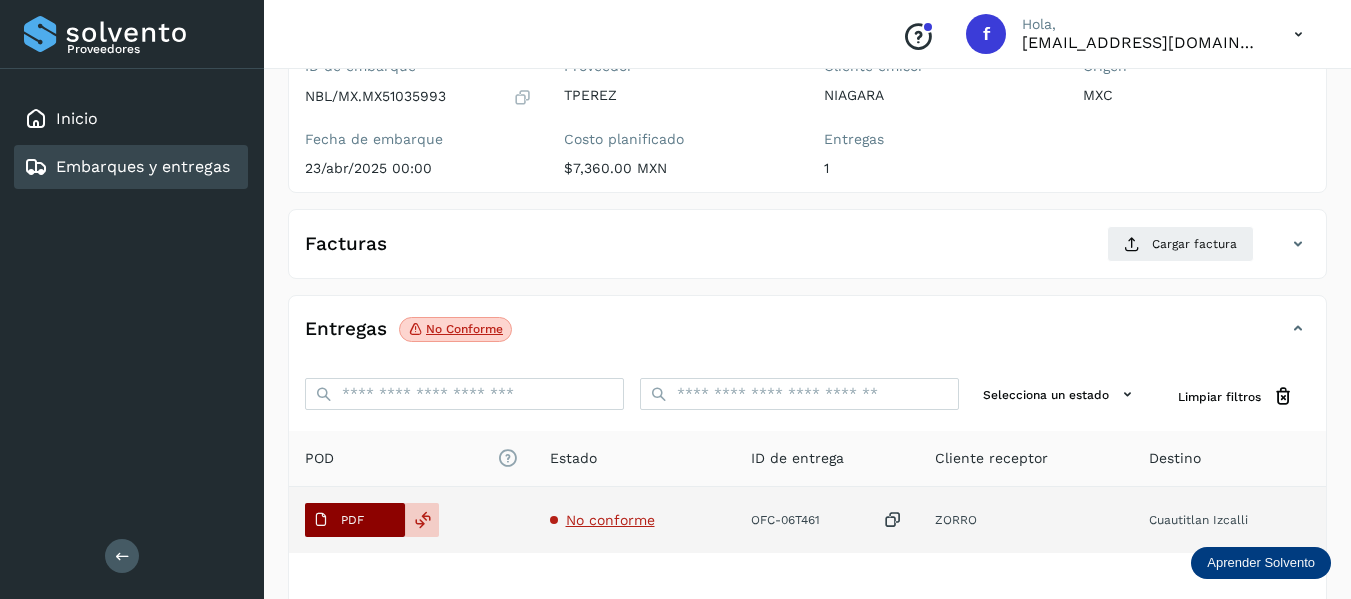 click on "PDF" at bounding box center (355, 520) 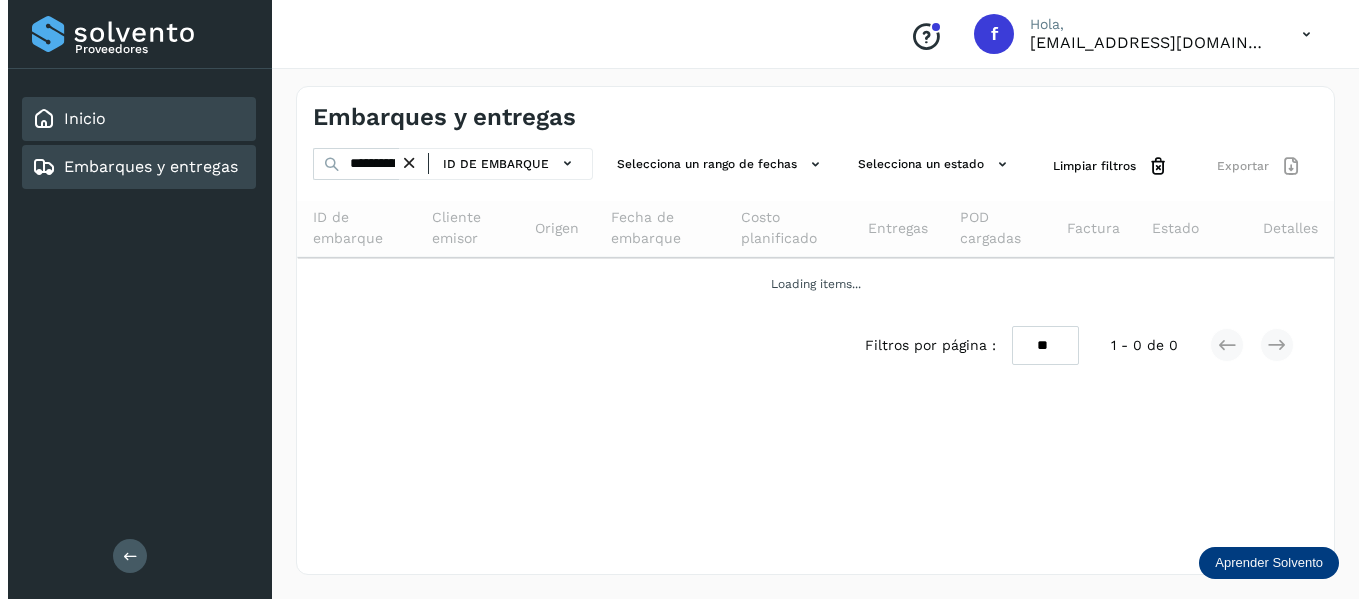 scroll, scrollTop: 0, scrollLeft: 0, axis: both 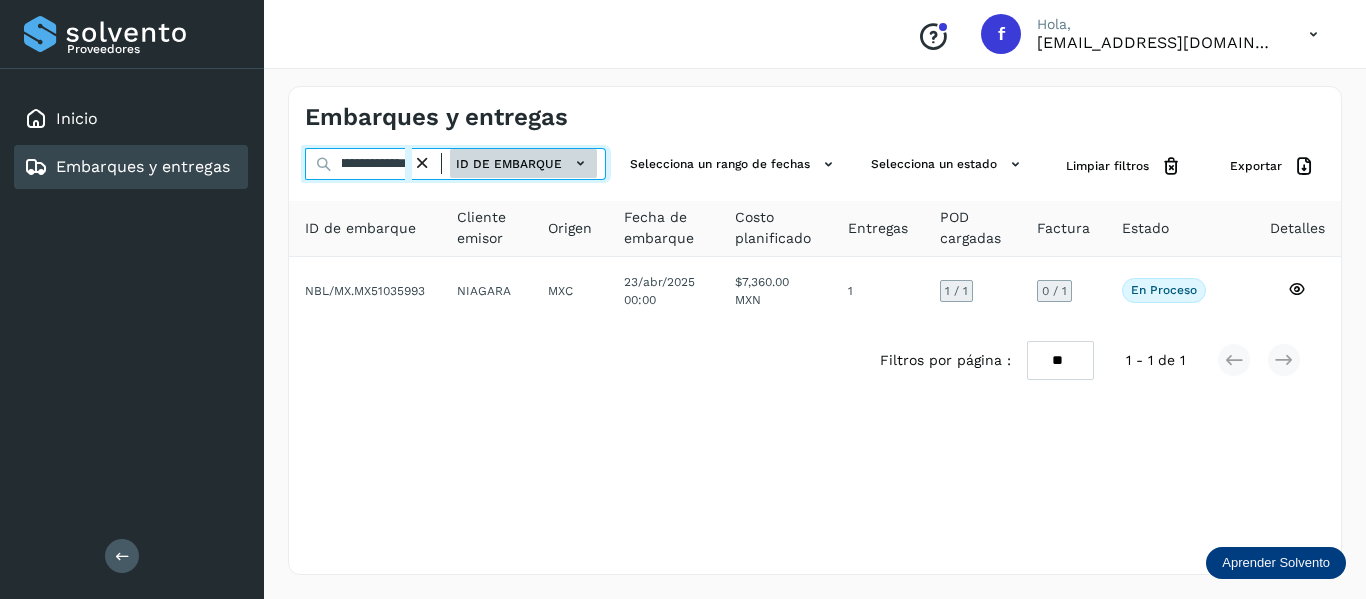 drag, startPoint x: 343, startPoint y: 167, endPoint x: 542, endPoint y: 167, distance: 199 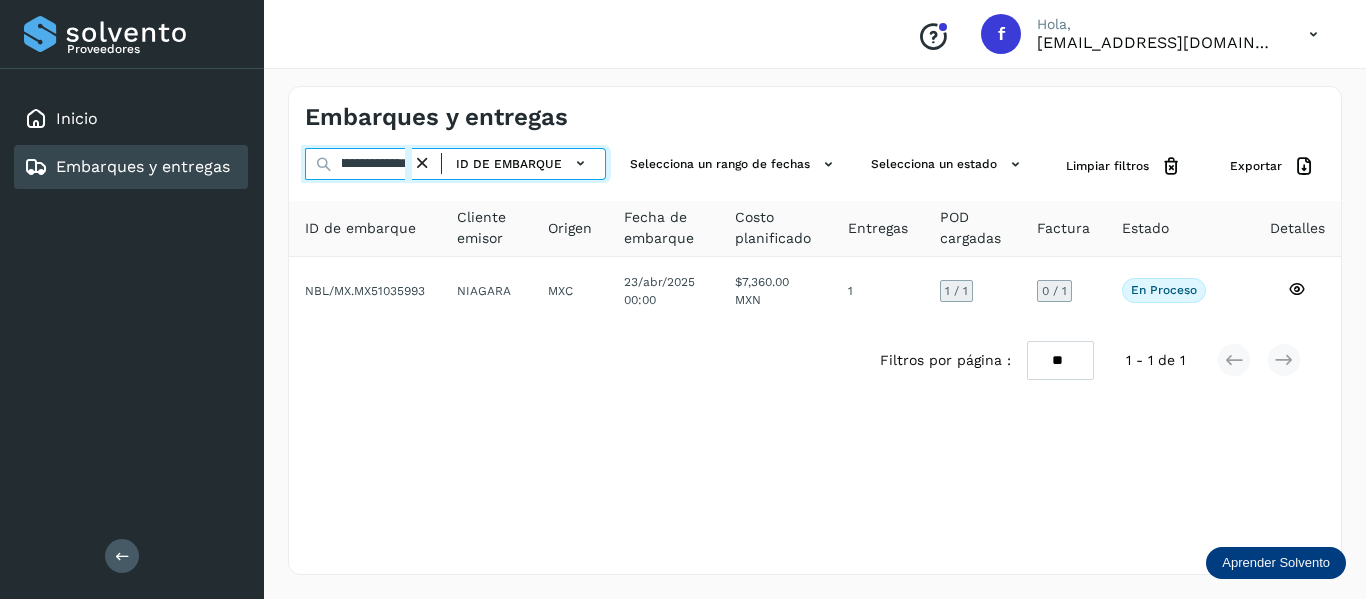 paste 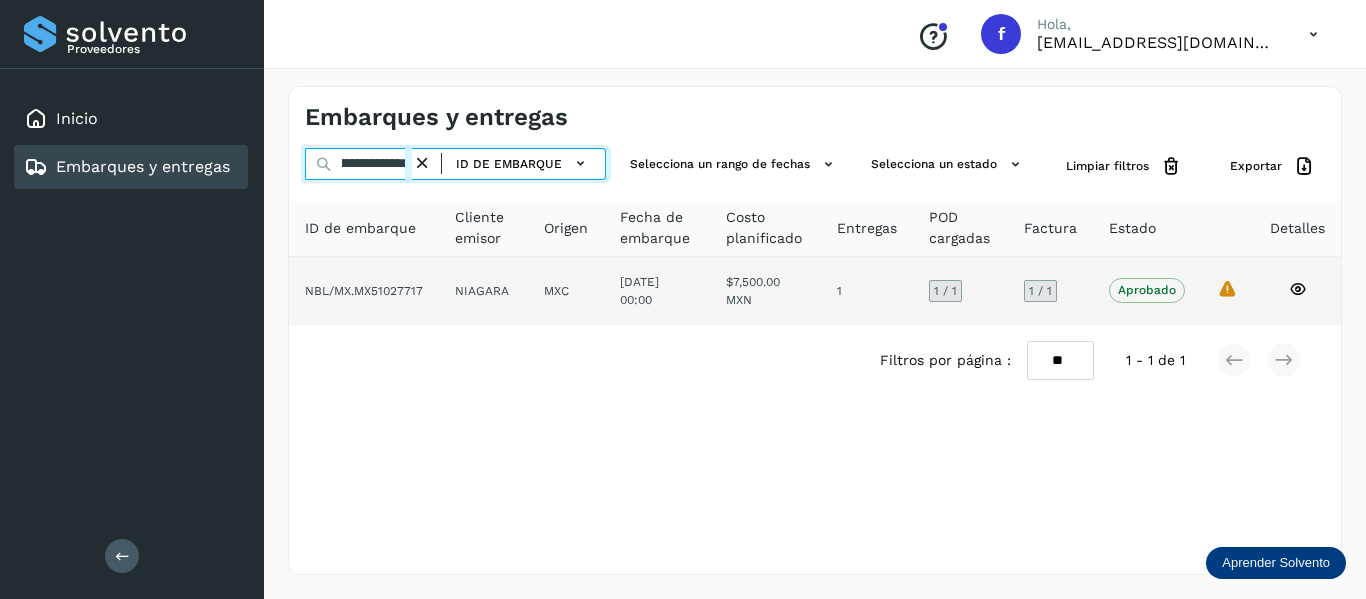type on "**********" 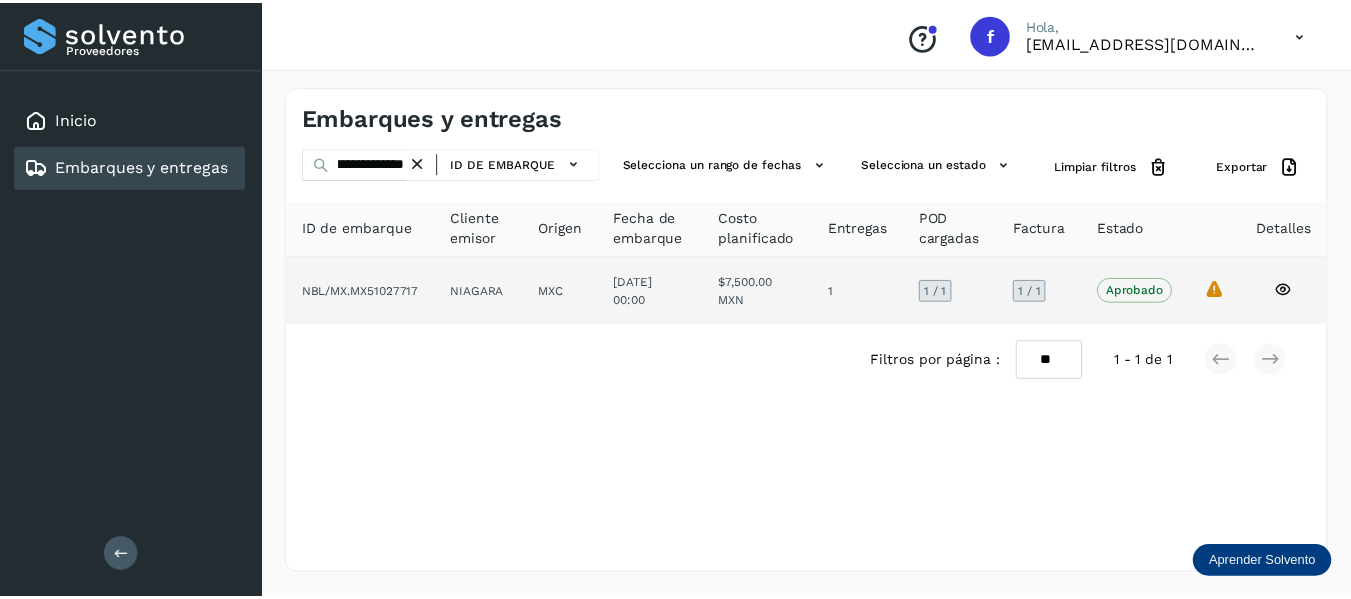scroll, scrollTop: 0, scrollLeft: 0, axis: both 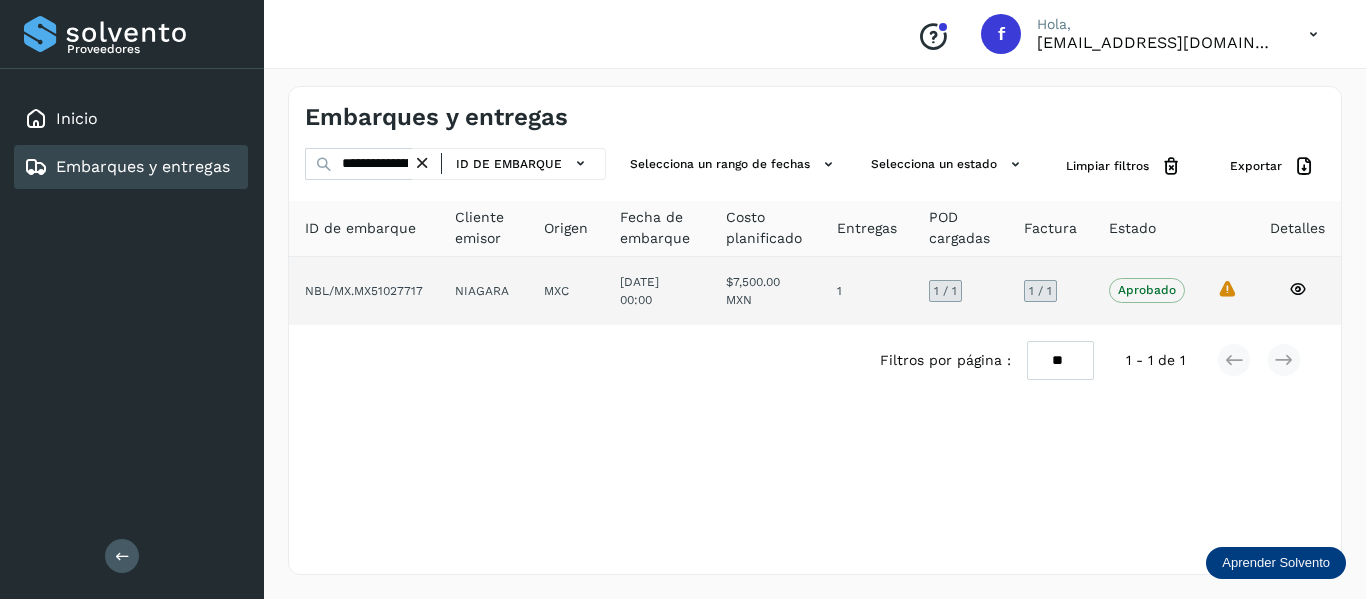 click on "Aprobado
Verifica el estado de la factura o entregas asociadas a este embarque" 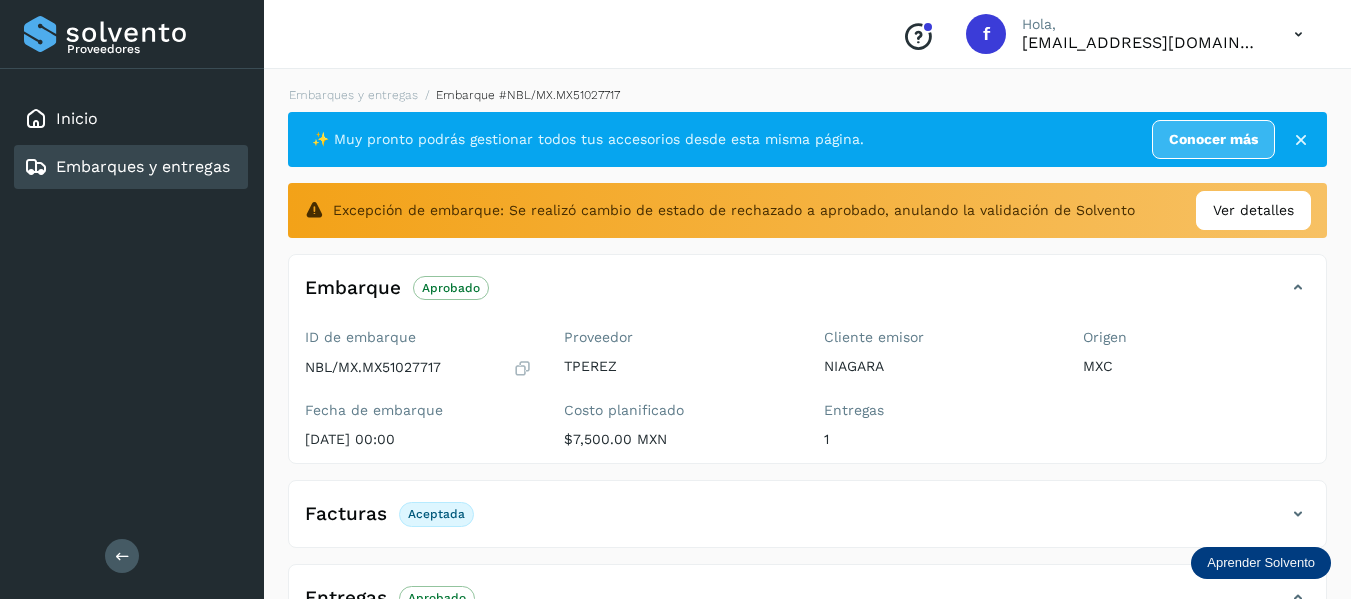 scroll, scrollTop: 200, scrollLeft: 0, axis: vertical 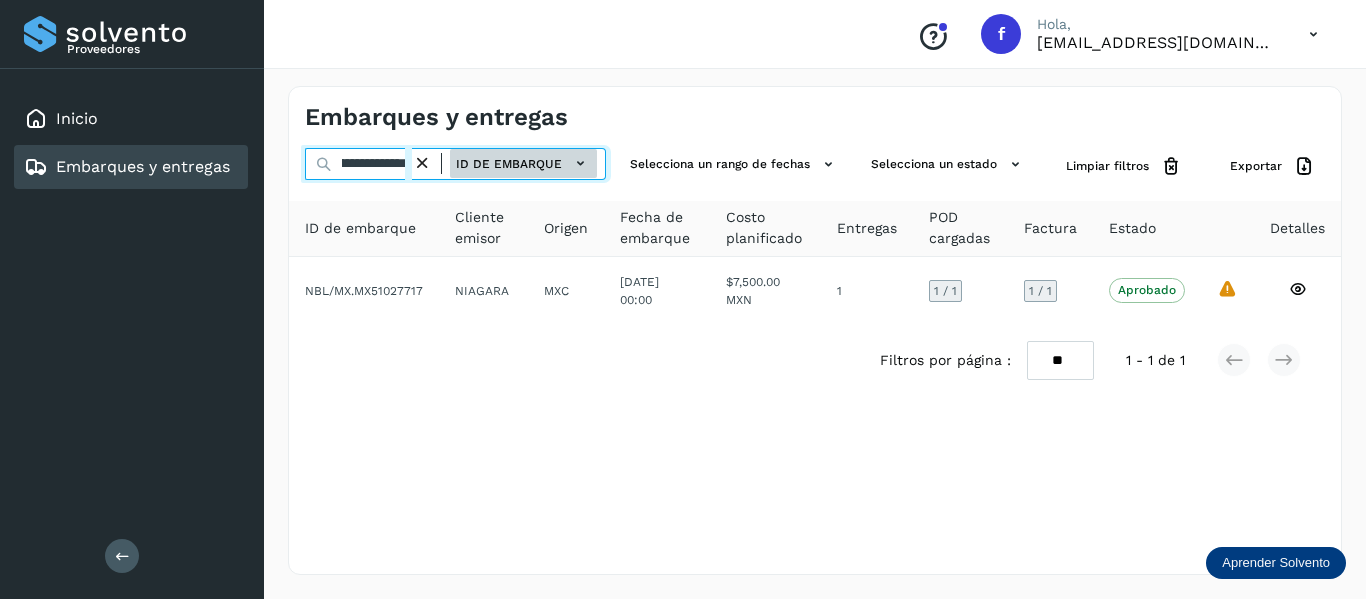 drag, startPoint x: 338, startPoint y: 165, endPoint x: 504, endPoint y: 165, distance: 166 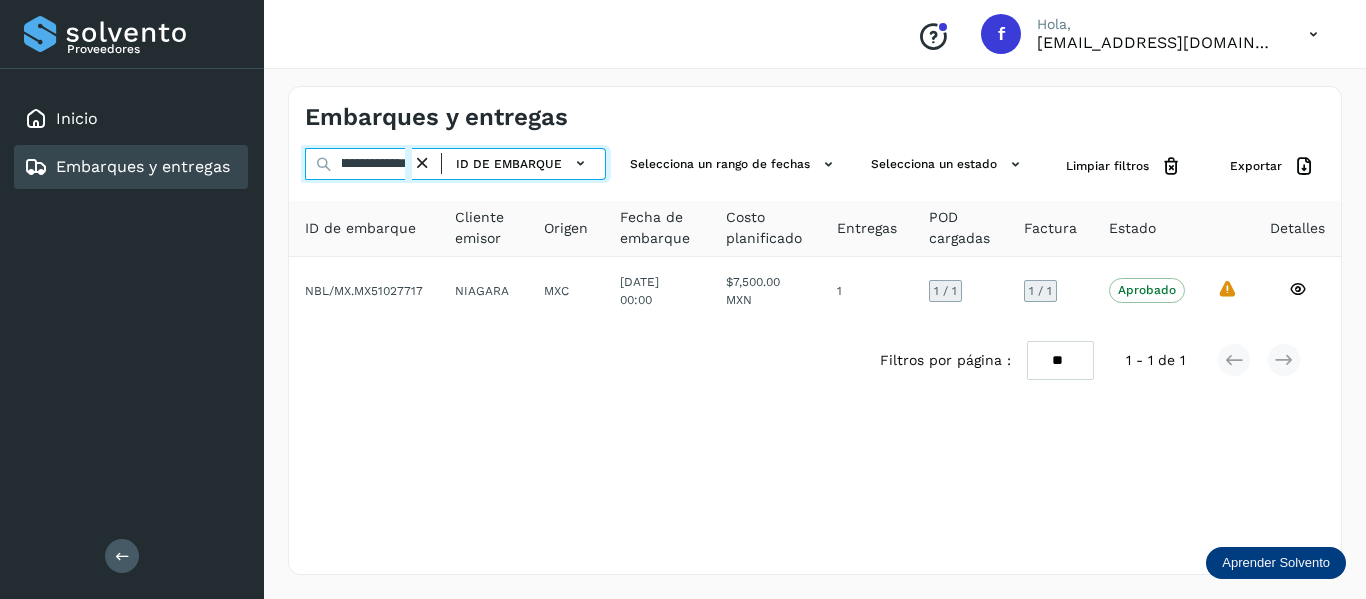 paste 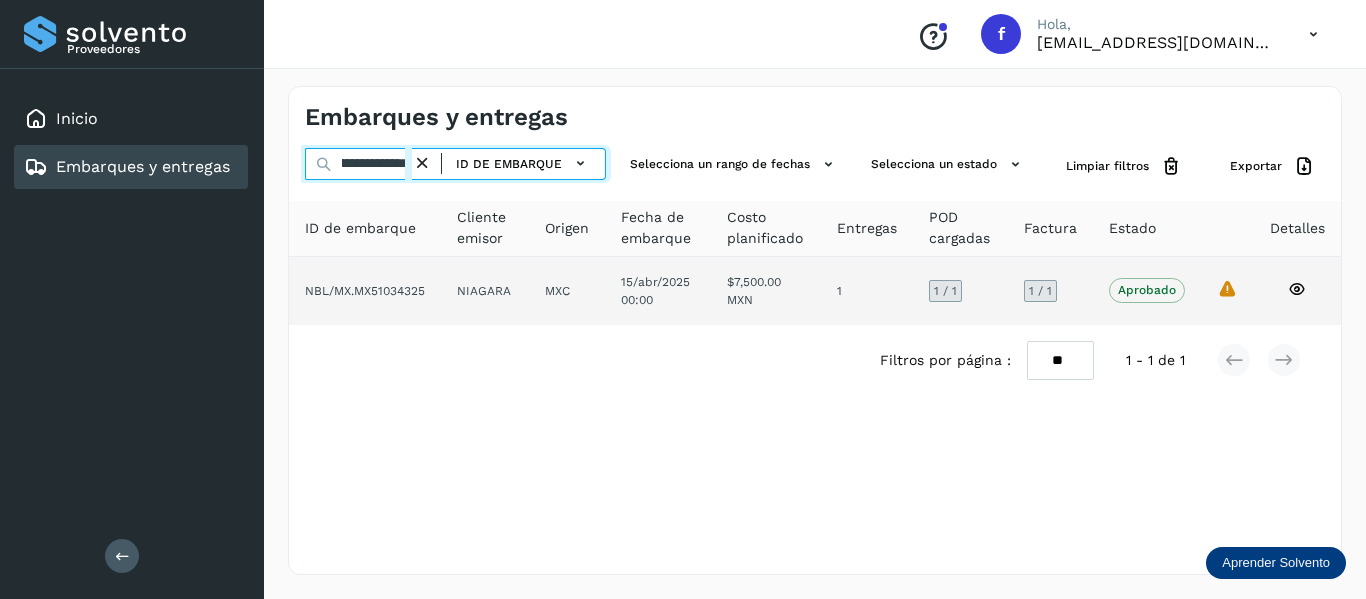 type on "**********" 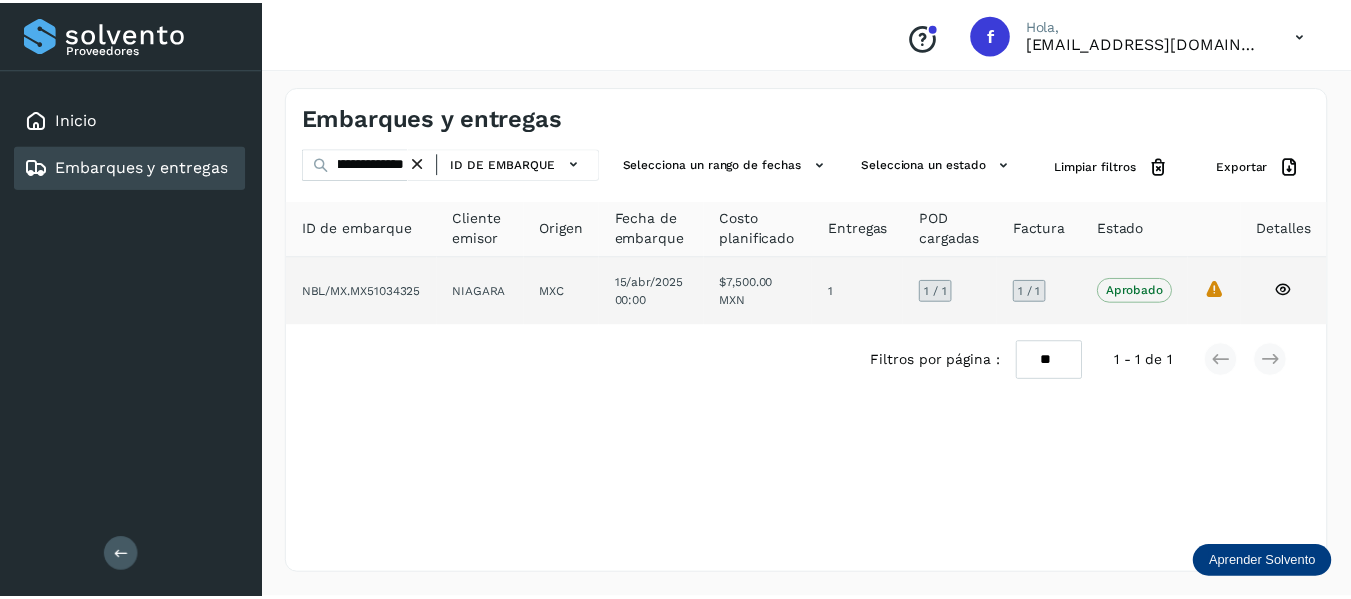 scroll, scrollTop: 0, scrollLeft: 0, axis: both 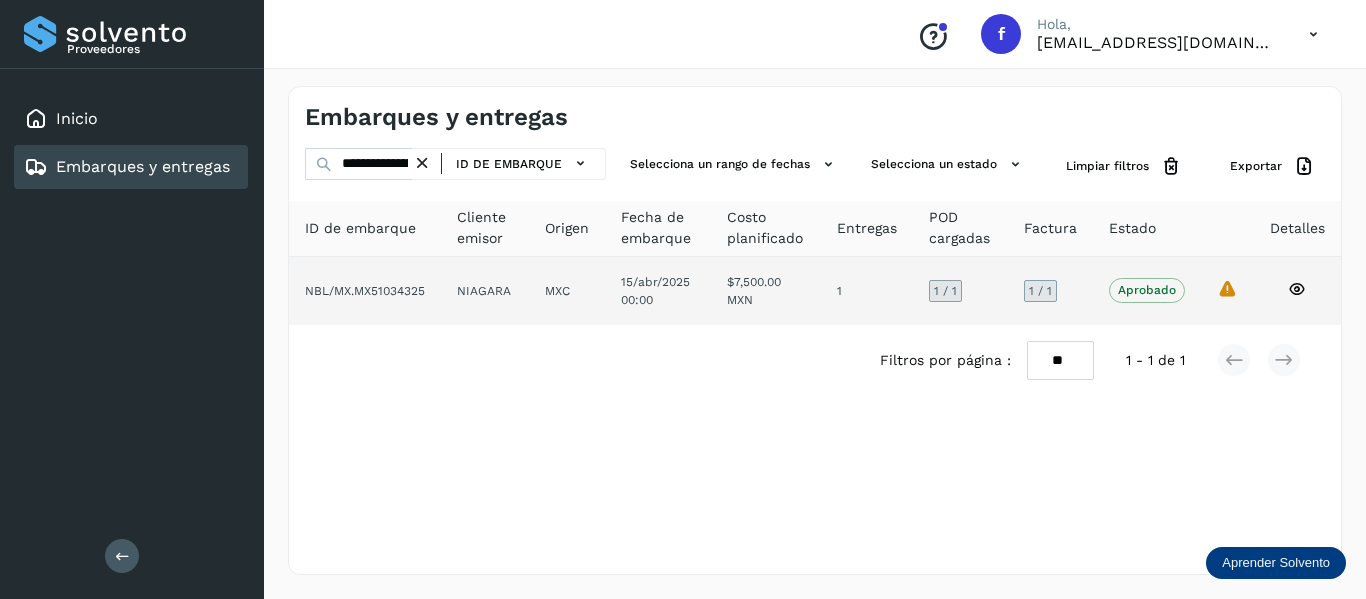 click 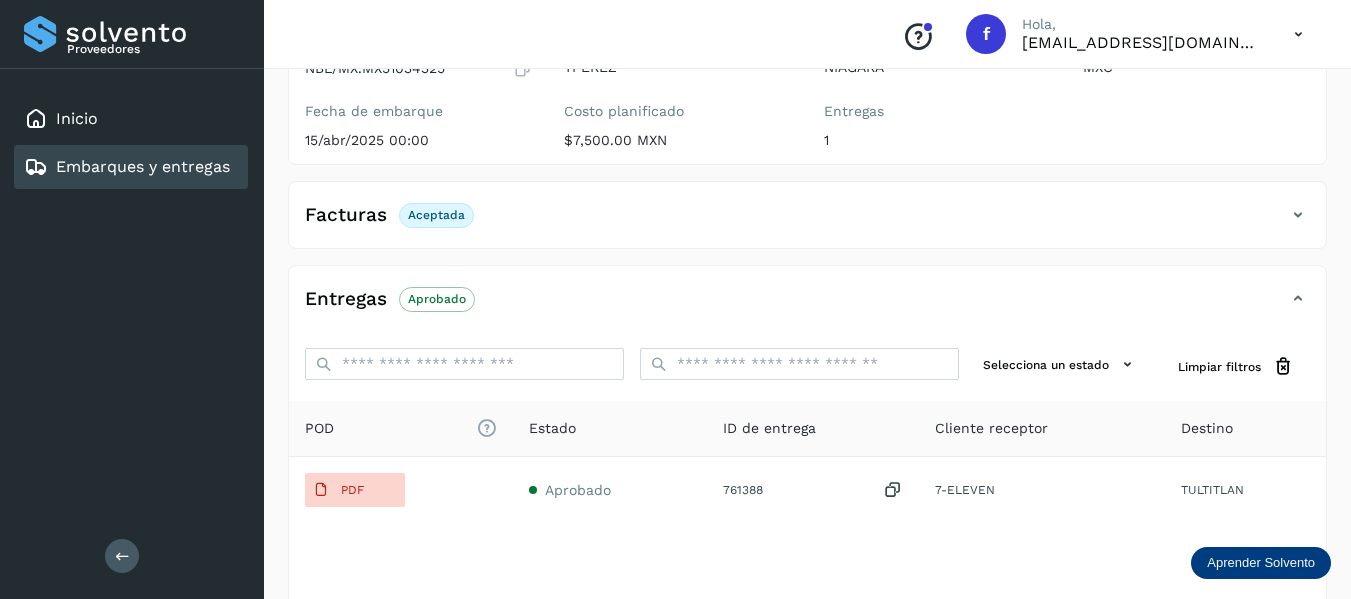 scroll, scrollTop: 300, scrollLeft: 0, axis: vertical 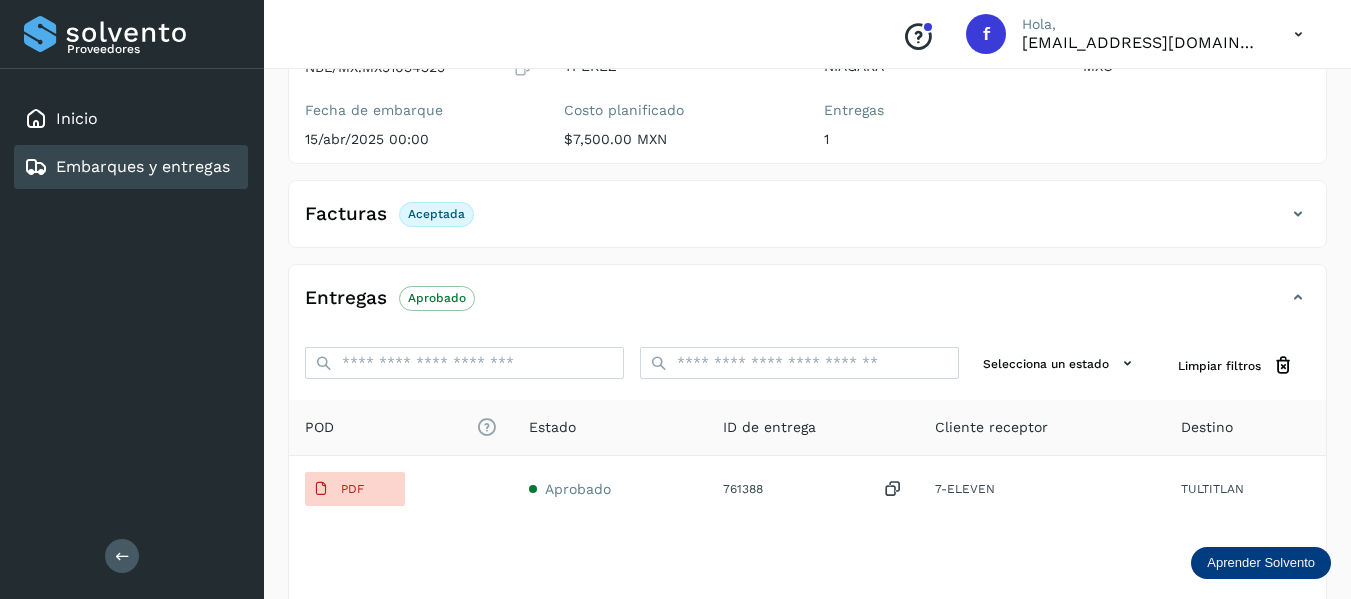click at bounding box center [1298, 214] 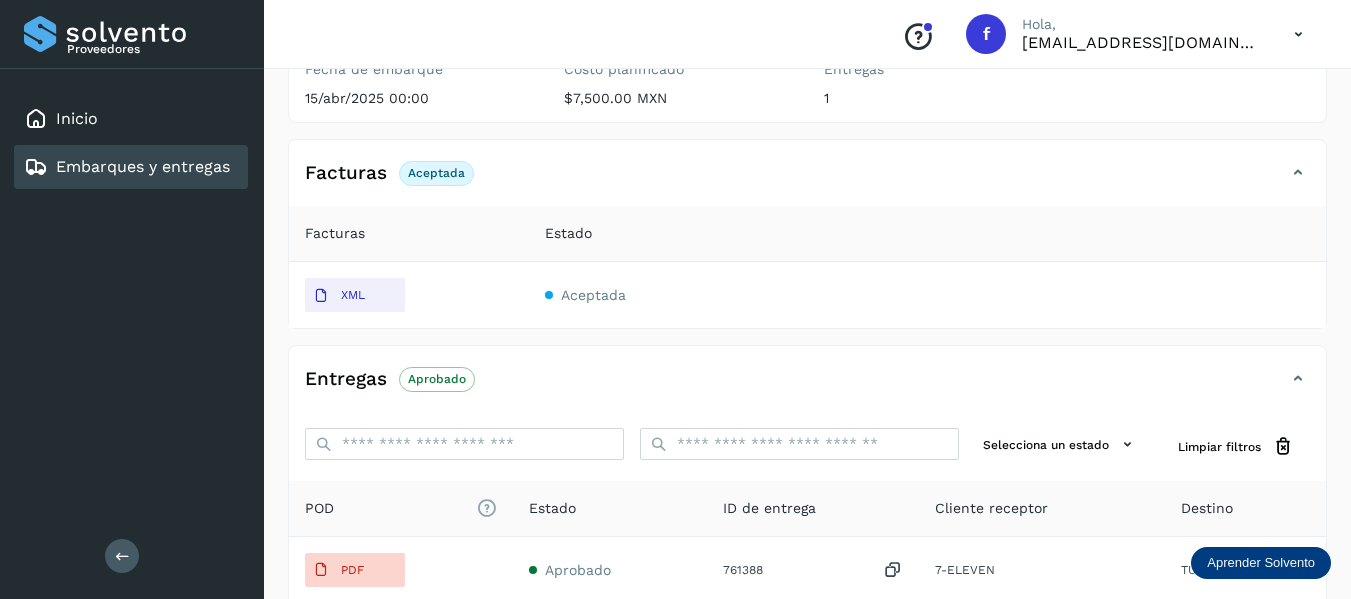 scroll, scrollTop: 41, scrollLeft: 0, axis: vertical 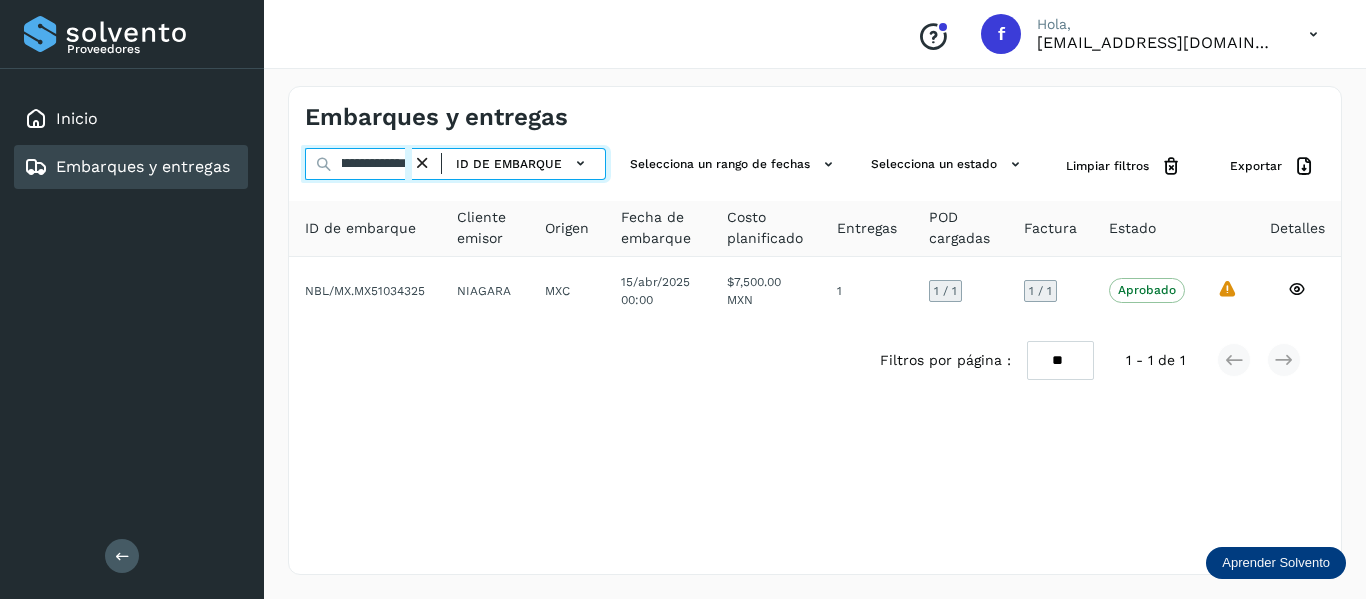 drag, startPoint x: 339, startPoint y: 166, endPoint x: 537, endPoint y: 242, distance: 212.08488 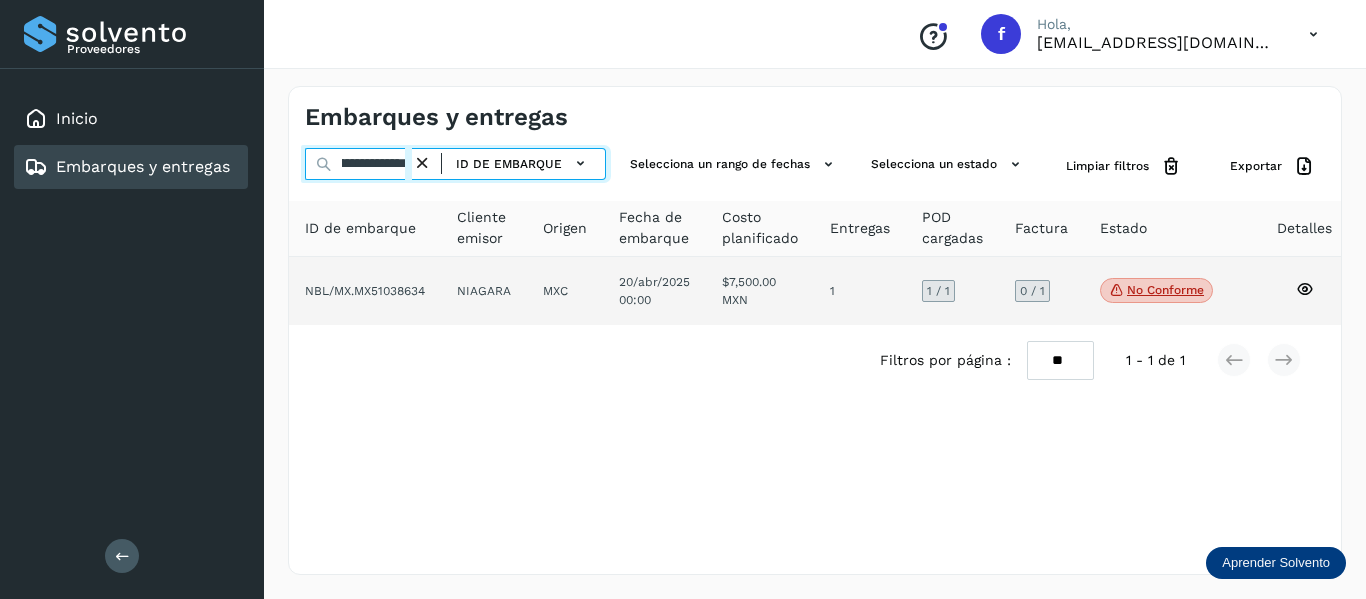 type on "**********" 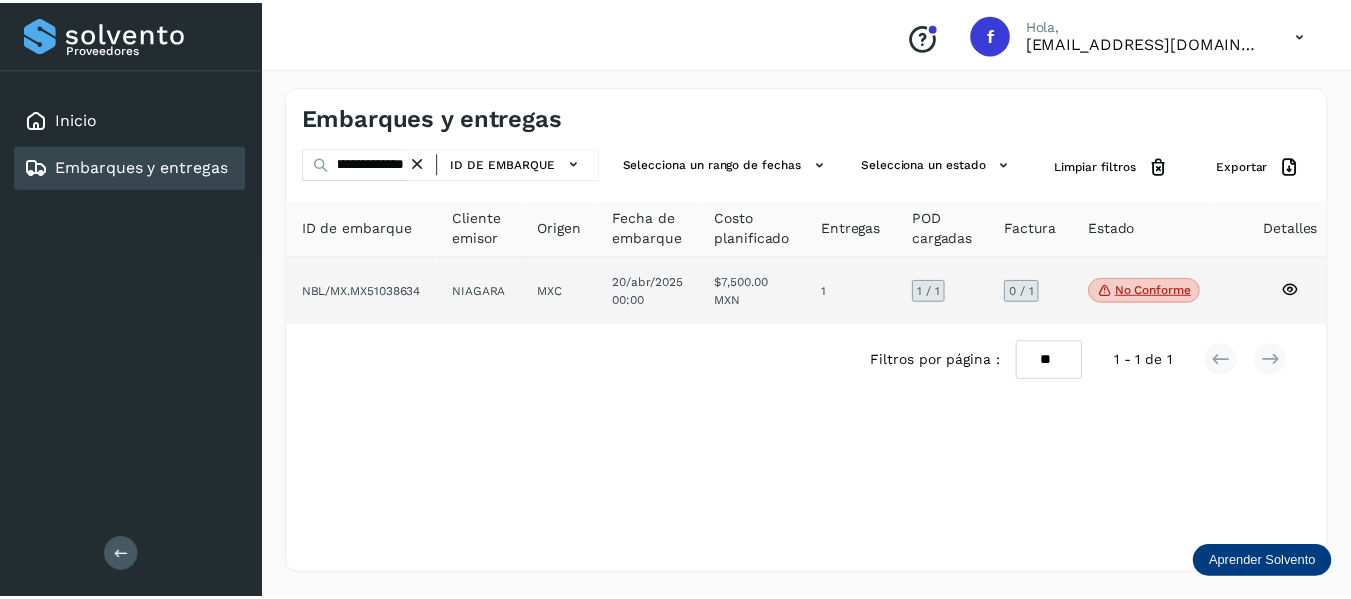 scroll, scrollTop: 0, scrollLeft: 0, axis: both 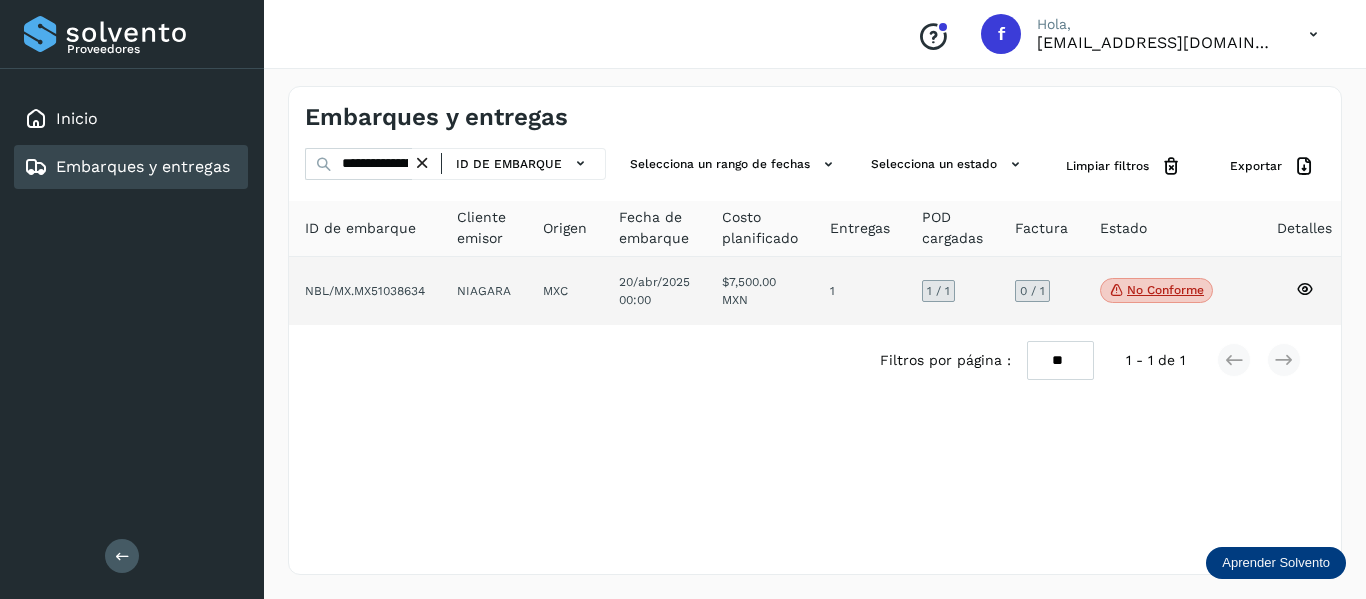 click 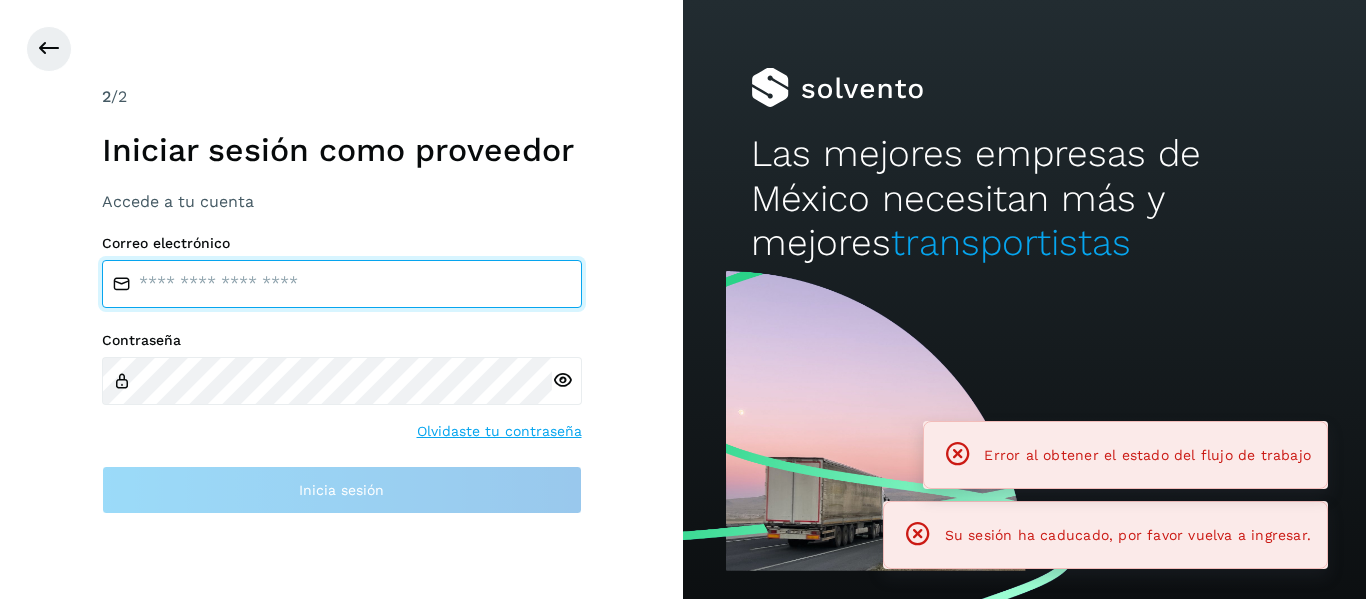 type on "**********" 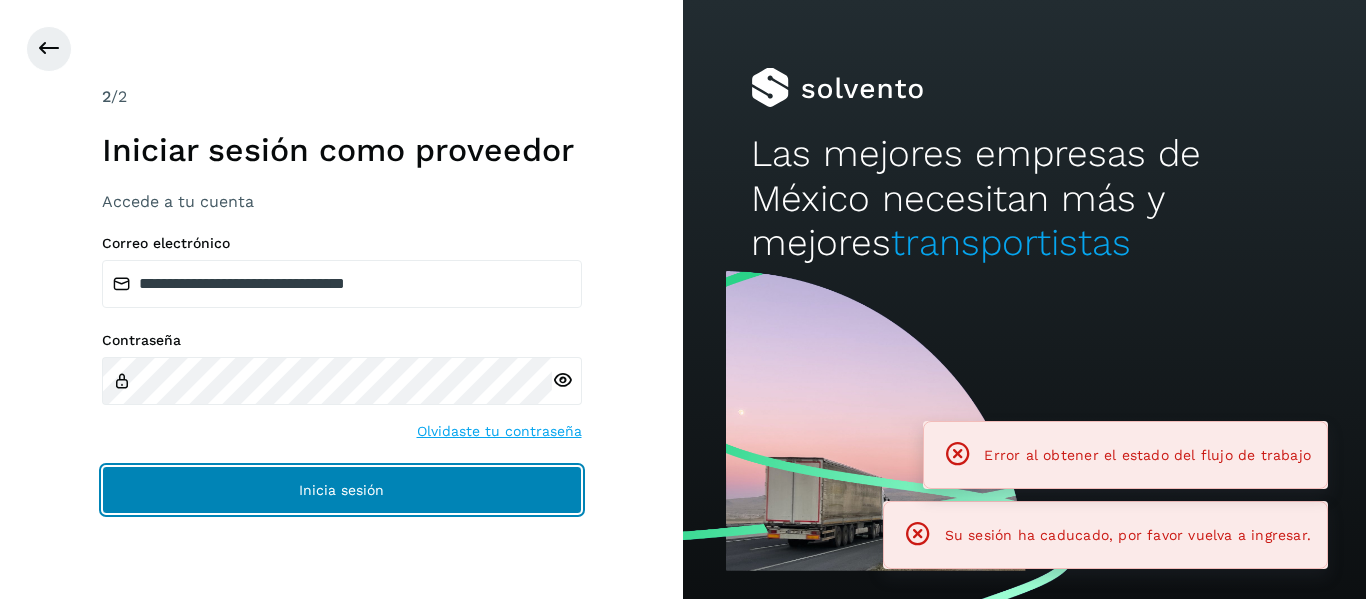click on "Inicia sesión" at bounding box center [342, 490] 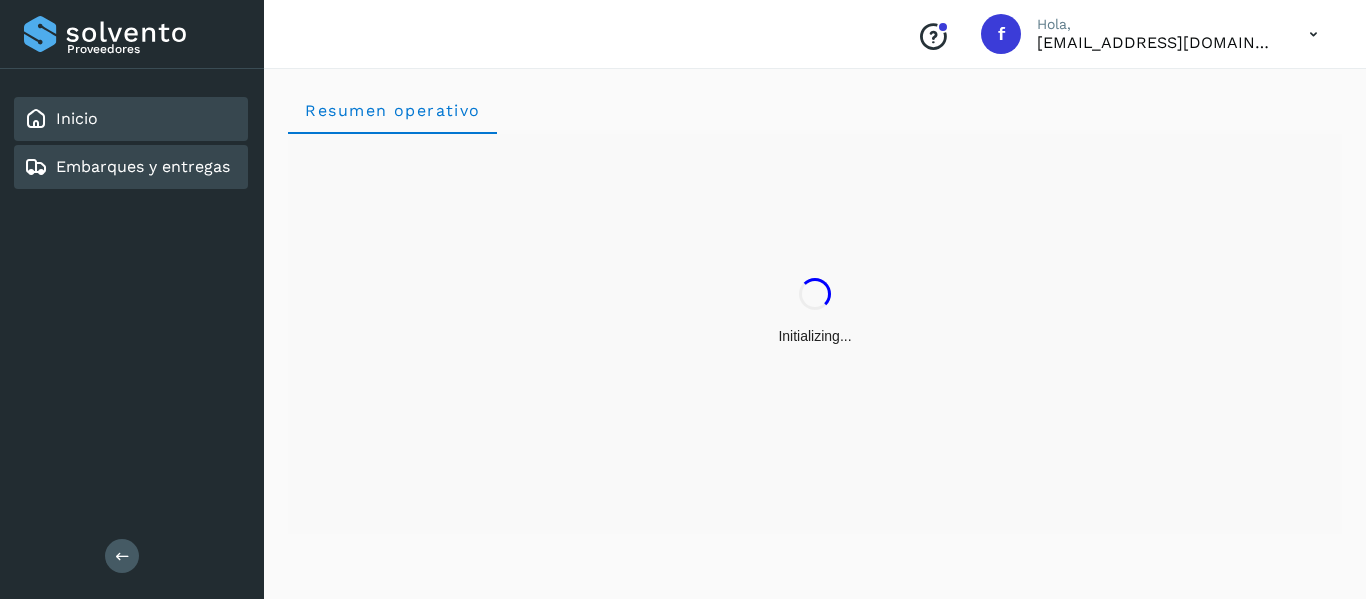 click on "Embarques y entregas" 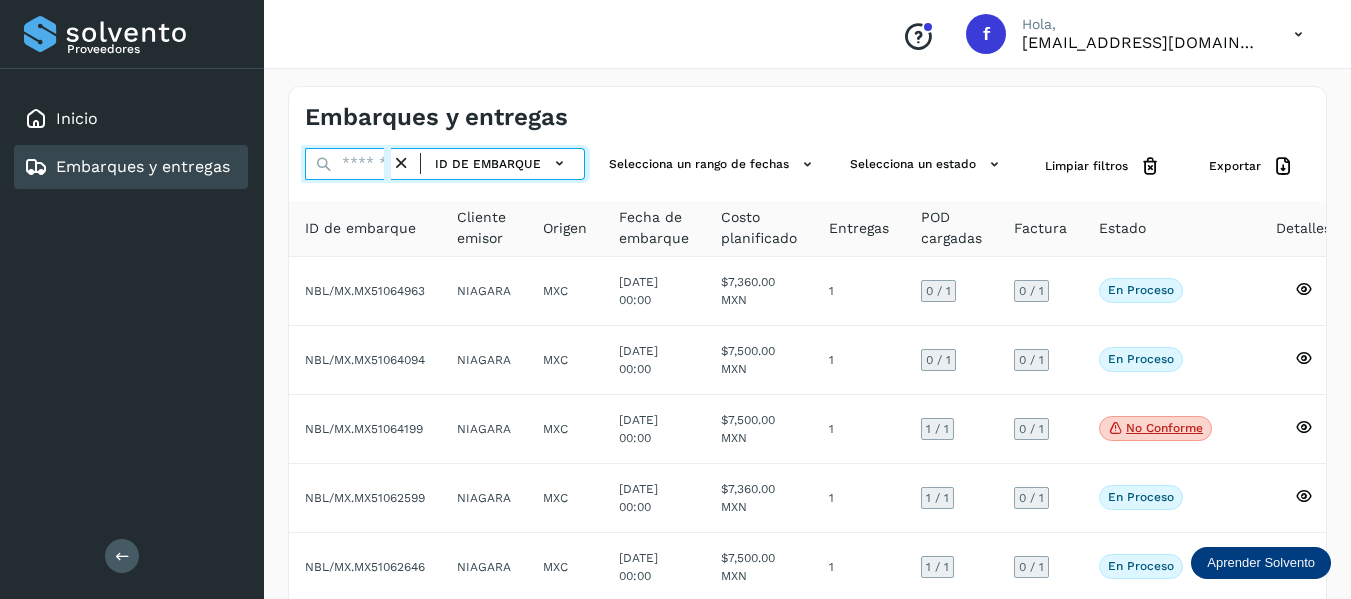 click at bounding box center [348, 164] 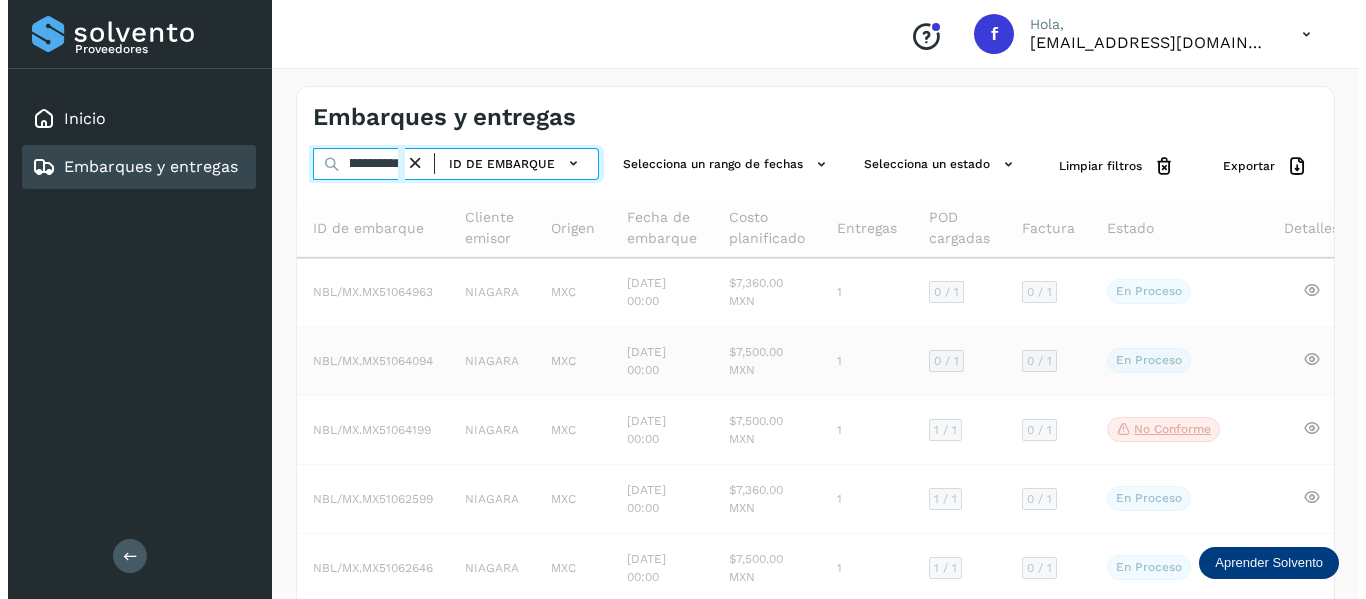 scroll, scrollTop: 0, scrollLeft: 76, axis: horizontal 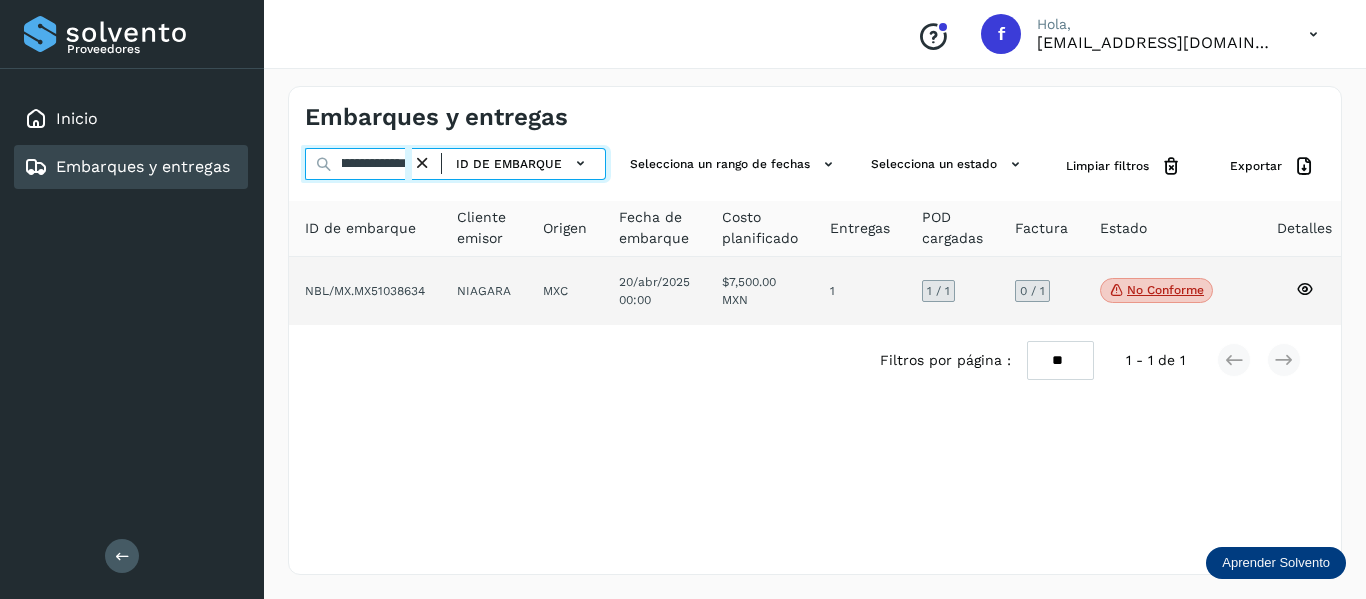 type on "**********" 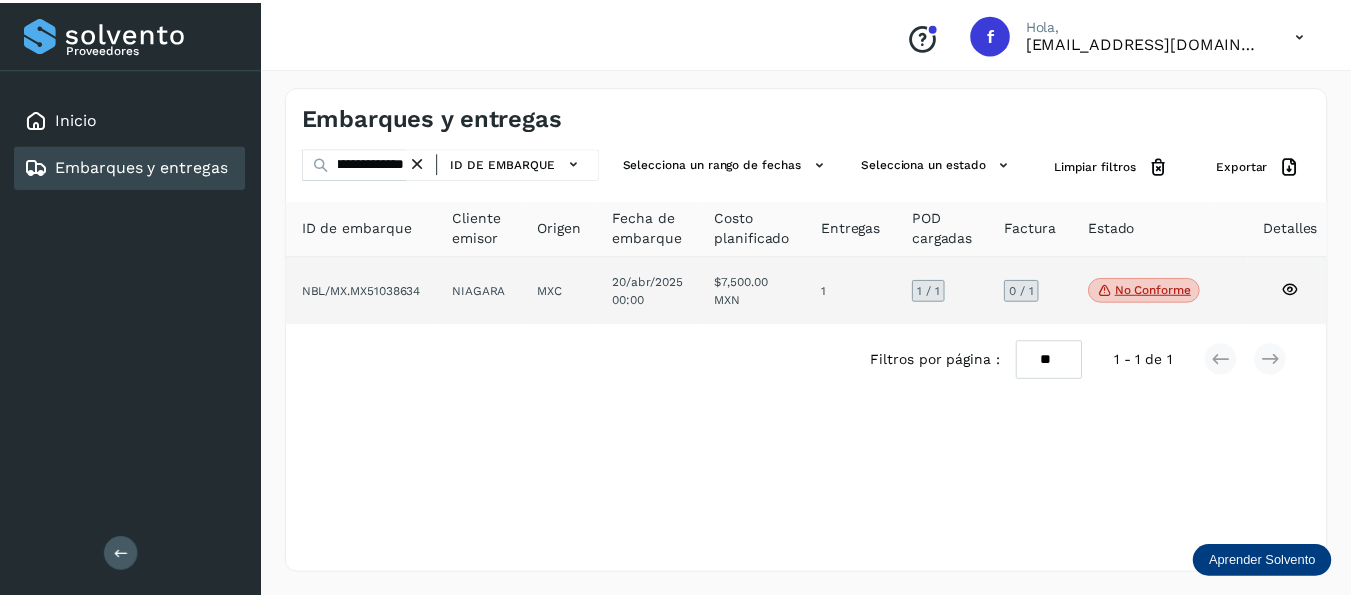 scroll, scrollTop: 0, scrollLeft: 0, axis: both 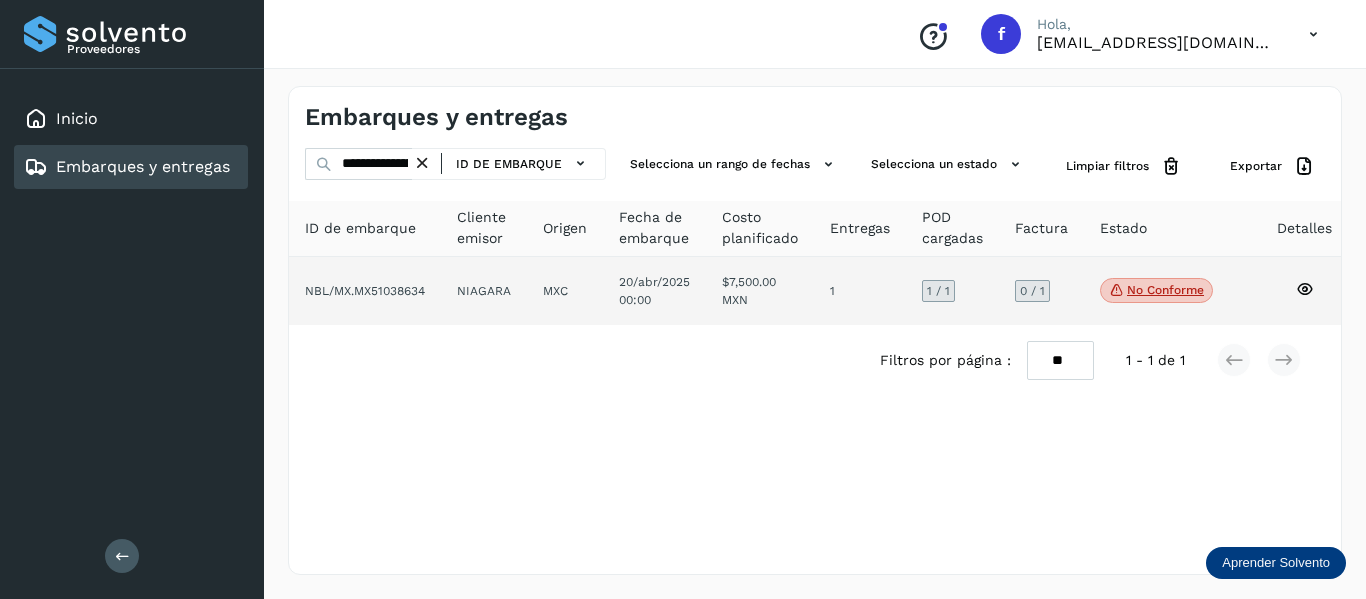 click 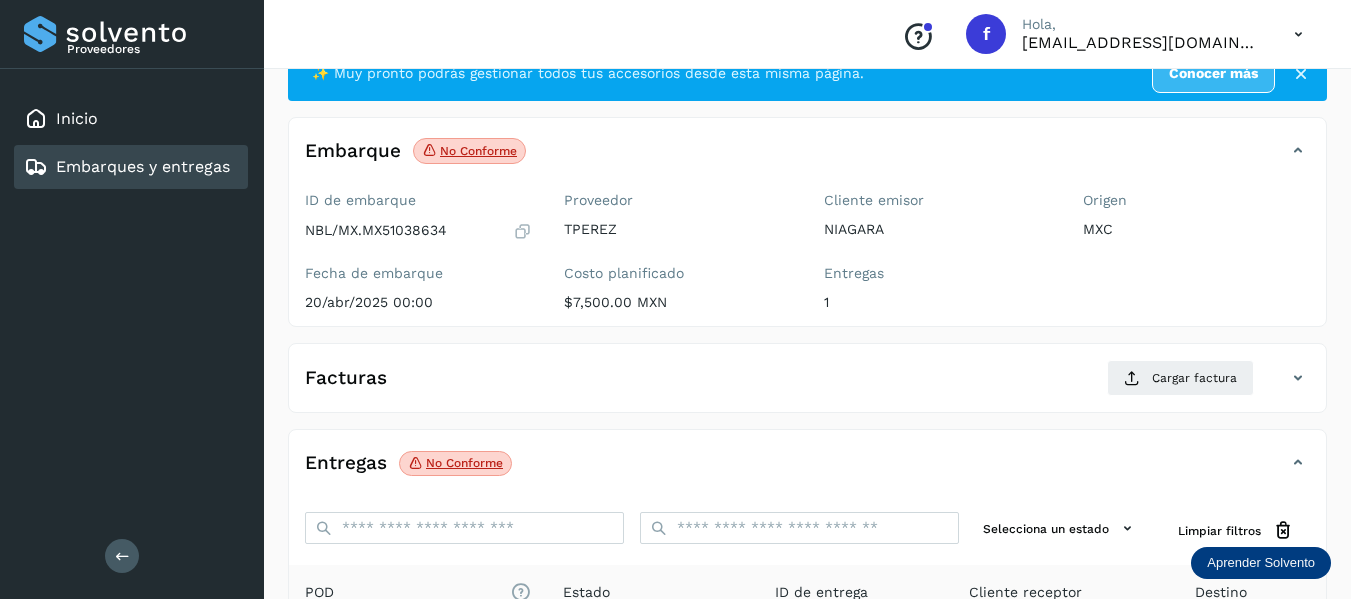 scroll, scrollTop: 200, scrollLeft: 0, axis: vertical 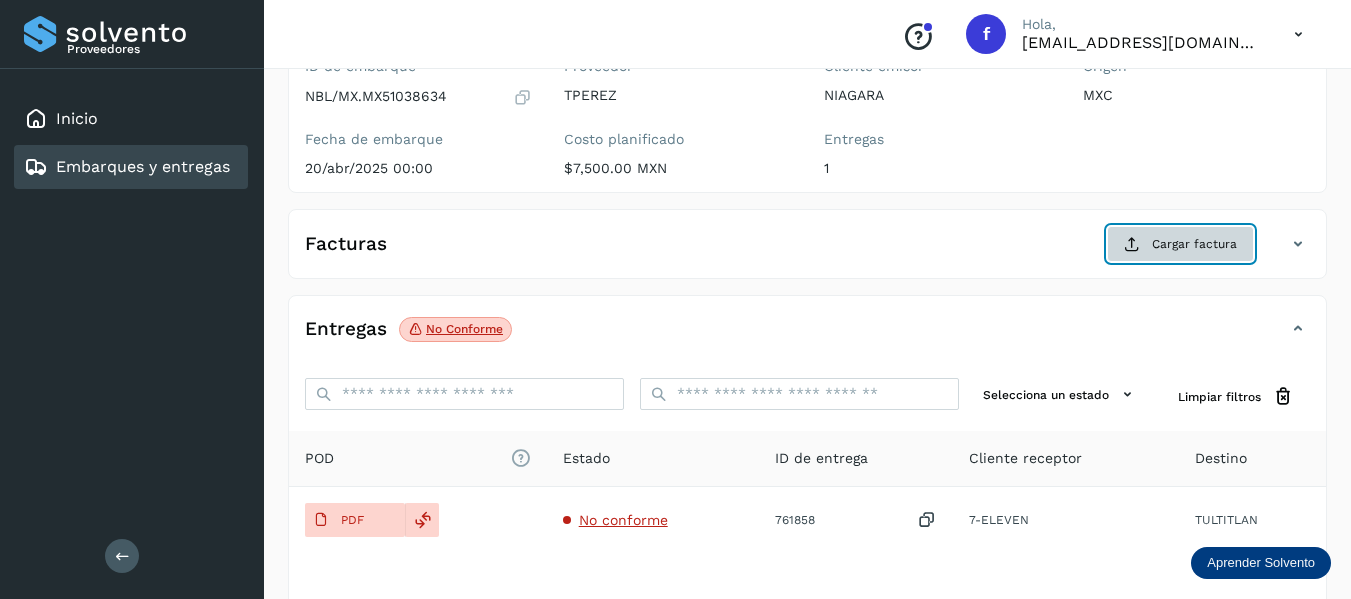 click at bounding box center (1132, 244) 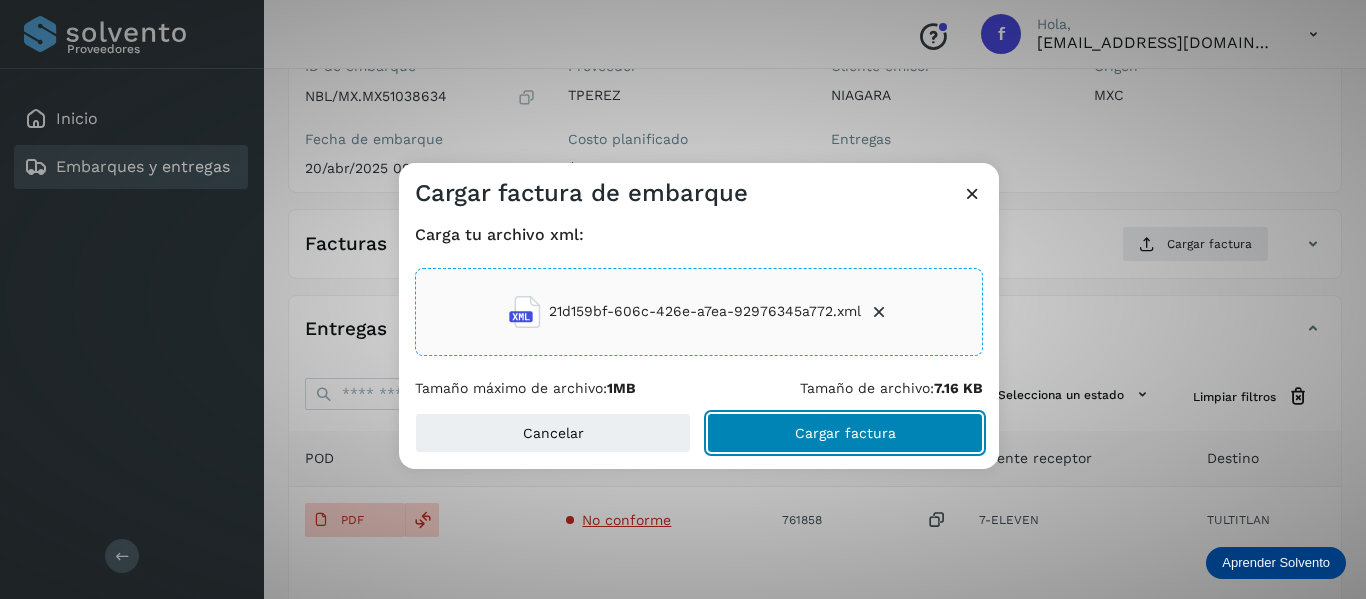 click on "Cargar factura" 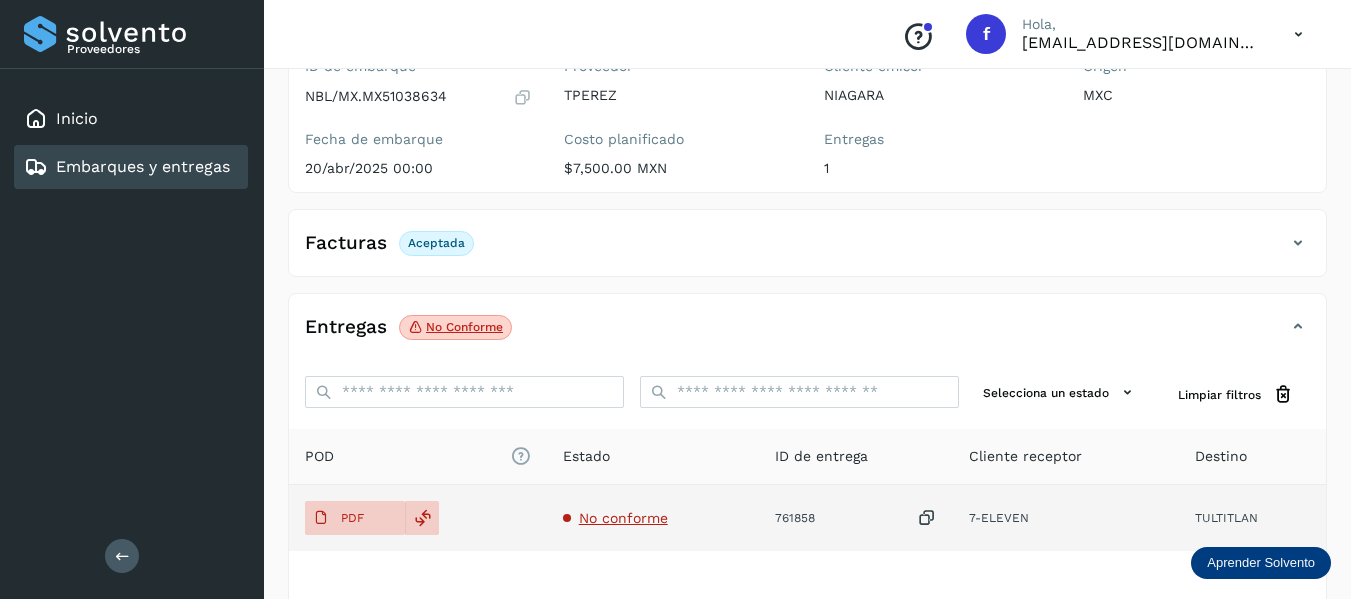 click on "No conforme" at bounding box center (623, 518) 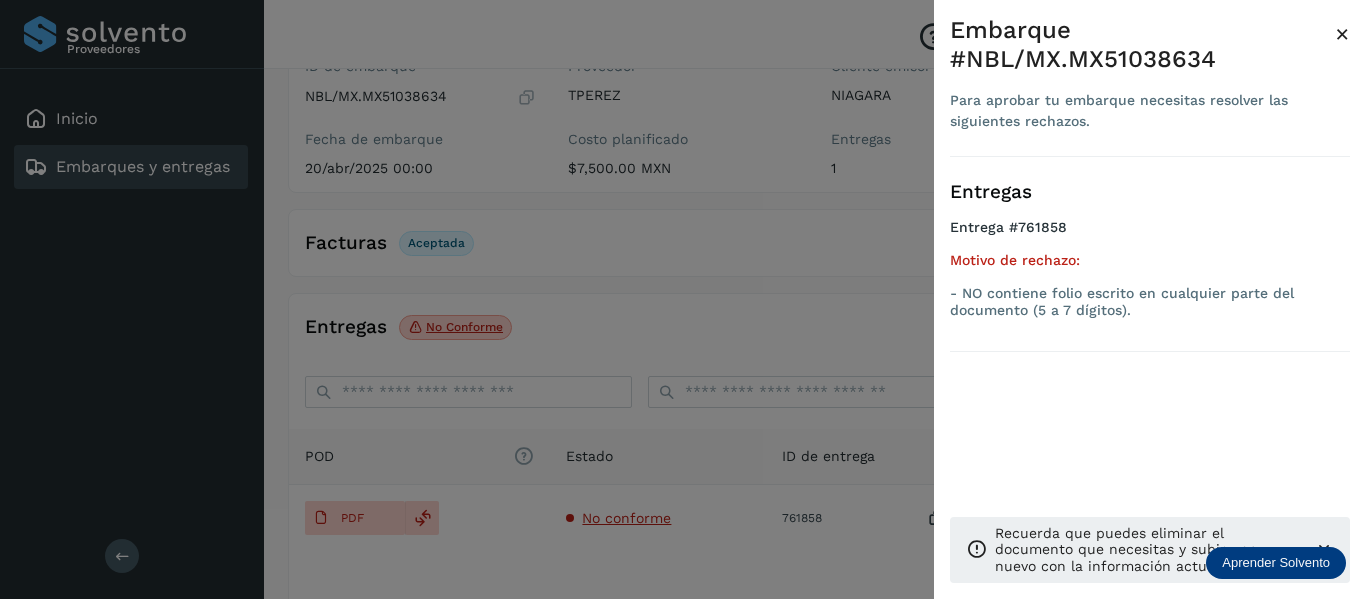 drag, startPoint x: 1345, startPoint y: 37, endPoint x: 604, endPoint y: 410, distance: 829.5842 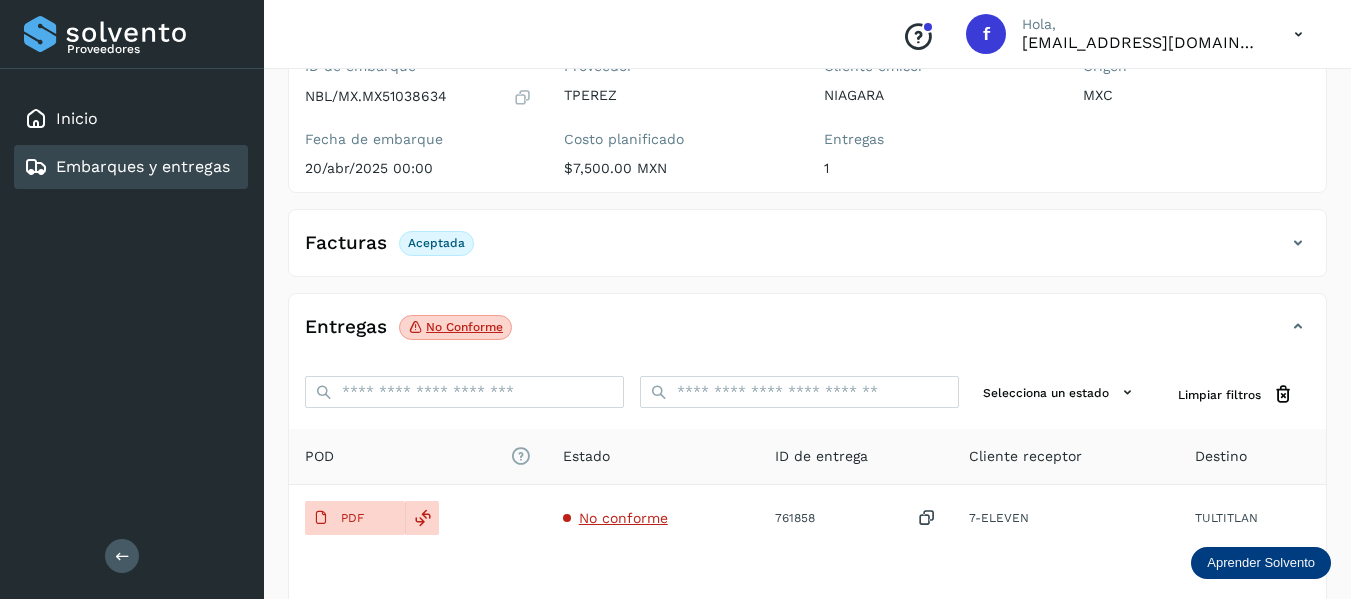 type 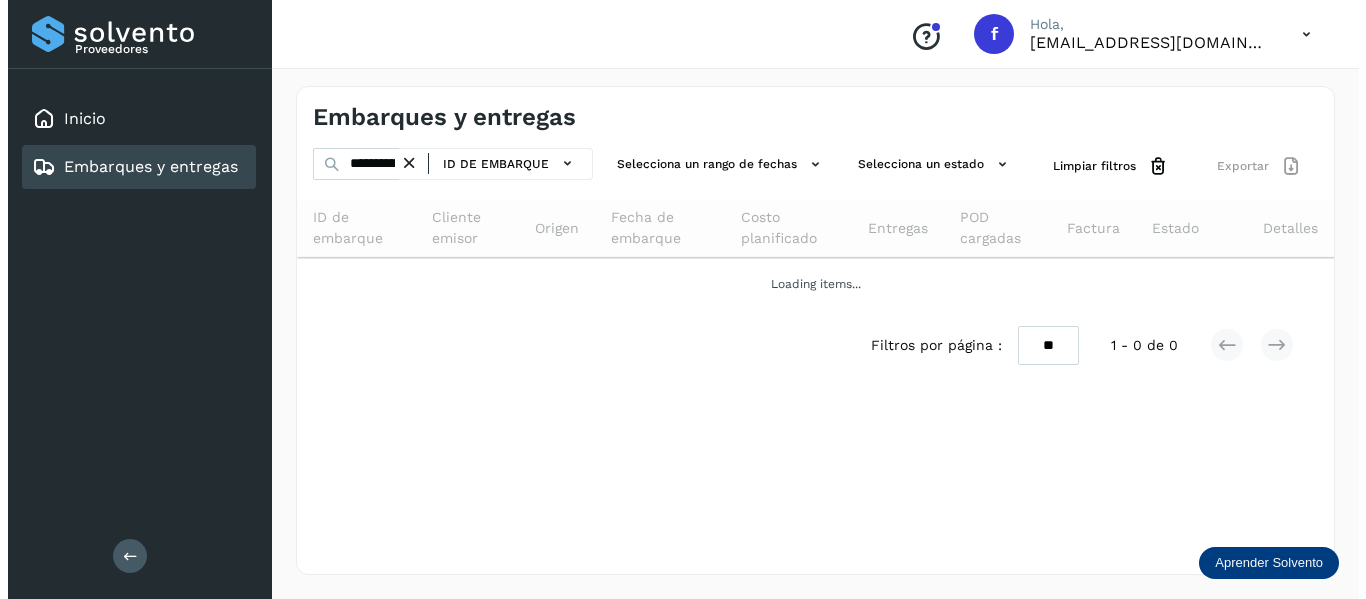 scroll, scrollTop: 0, scrollLeft: 0, axis: both 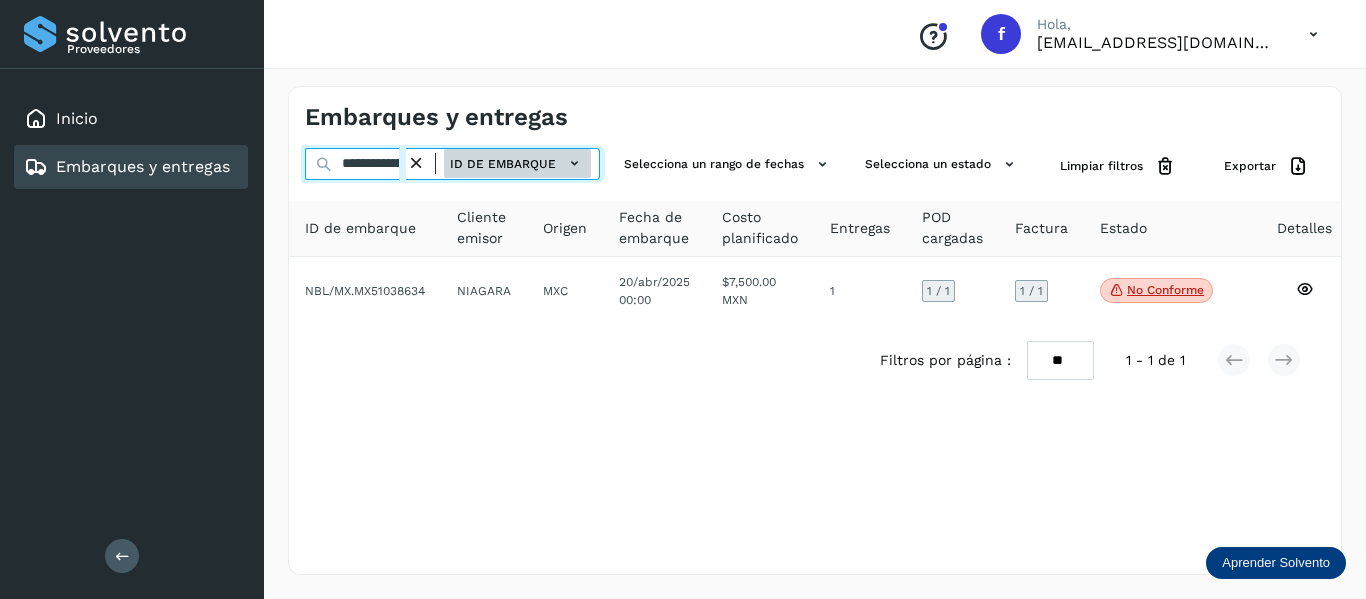 drag, startPoint x: 336, startPoint y: 156, endPoint x: 543, endPoint y: 170, distance: 207.47289 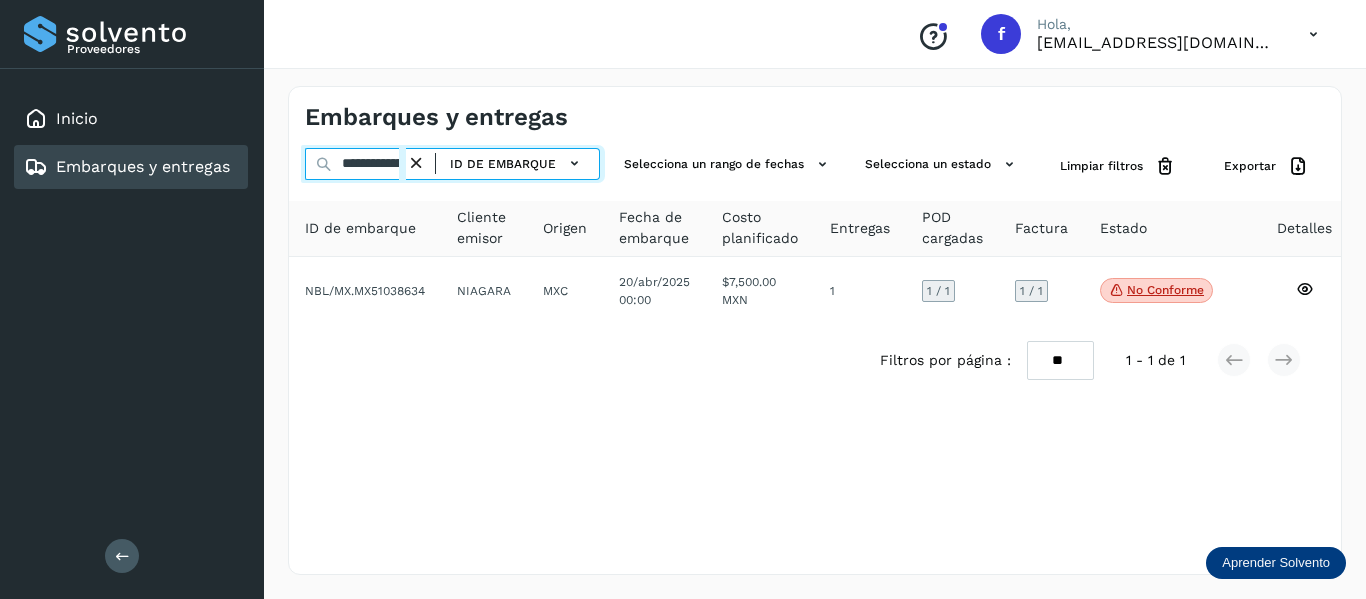 paste 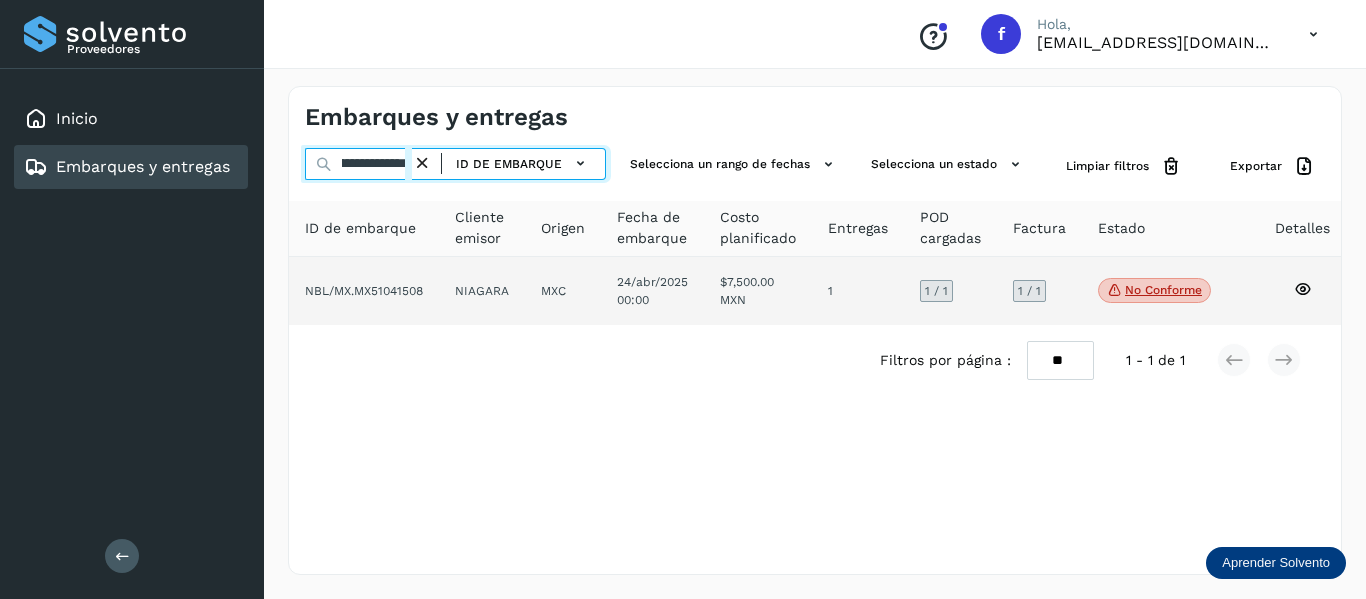 type on "**********" 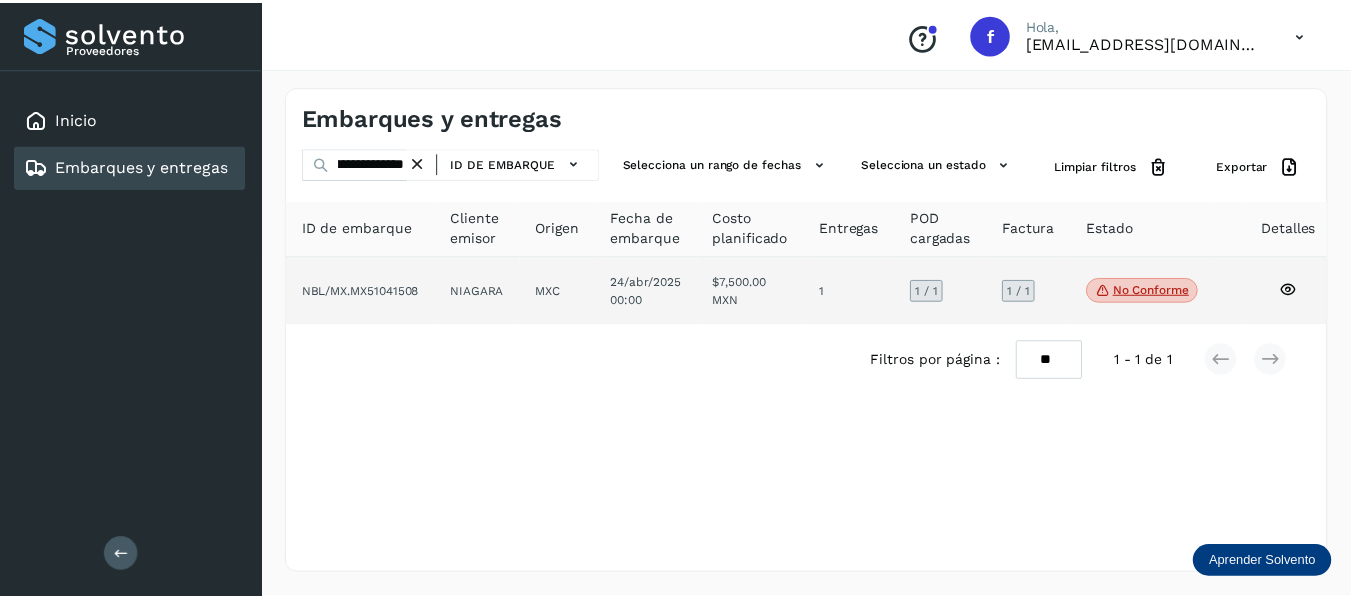 scroll, scrollTop: 0, scrollLeft: 0, axis: both 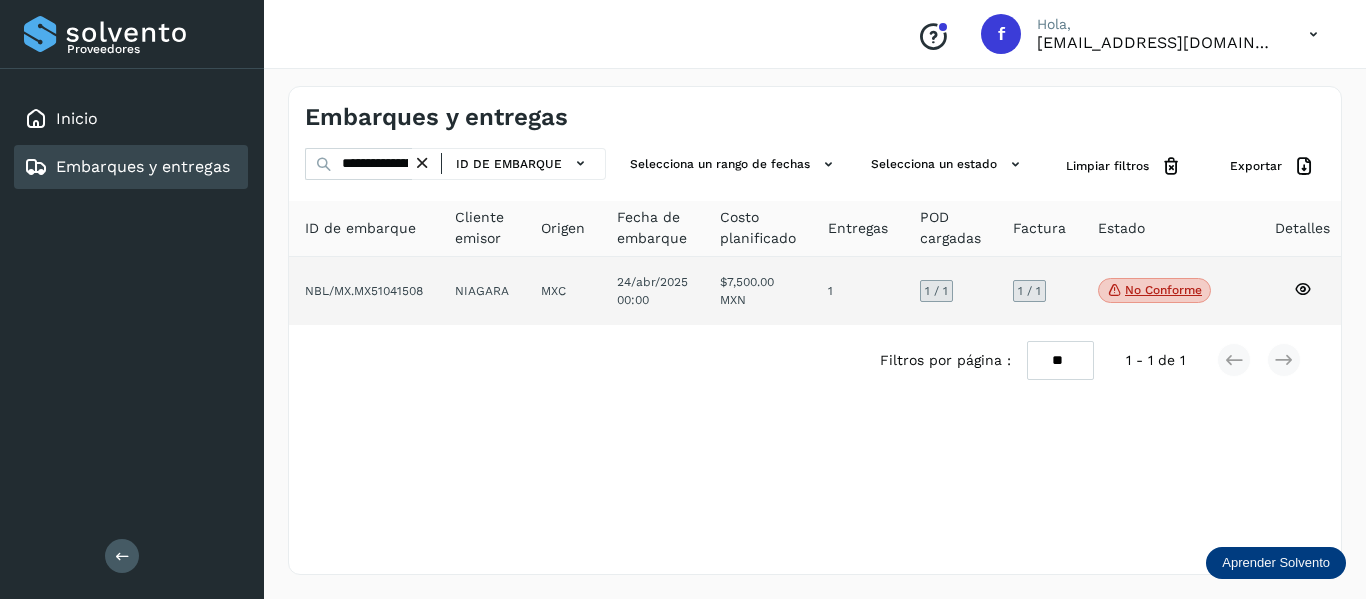 click 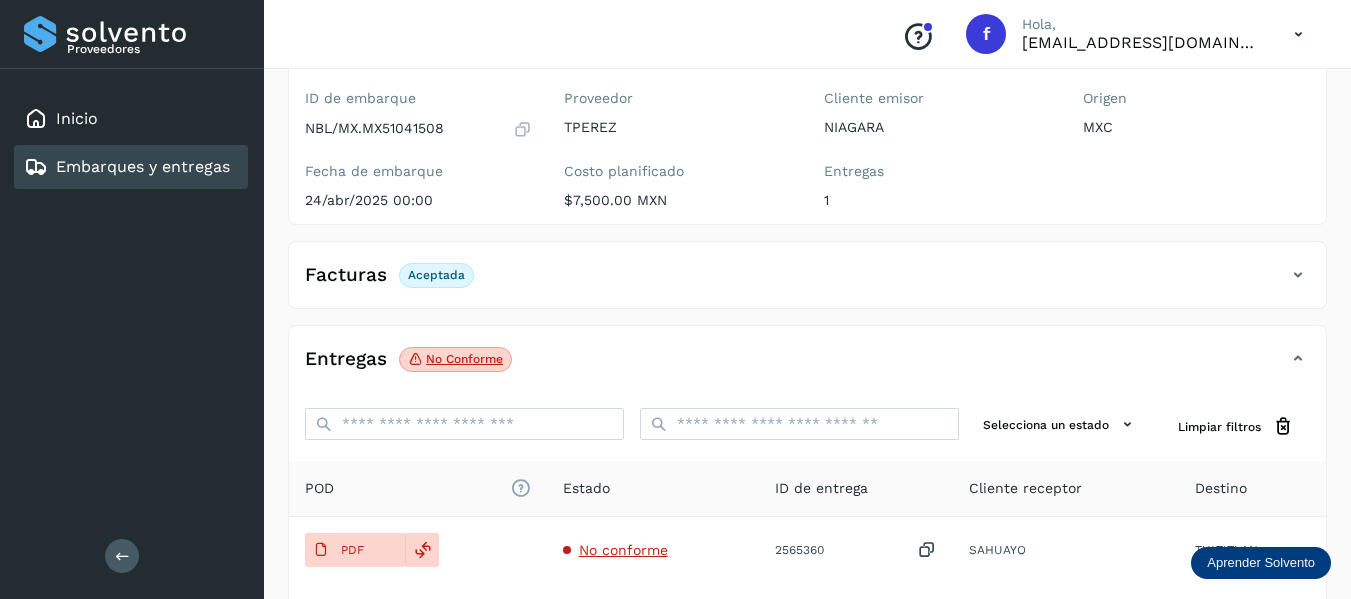 scroll, scrollTop: 200, scrollLeft: 0, axis: vertical 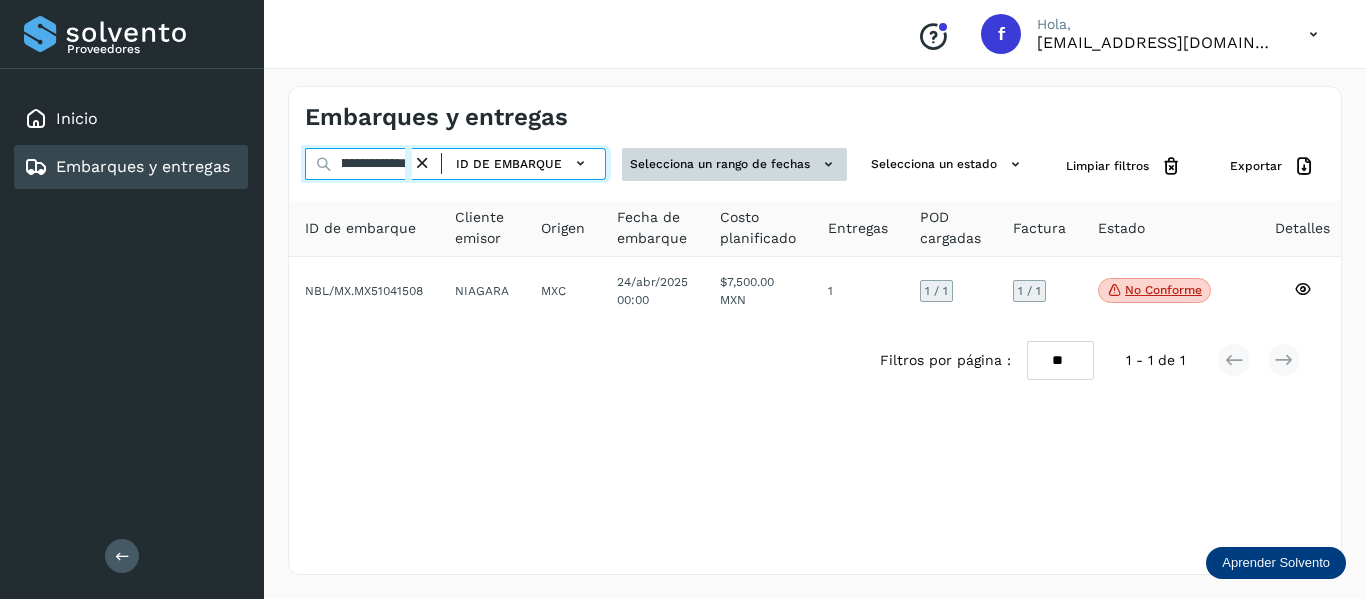 drag, startPoint x: 336, startPoint y: 160, endPoint x: 693, endPoint y: 168, distance: 357.08963 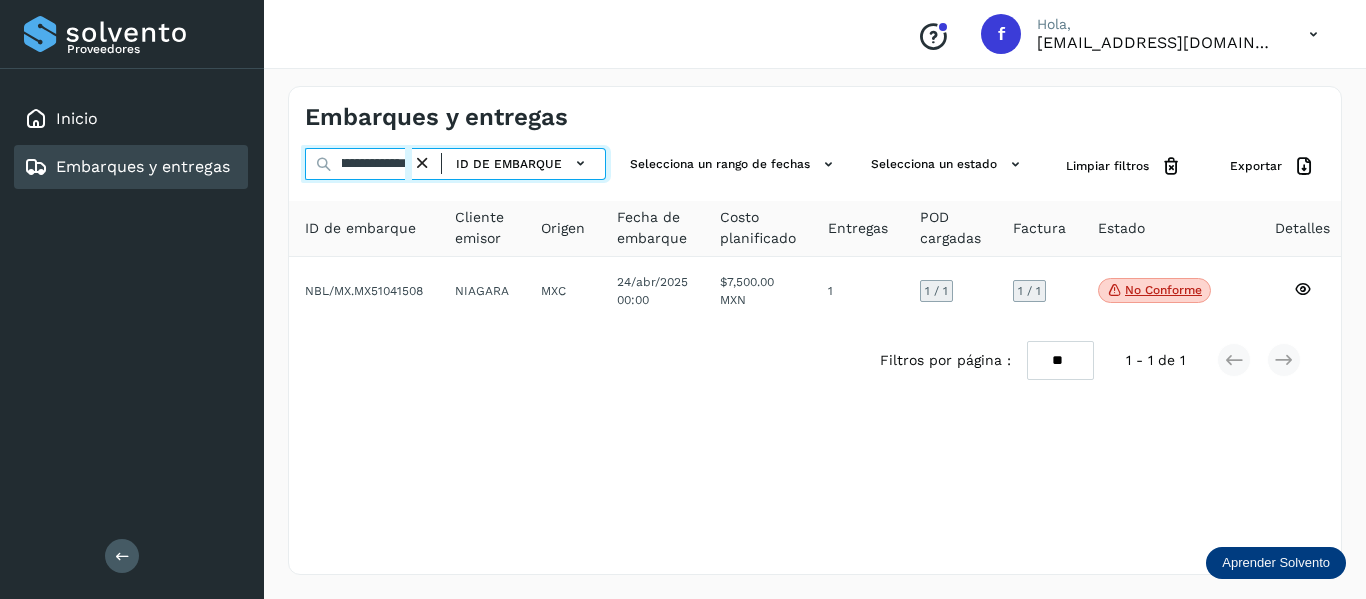 paste 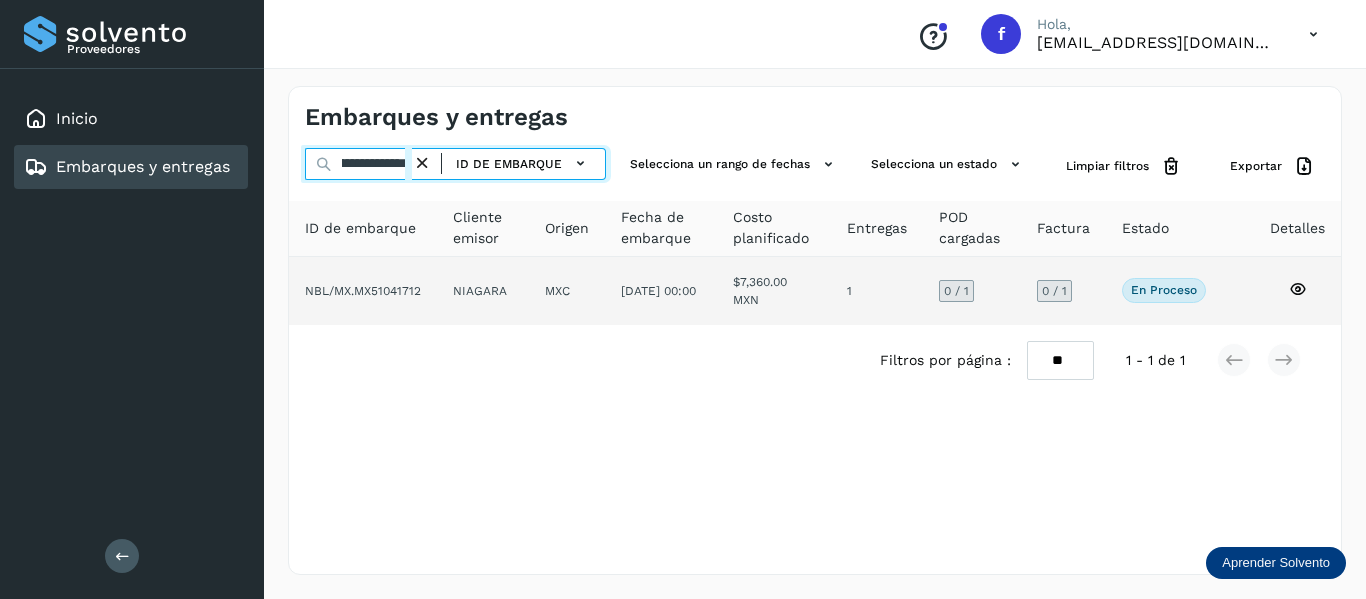 type on "**********" 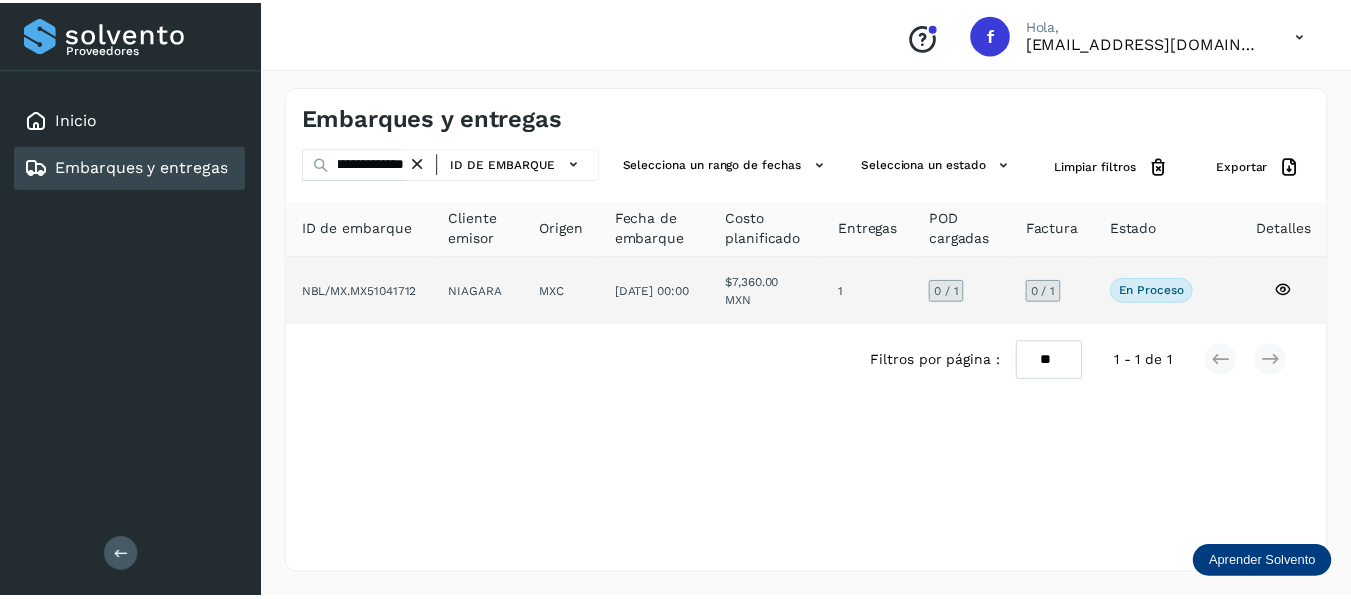 scroll, scrollTop: 0, scrollLeft: 0, axis: both 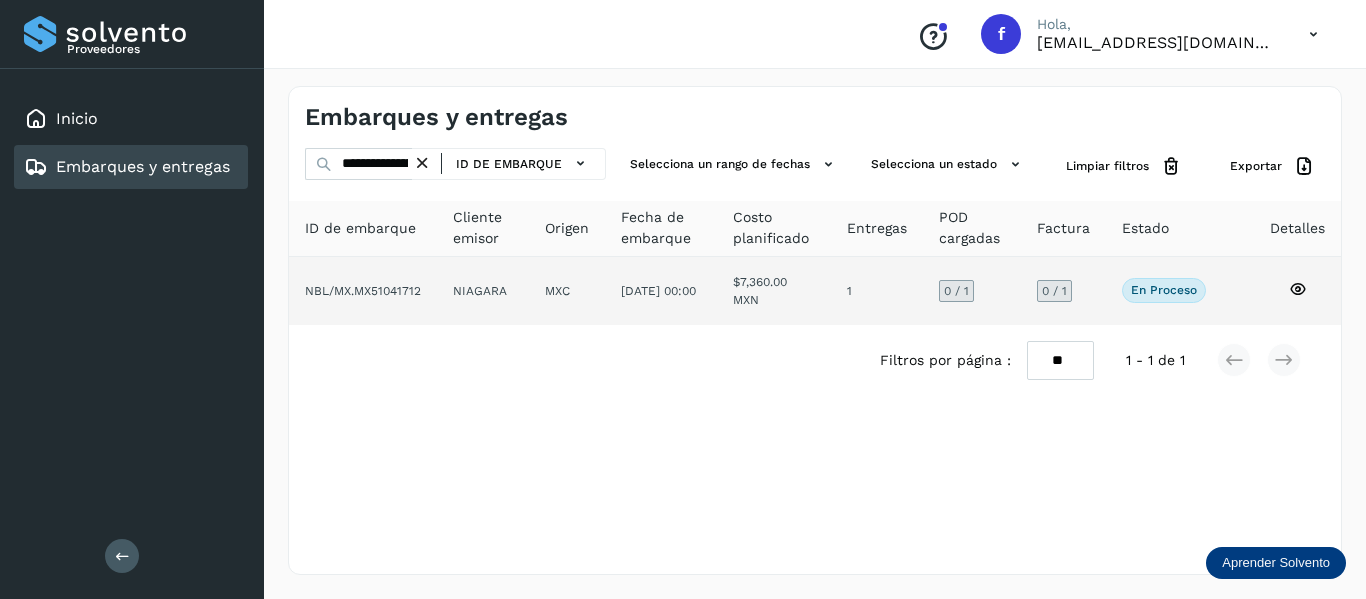 click 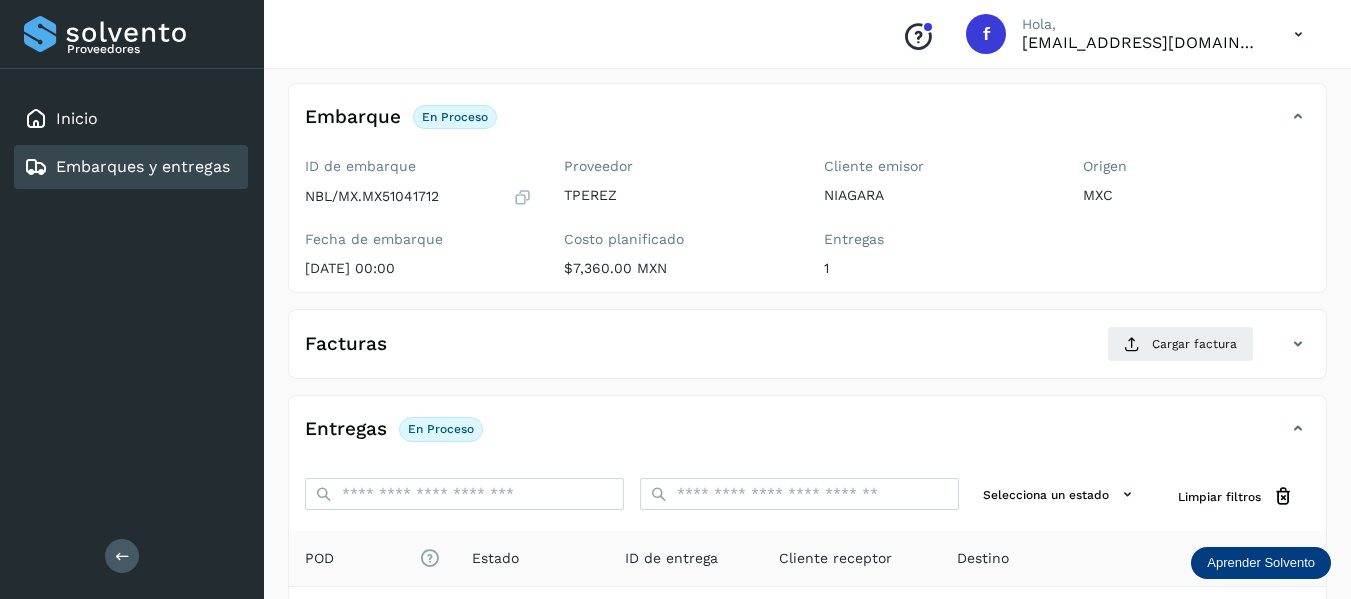 scroll, scrollTop: 0, scrollLeft: 0, axis: both 